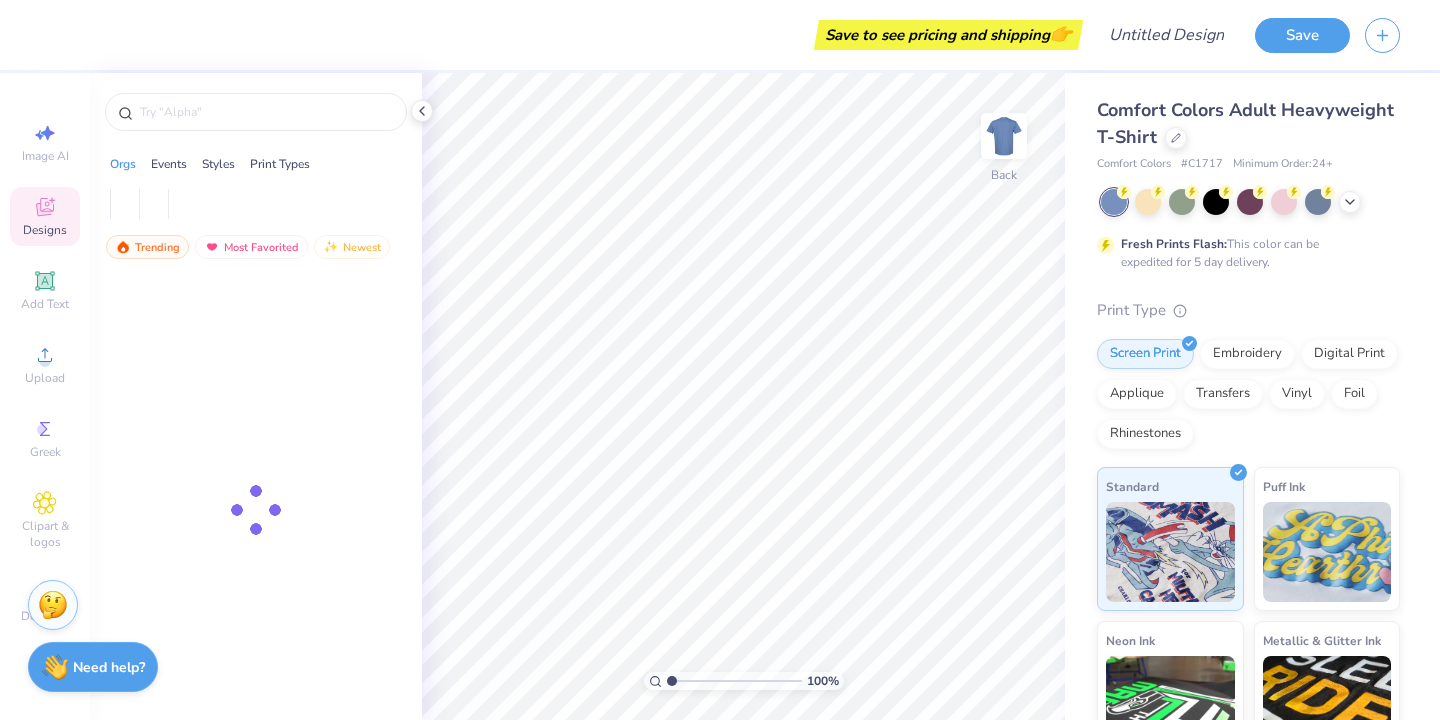 scroll, scrollTop: 0, scrollLeft: 0, axis: both 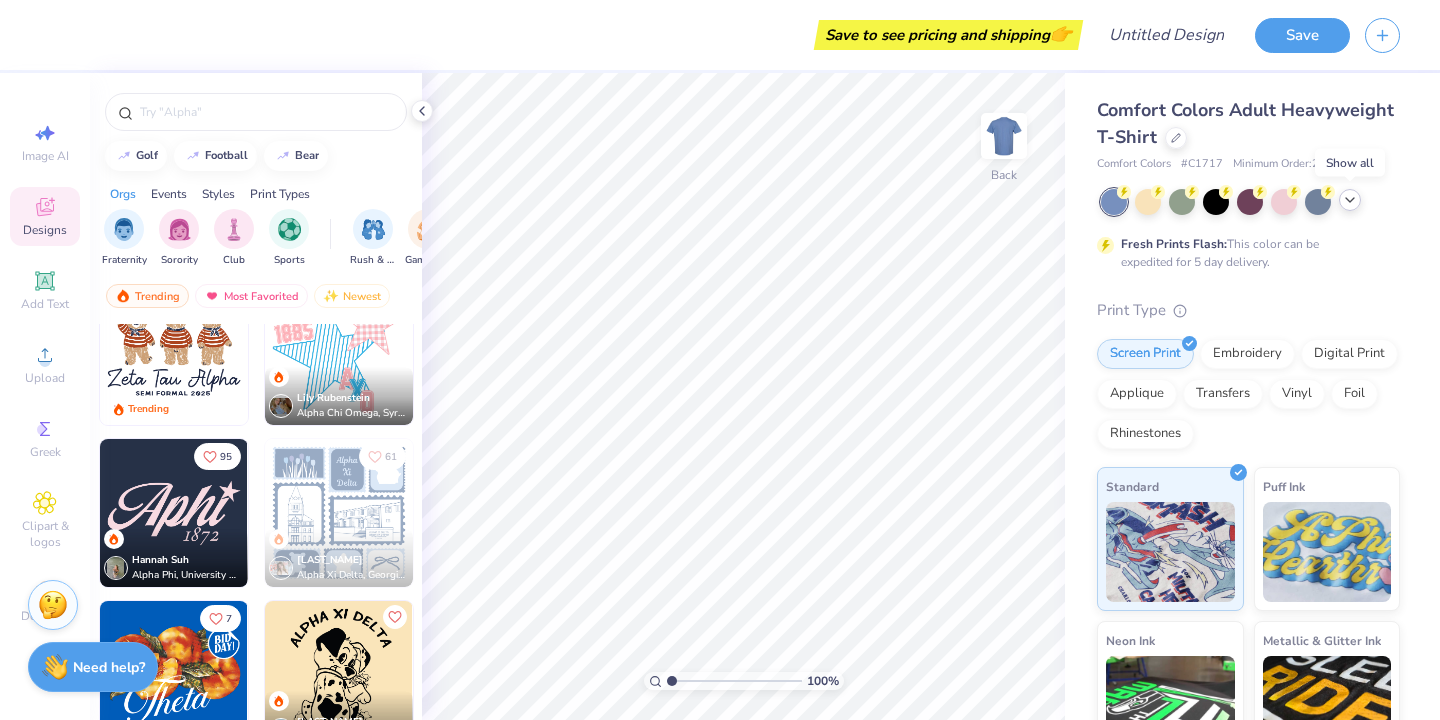click 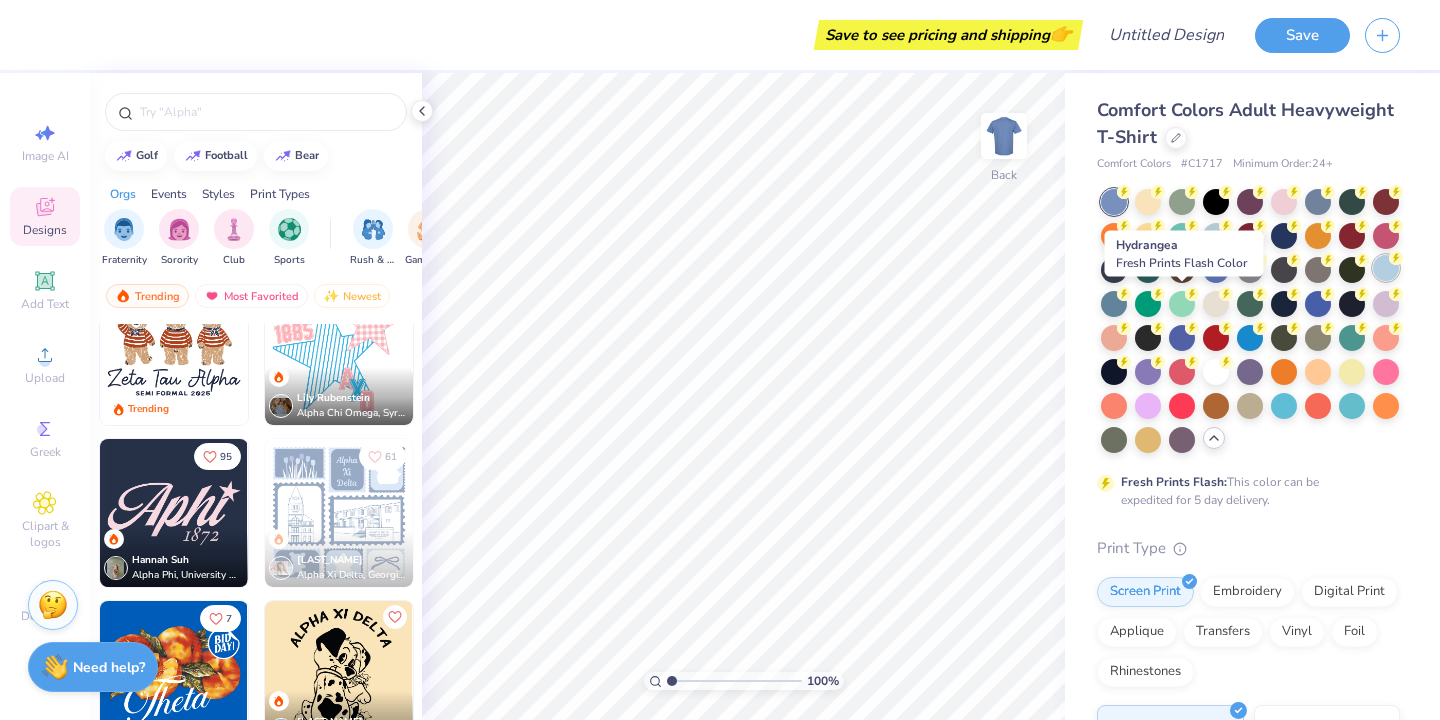 click at bounding box center [1386, 268] 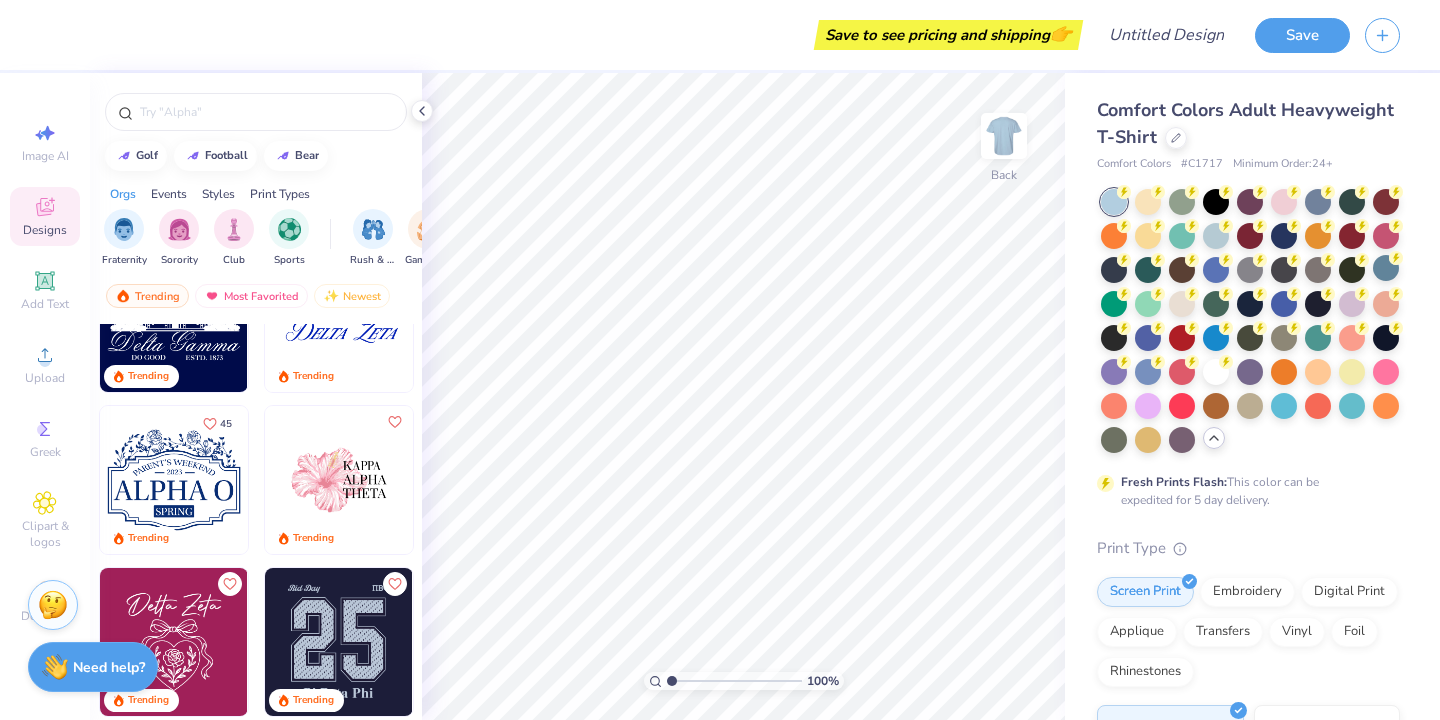 scroll, scrollTop: 6575, scrollLeft: 0, axis: vertical 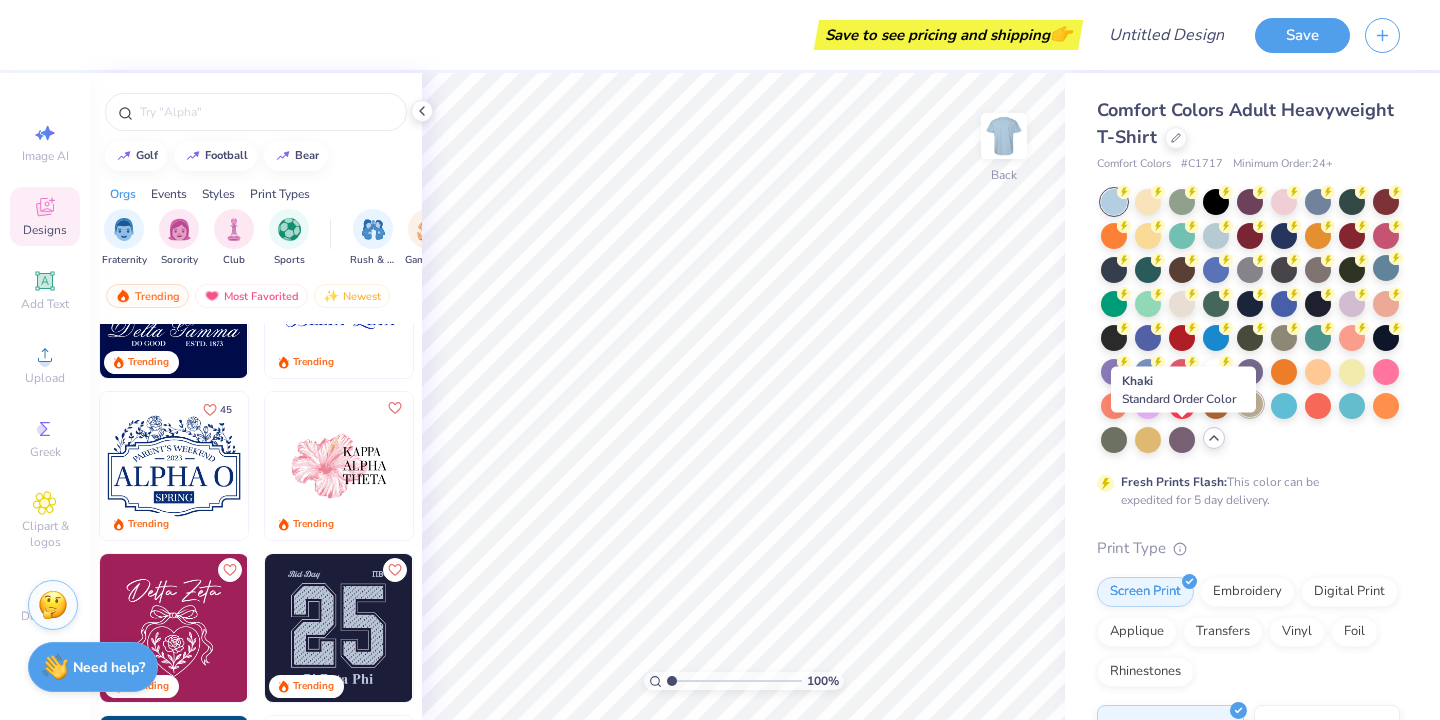 click at bounding box center [1250, 404] 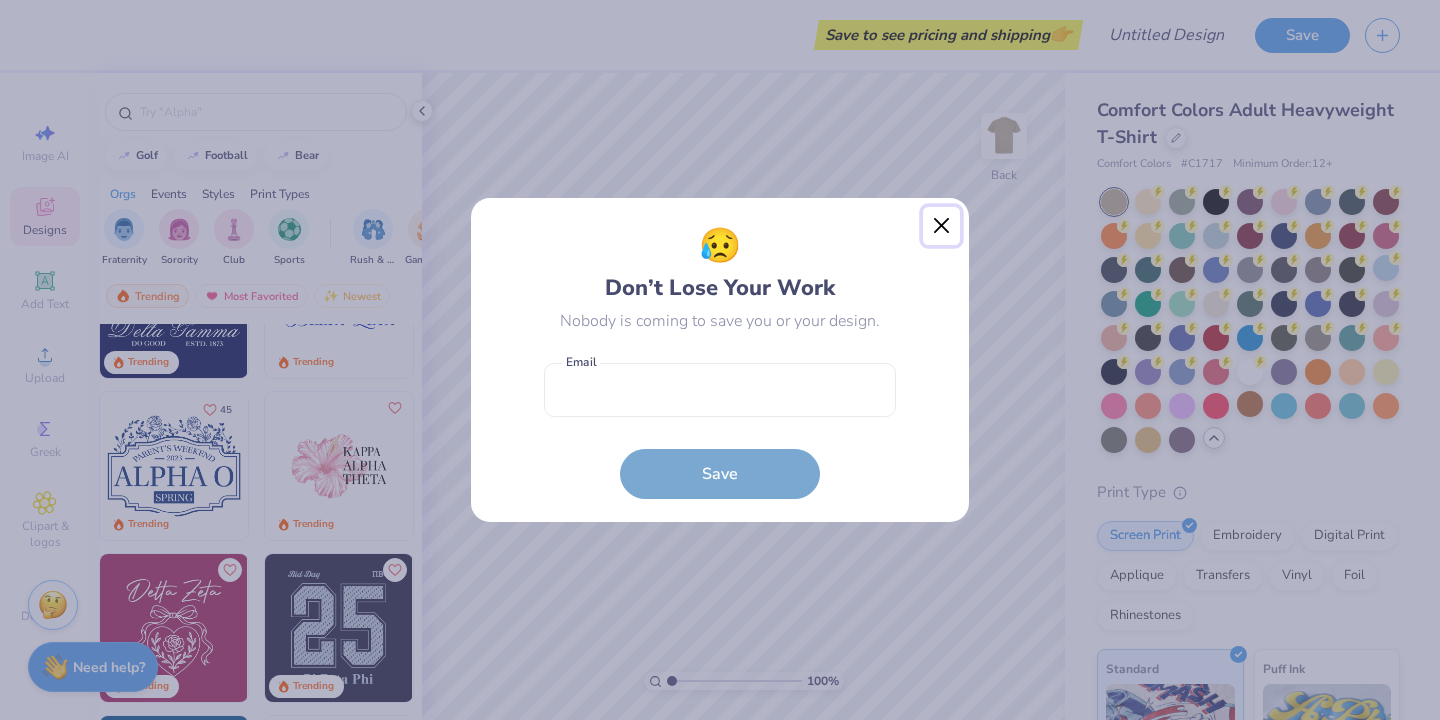 click at bounding box center (942, 226) 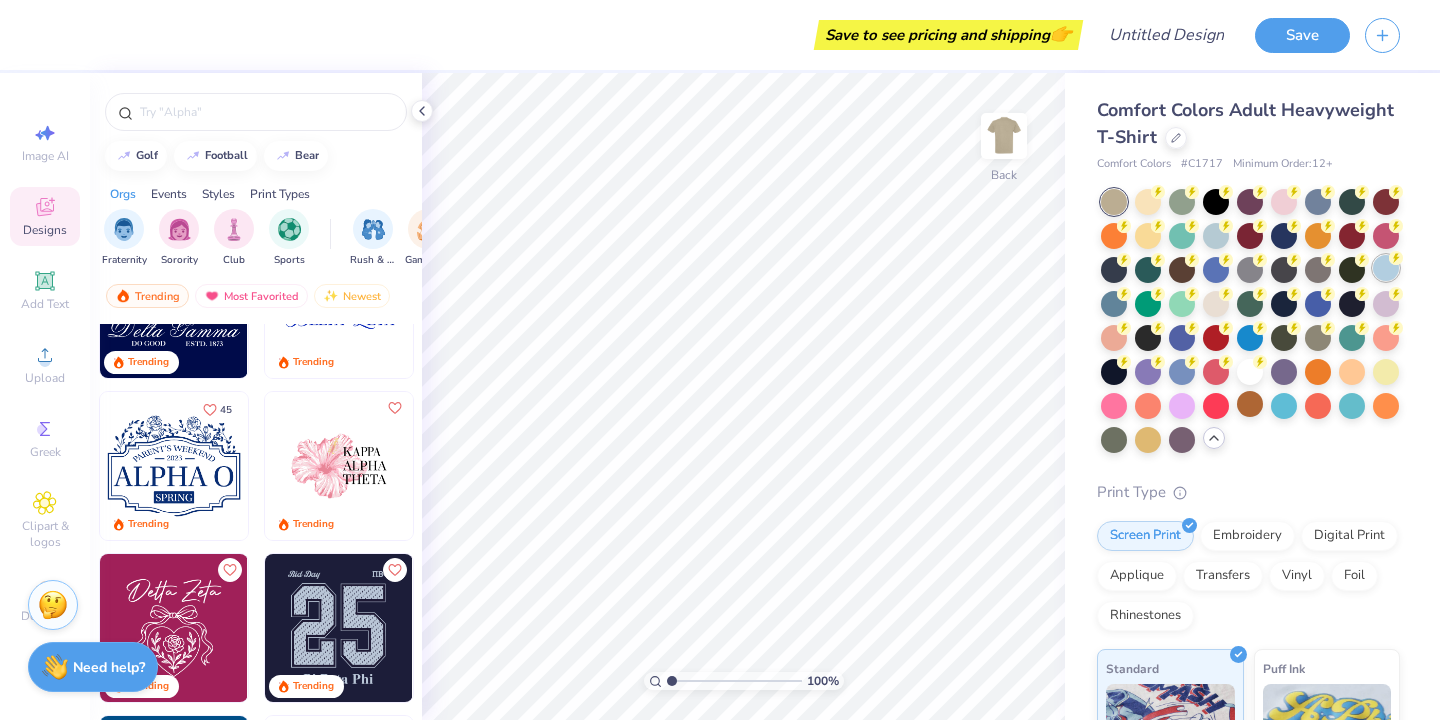 click at bounding box center [1386, 268] 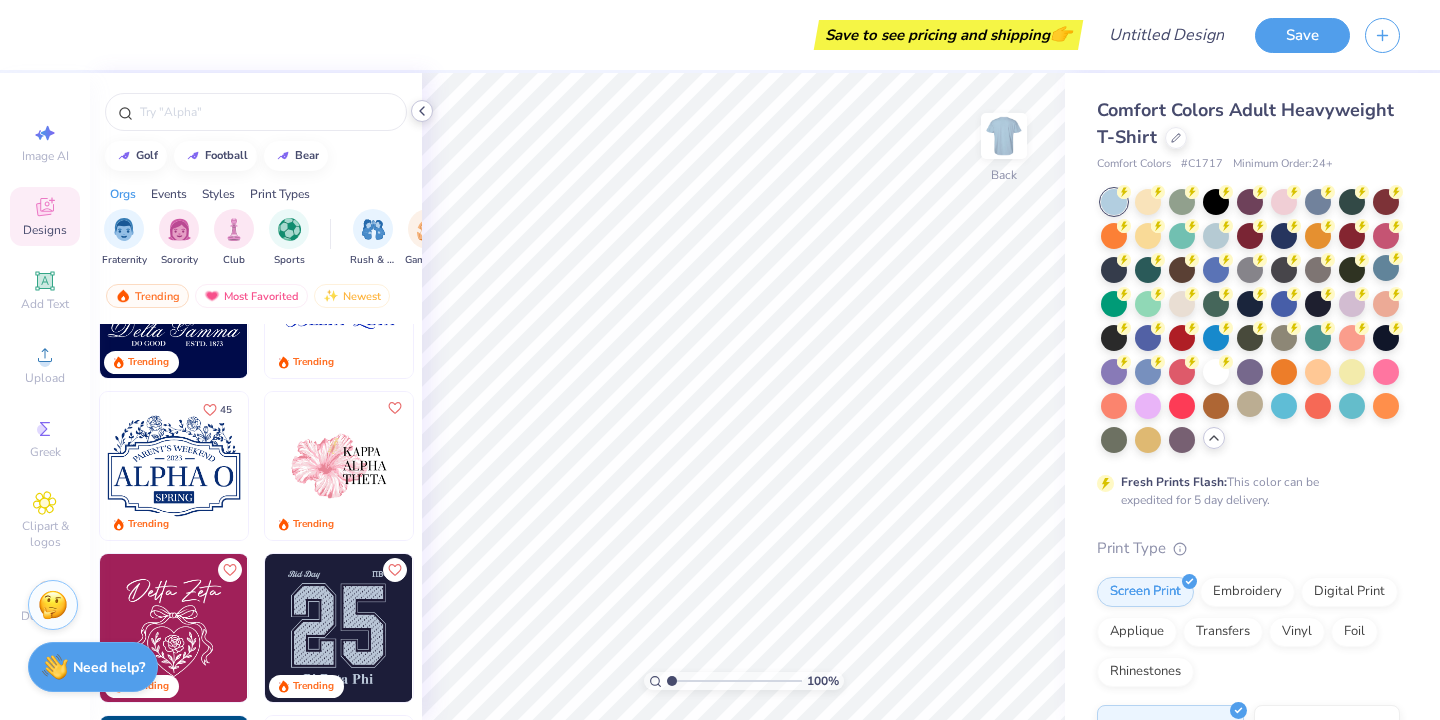 click 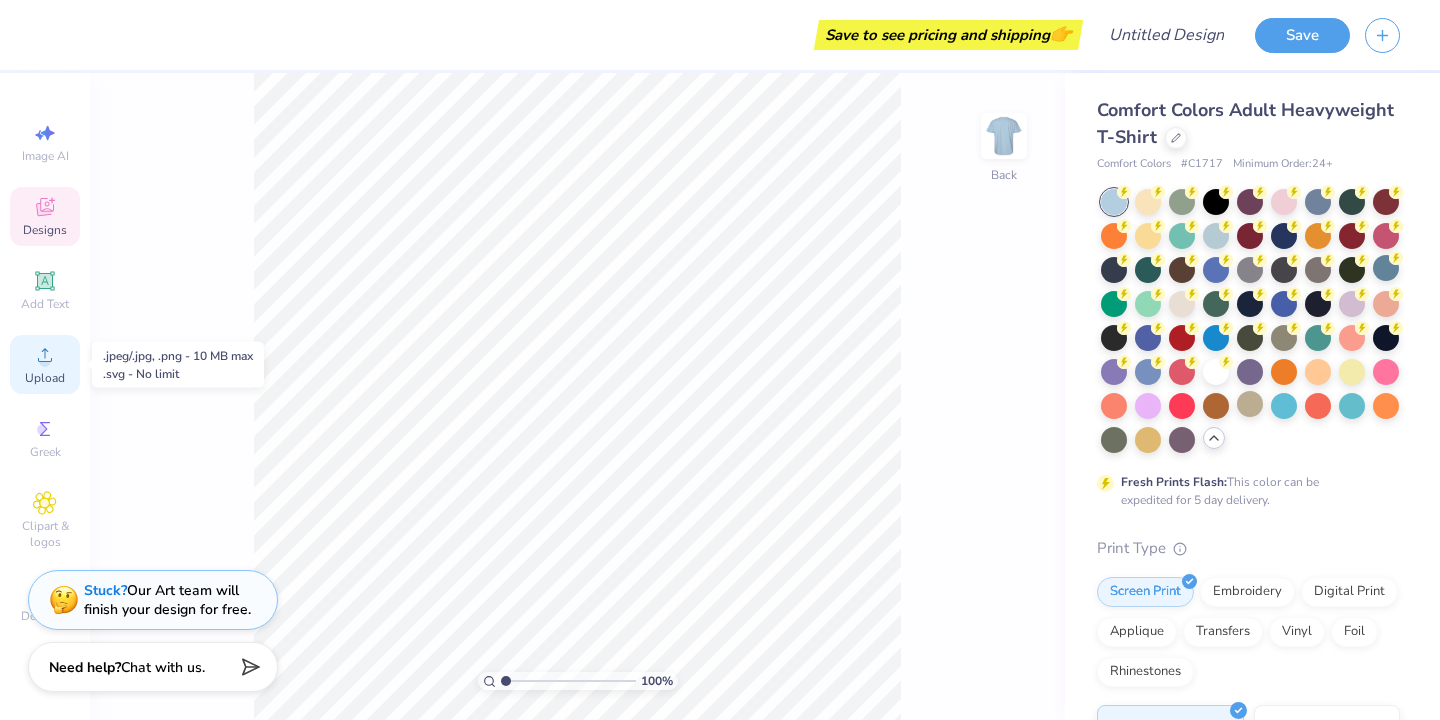 click on "Upload" at bounding box center (45, 378) 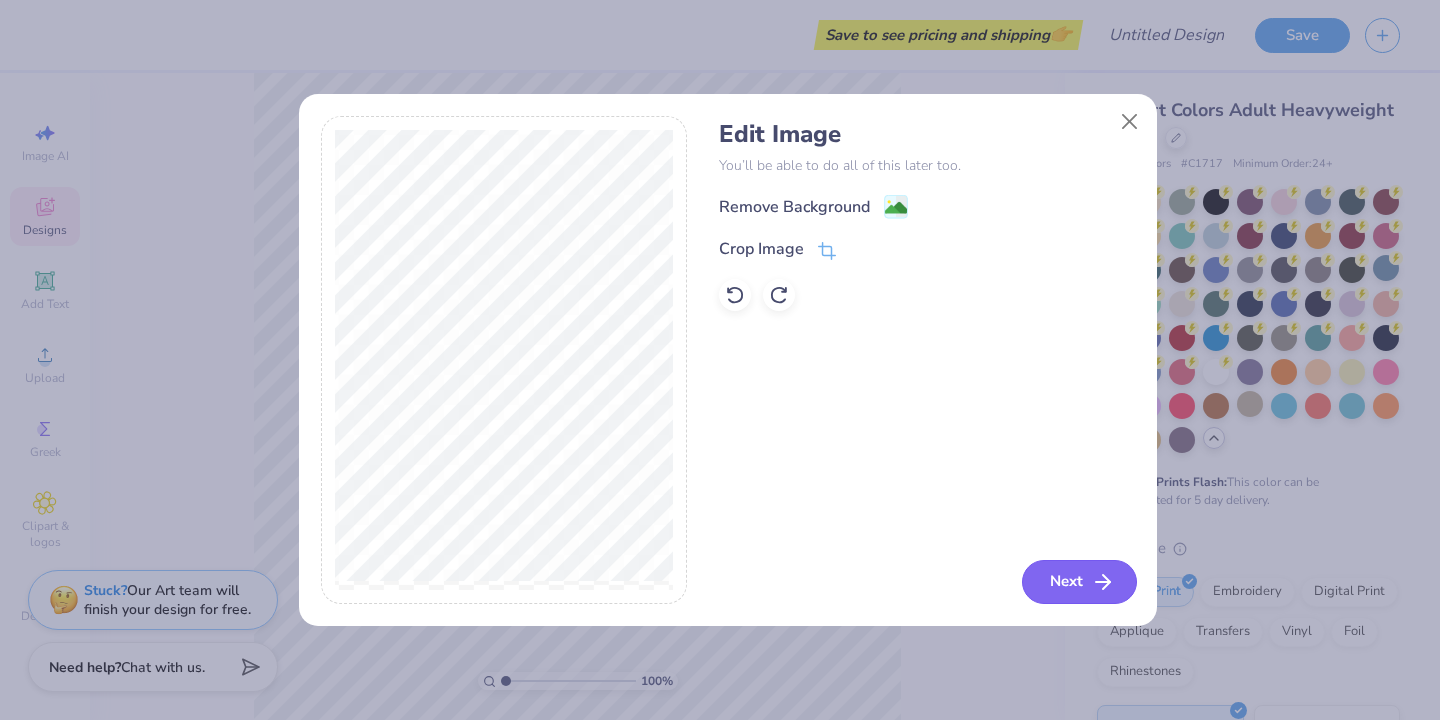 click on "Next" at bounding box center [1079, 582] 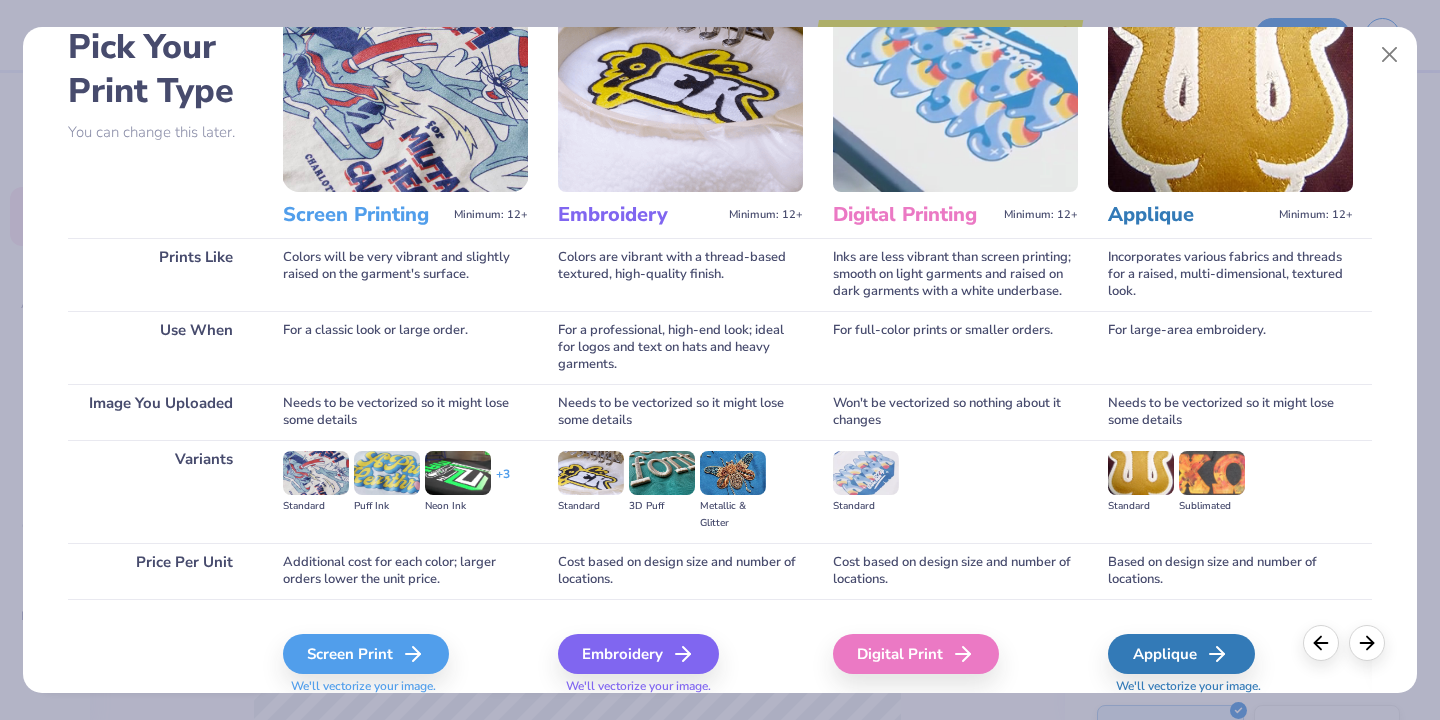 scroll, scrollTop: 121, scrollLeft: 0, axis: vertical 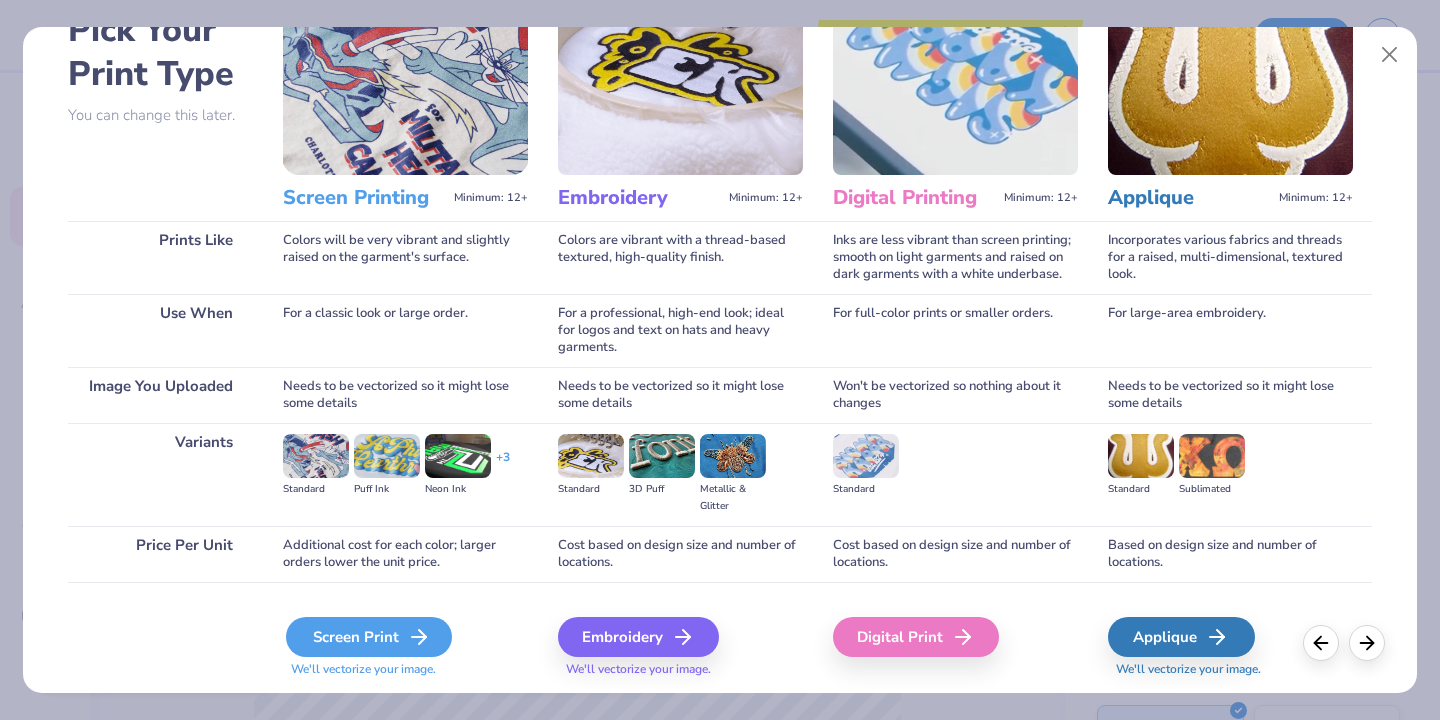 click on "Screen Print" at bounding box center (369, 637) 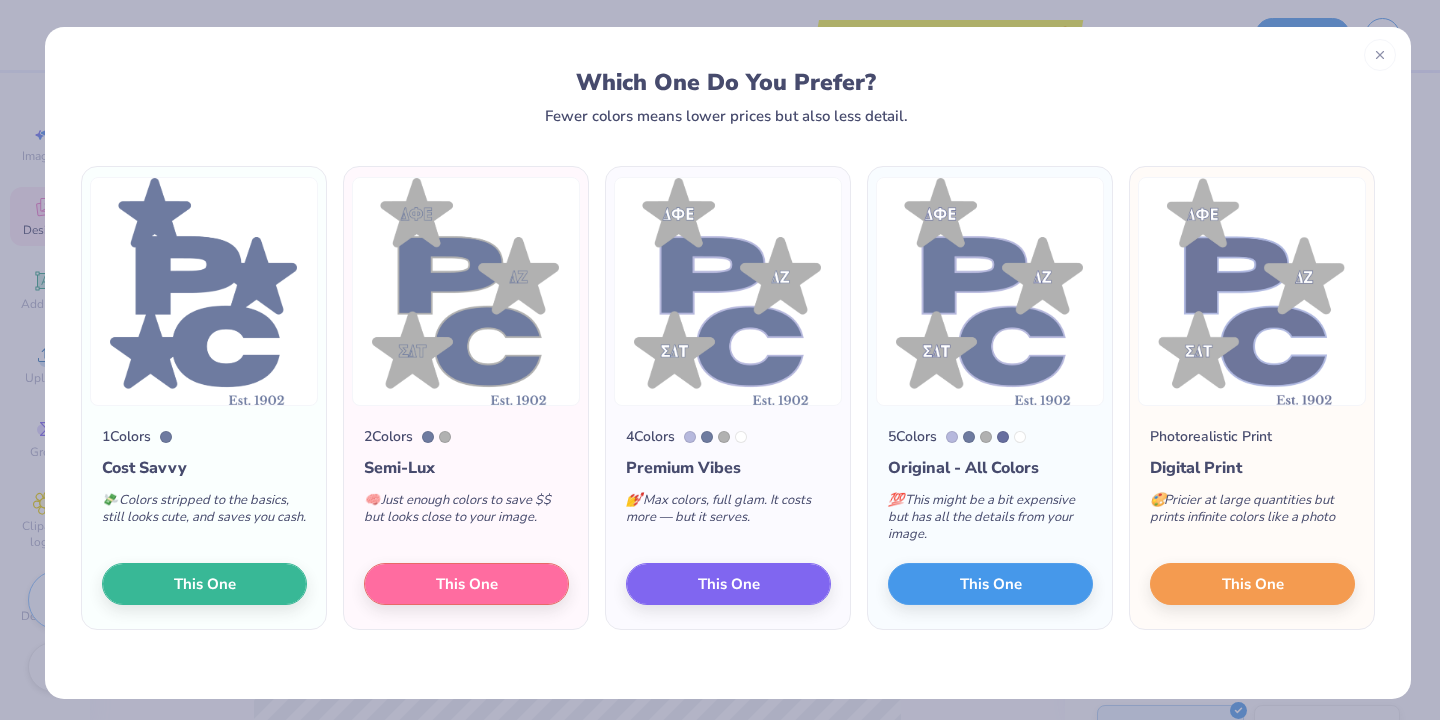 scroll, scrollTop: 6, scrollLeft: 0, axis: vertical 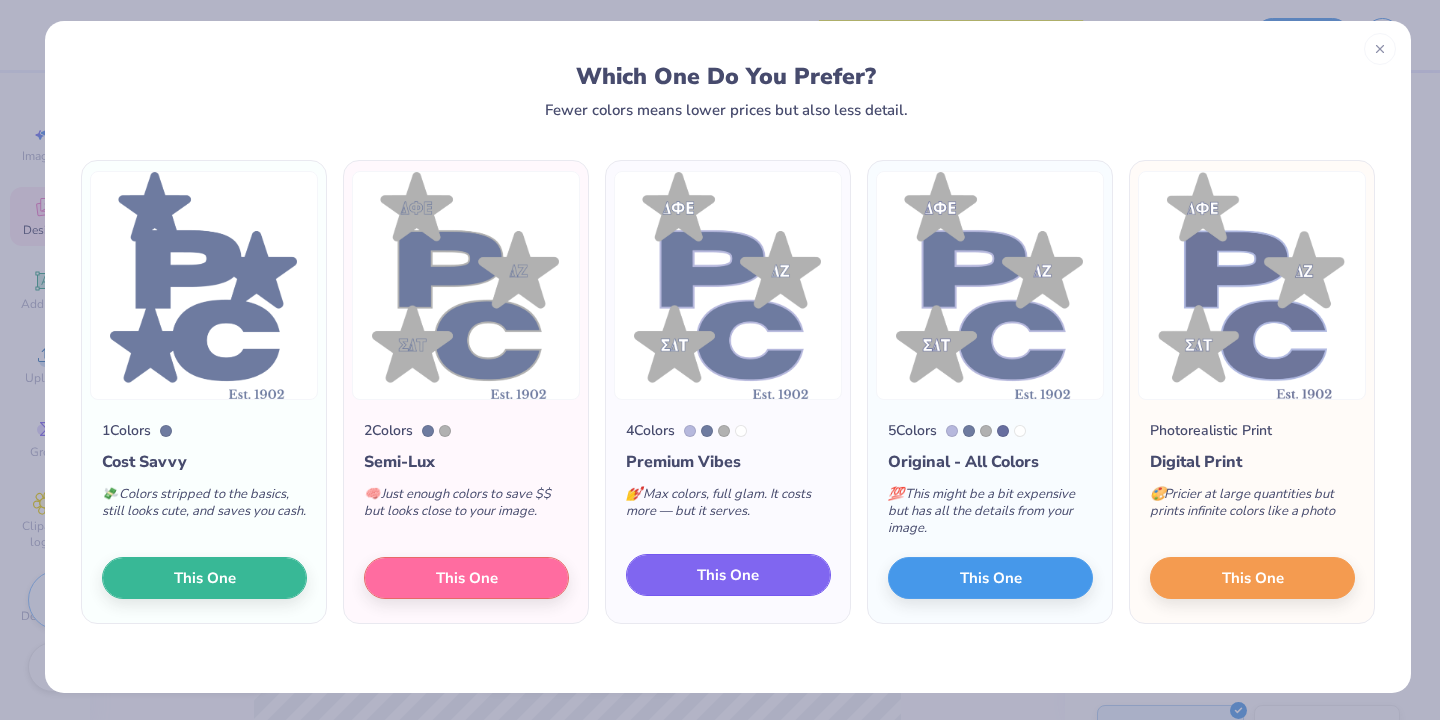 click on "This One" at bounding box center (728, 575) 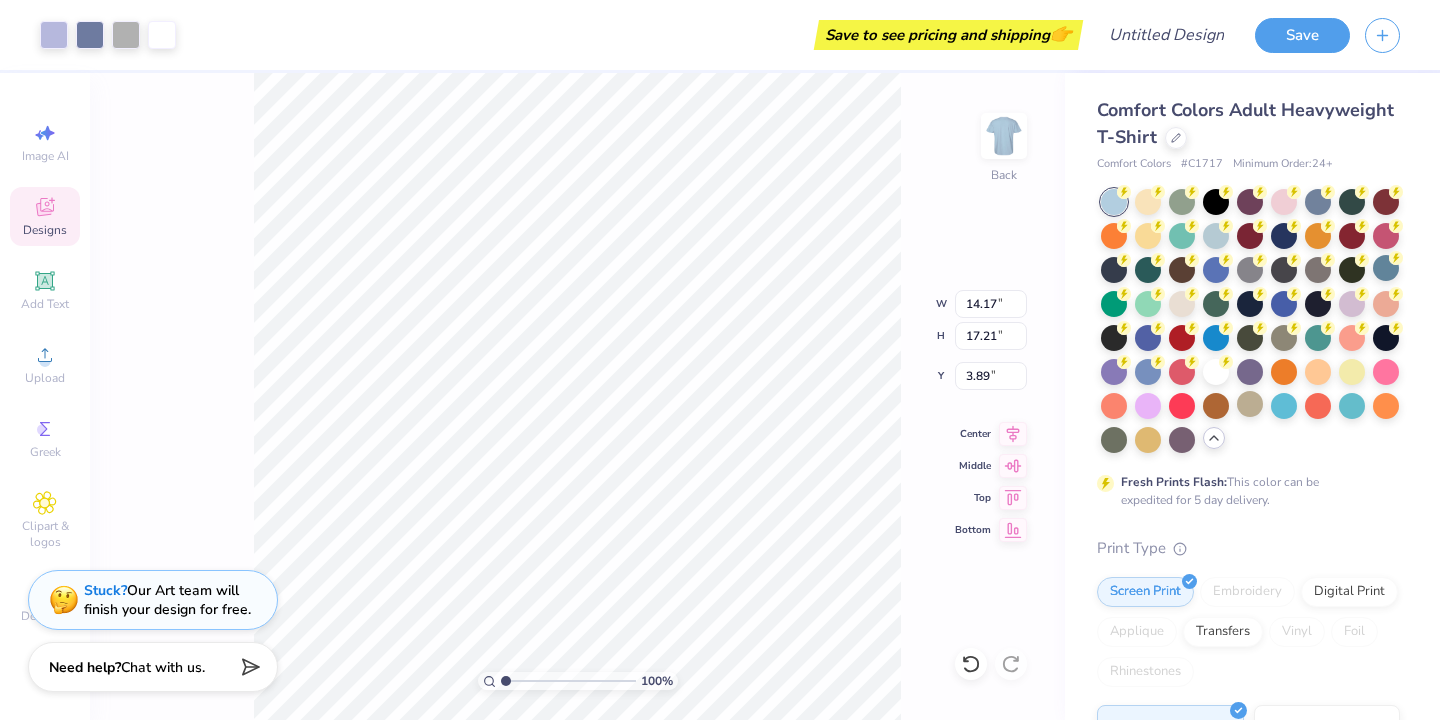 type on "9.79" 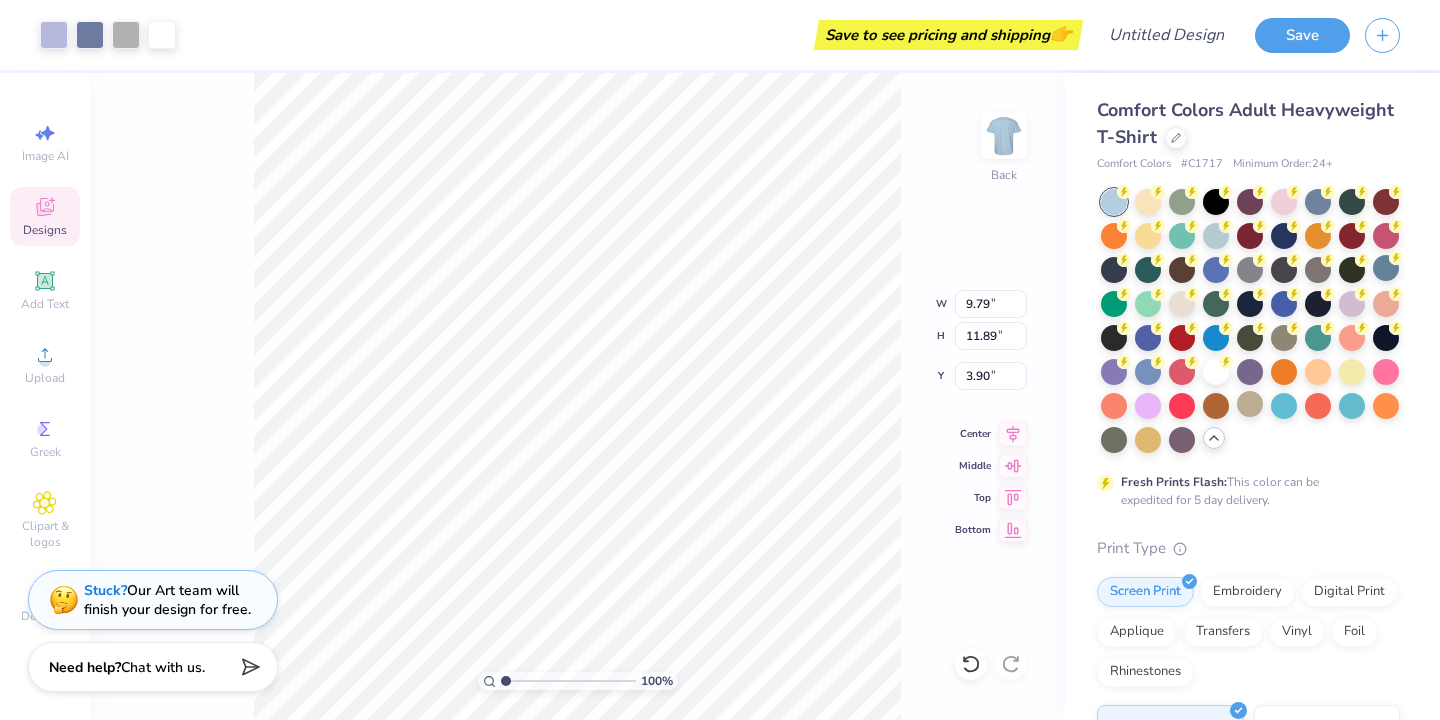 type on "2.24" 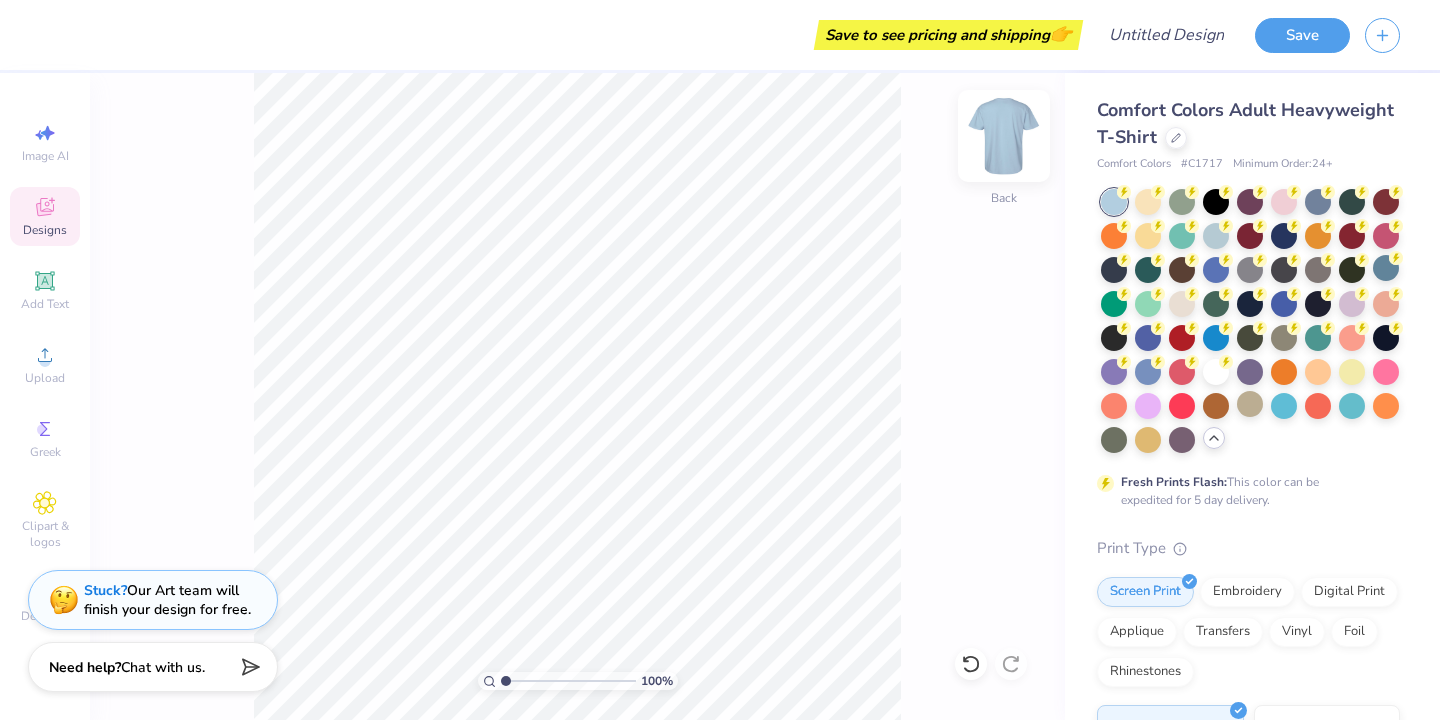 click at bounding box center (1004, 136) 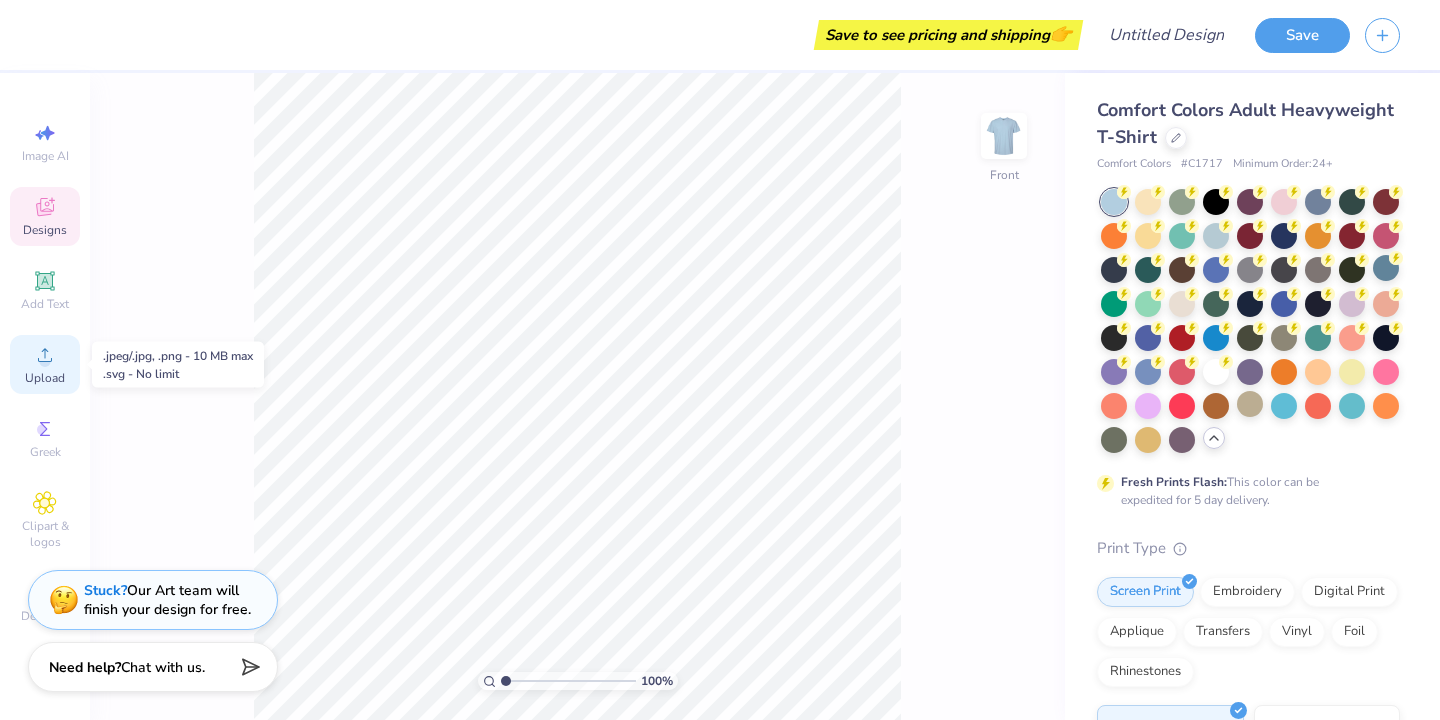 click 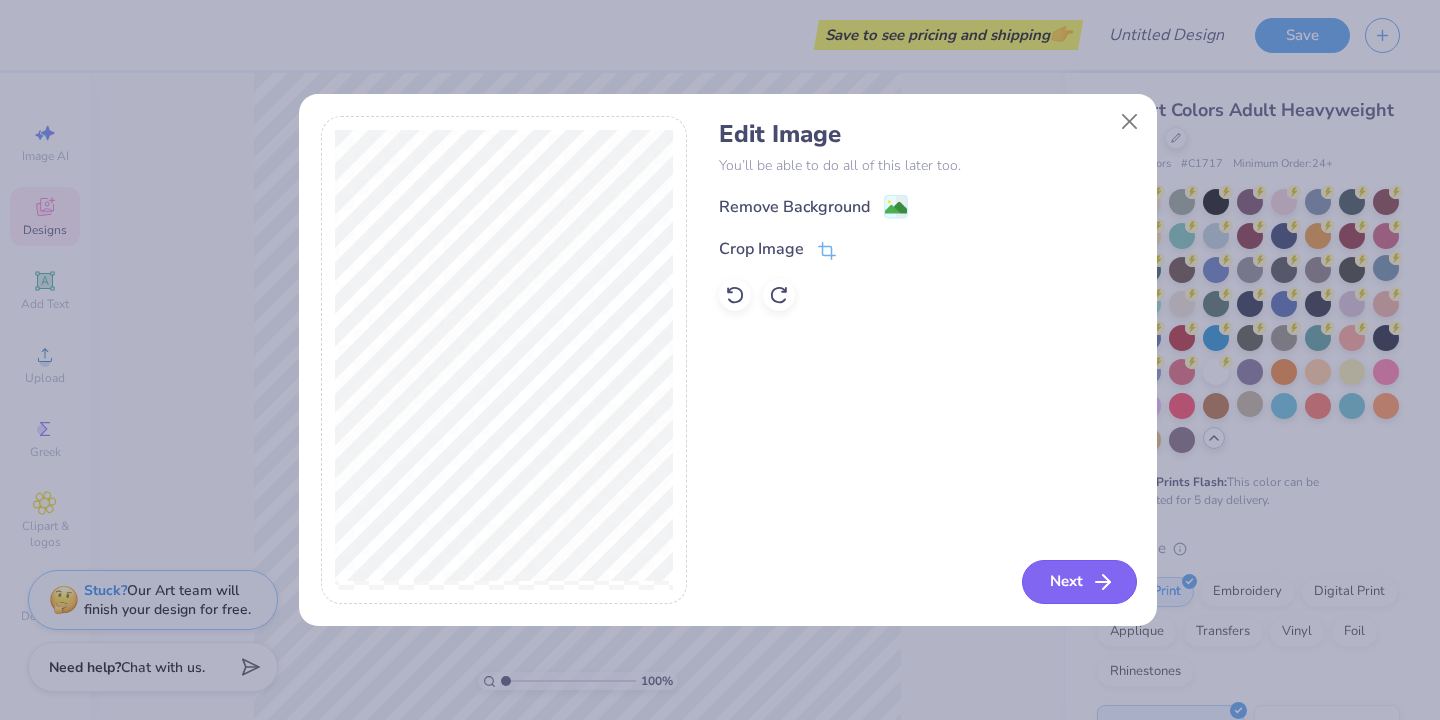 click on "Next" at bounding box center (1079, 582) 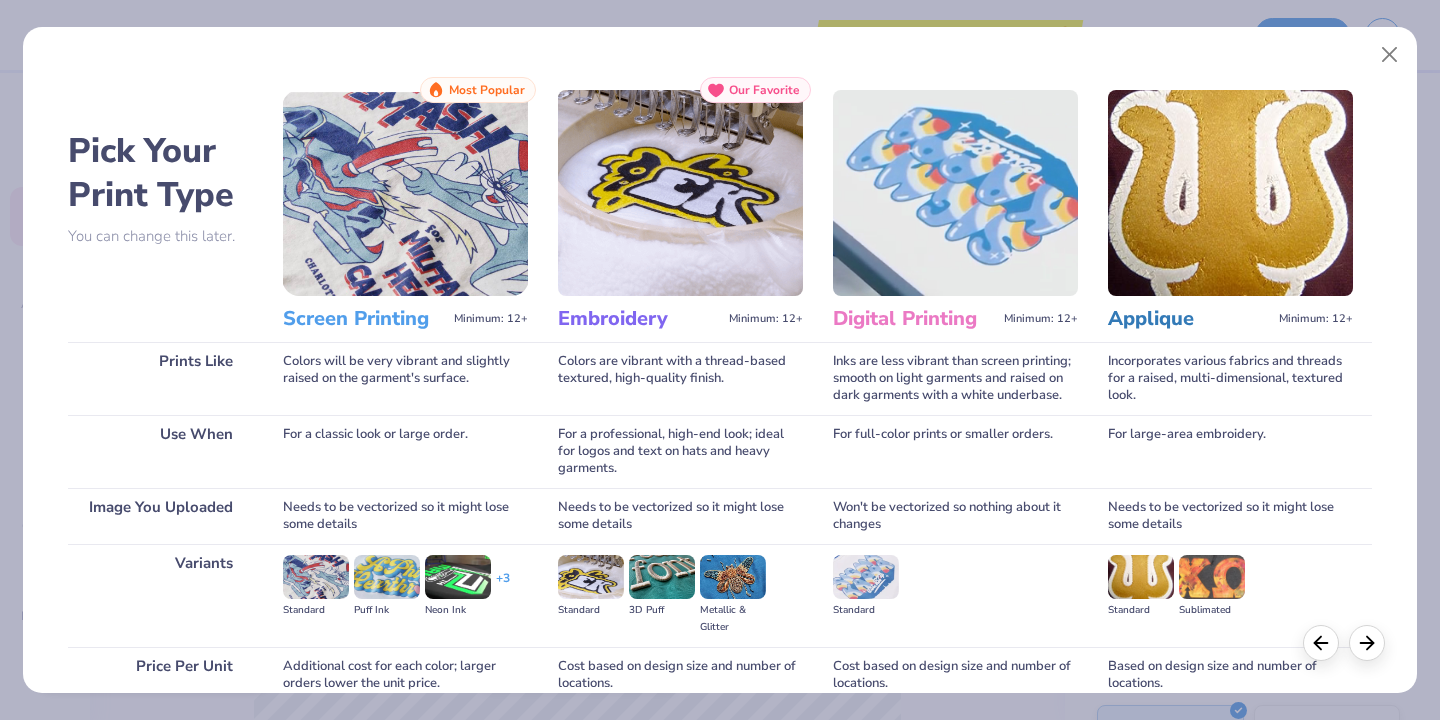 click at bounding box center [405, 193] 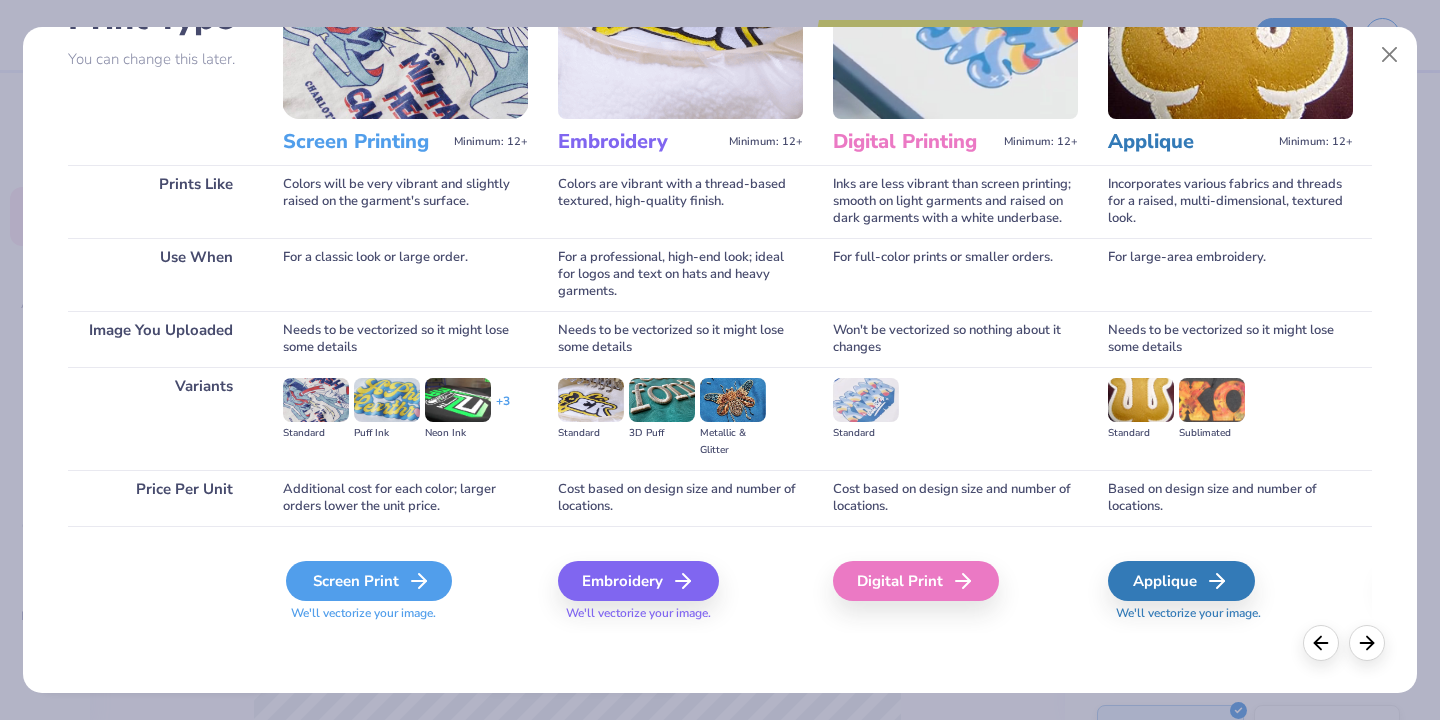 click 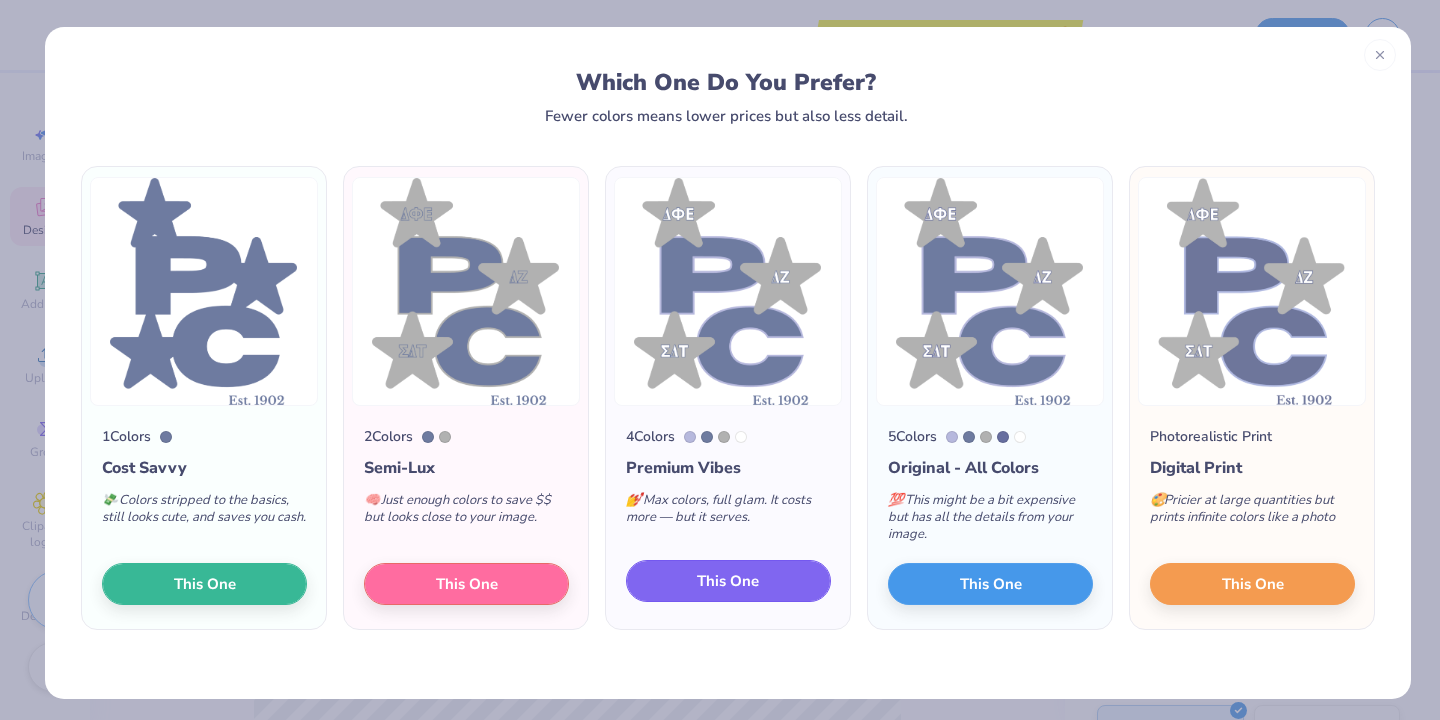 click on "This One" at bounding box center (728, 581) 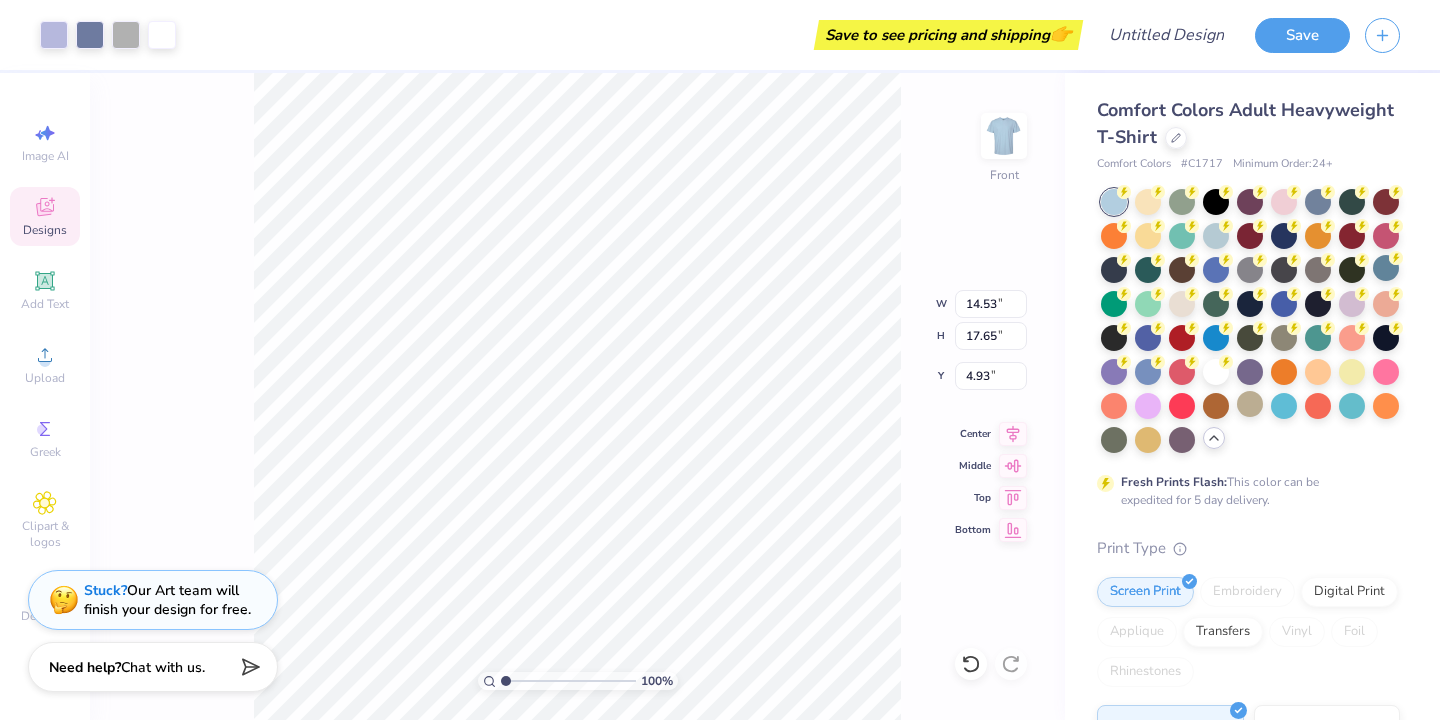 type on "3.00" 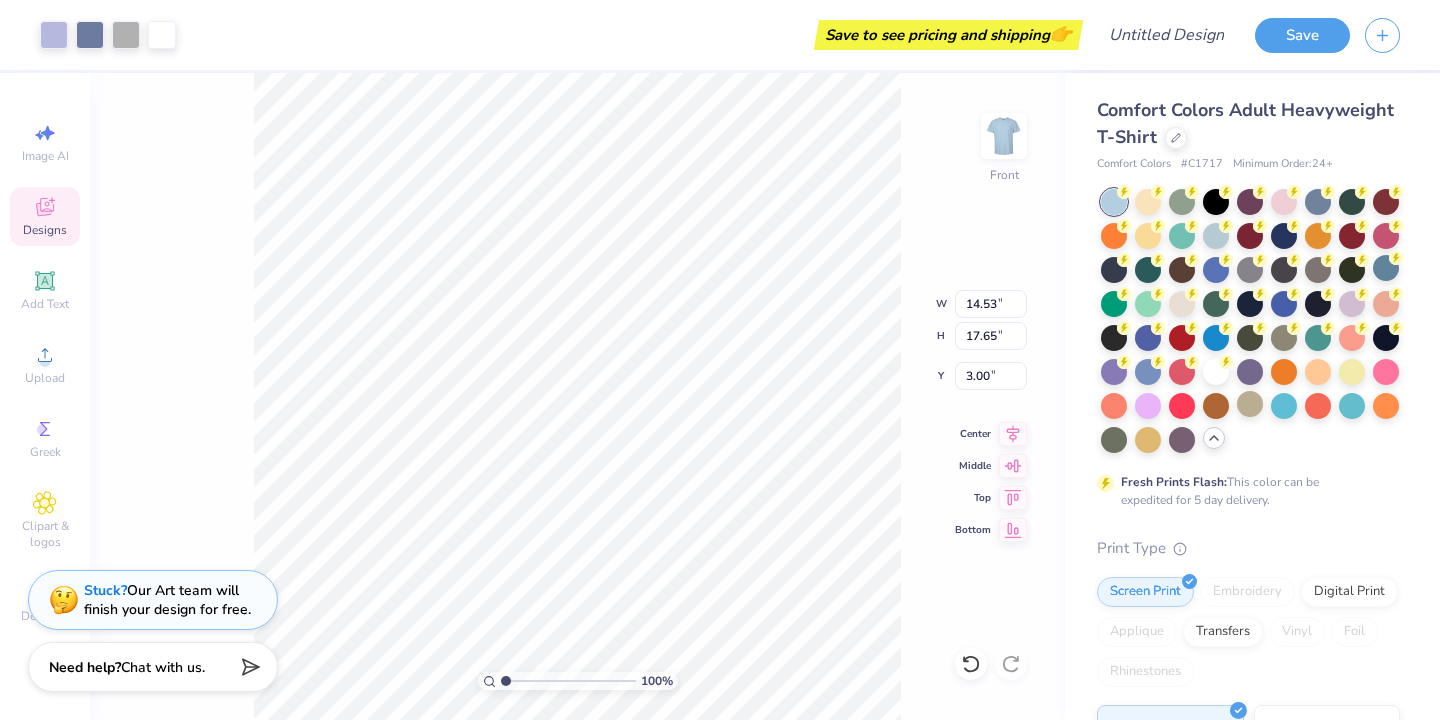 type on "11.66" 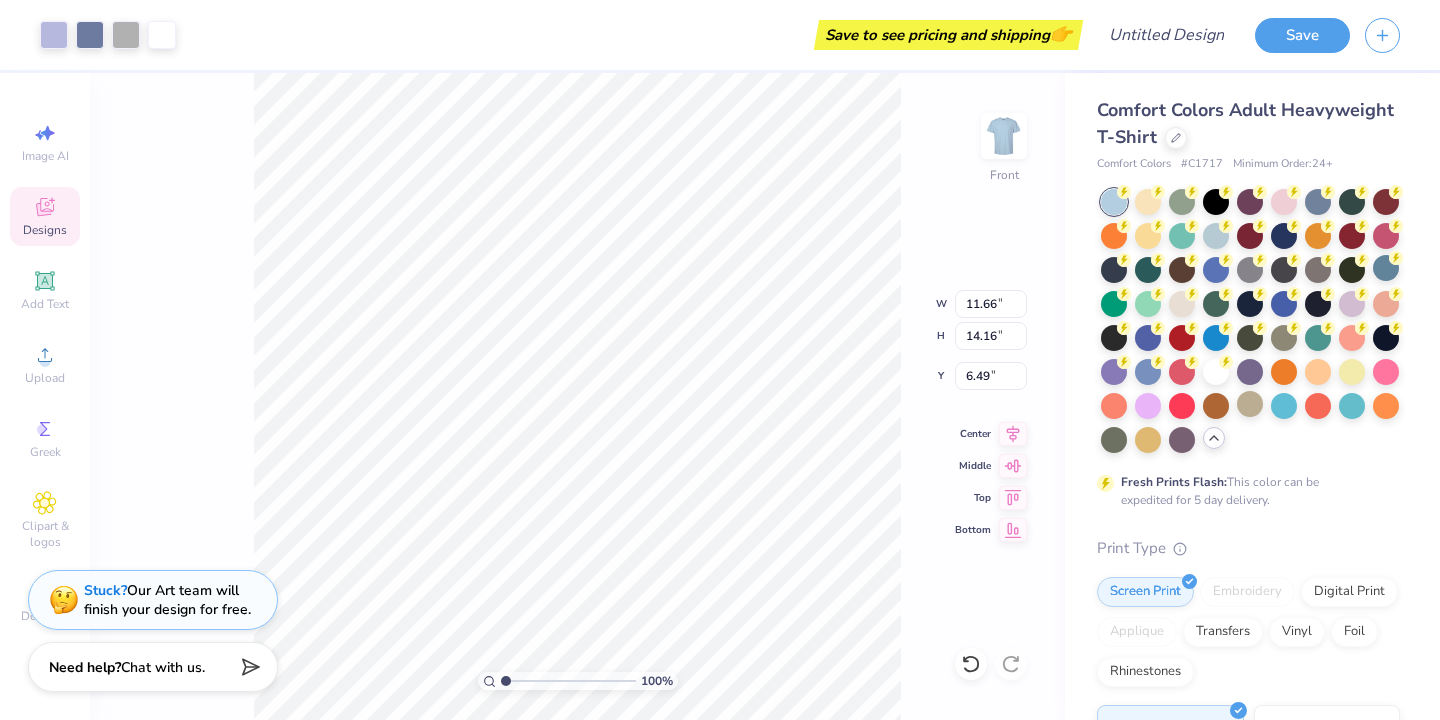 type on "3.00" 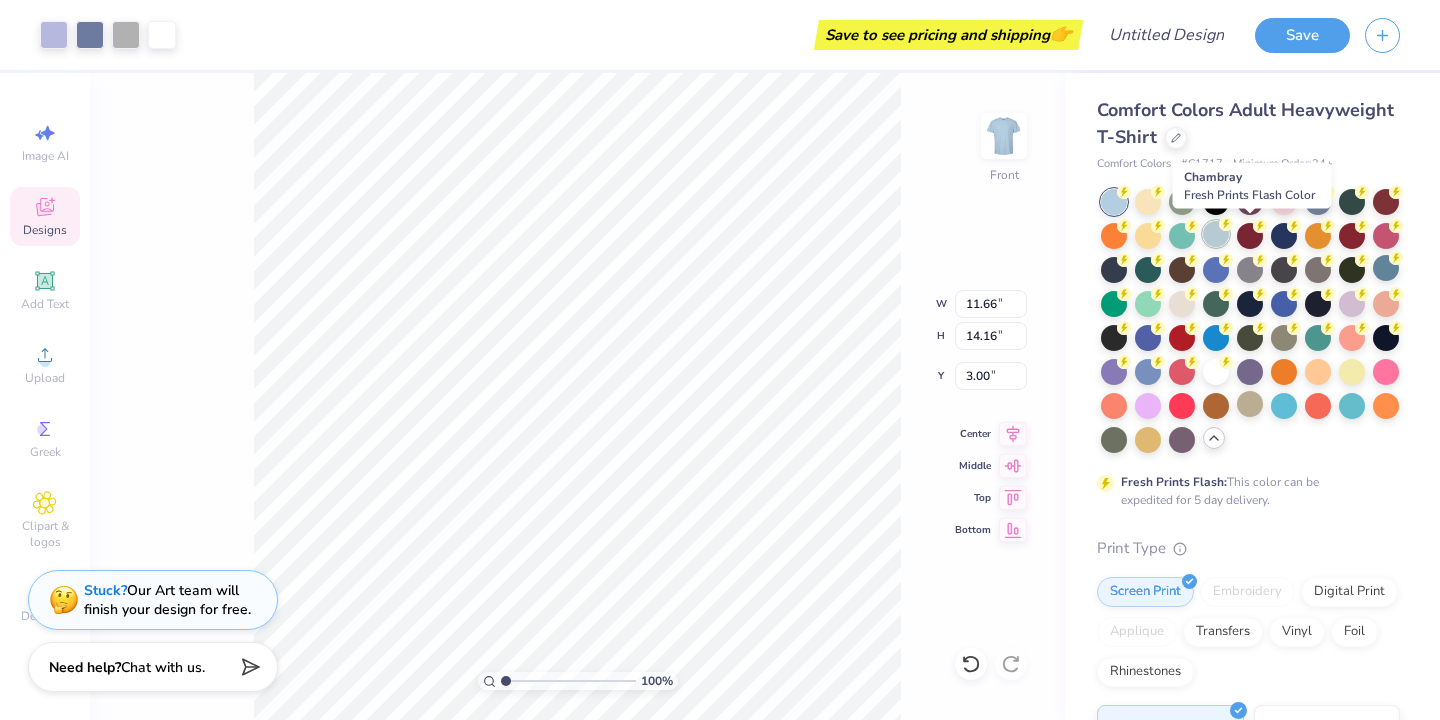 click at bounding box center (1216, 234) 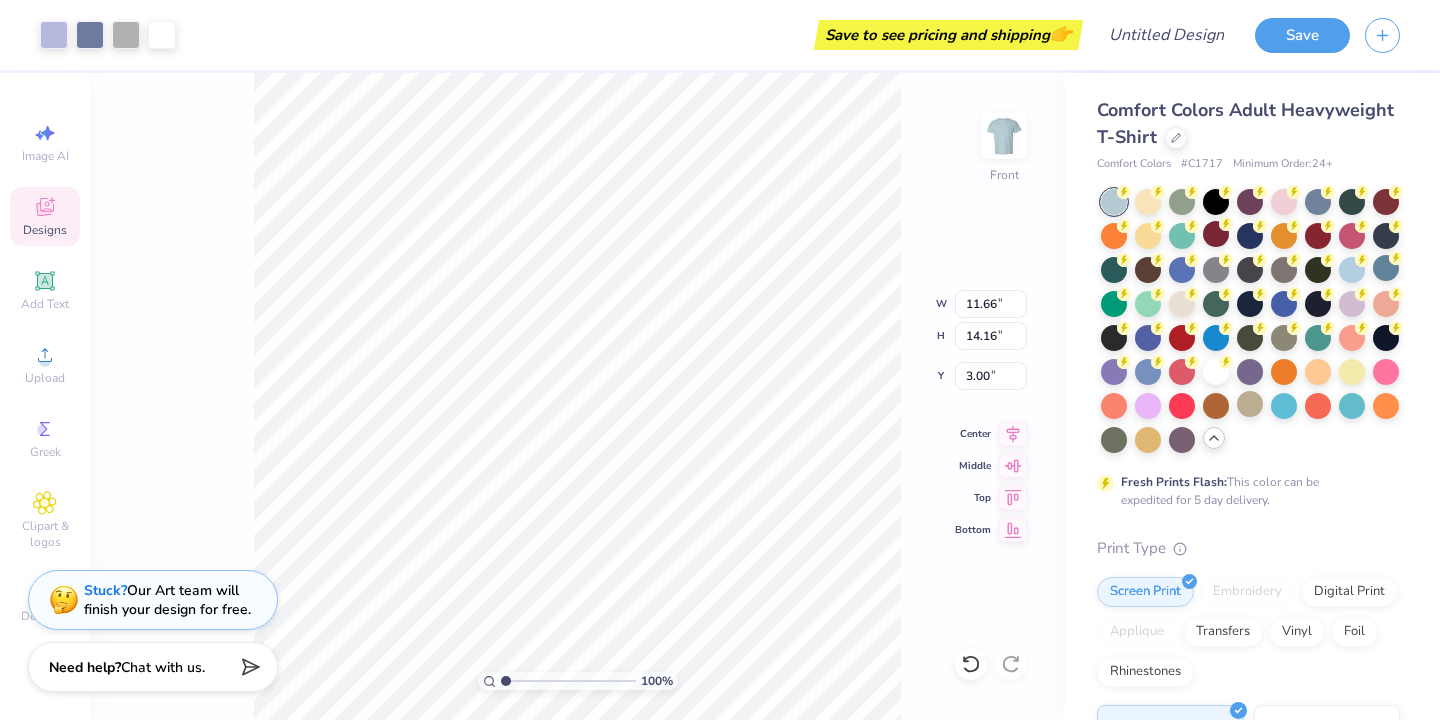 click at bounding box center (1114, 202) 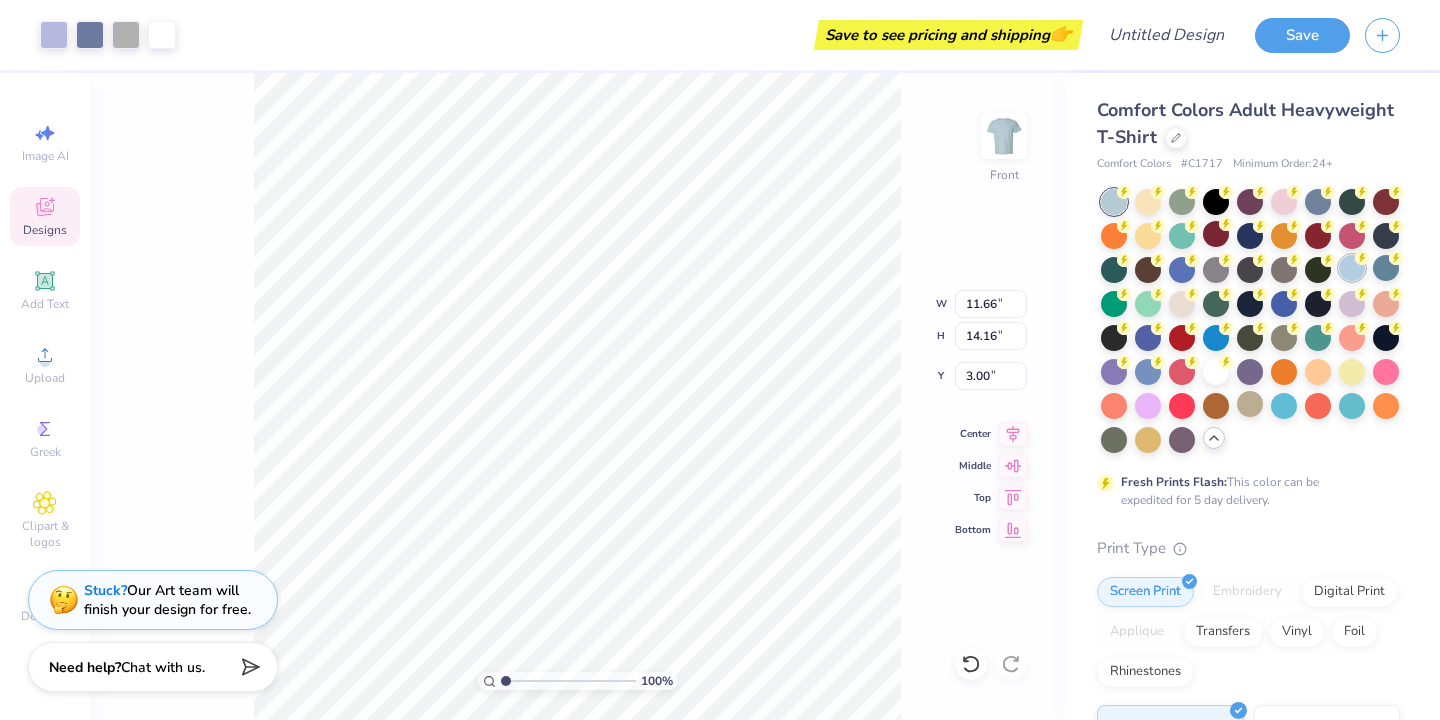 click at bounding box center (1352, 268) 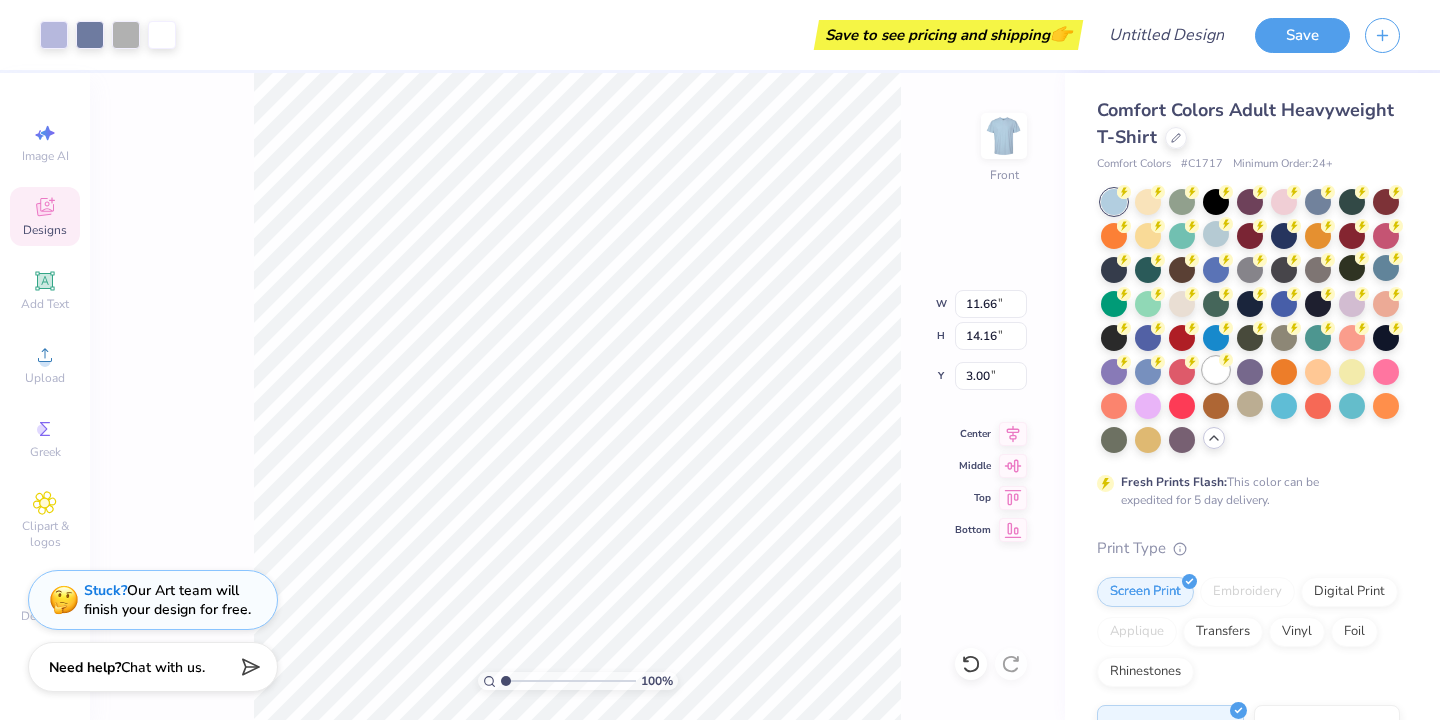 click at bounding box center [1216, 370] 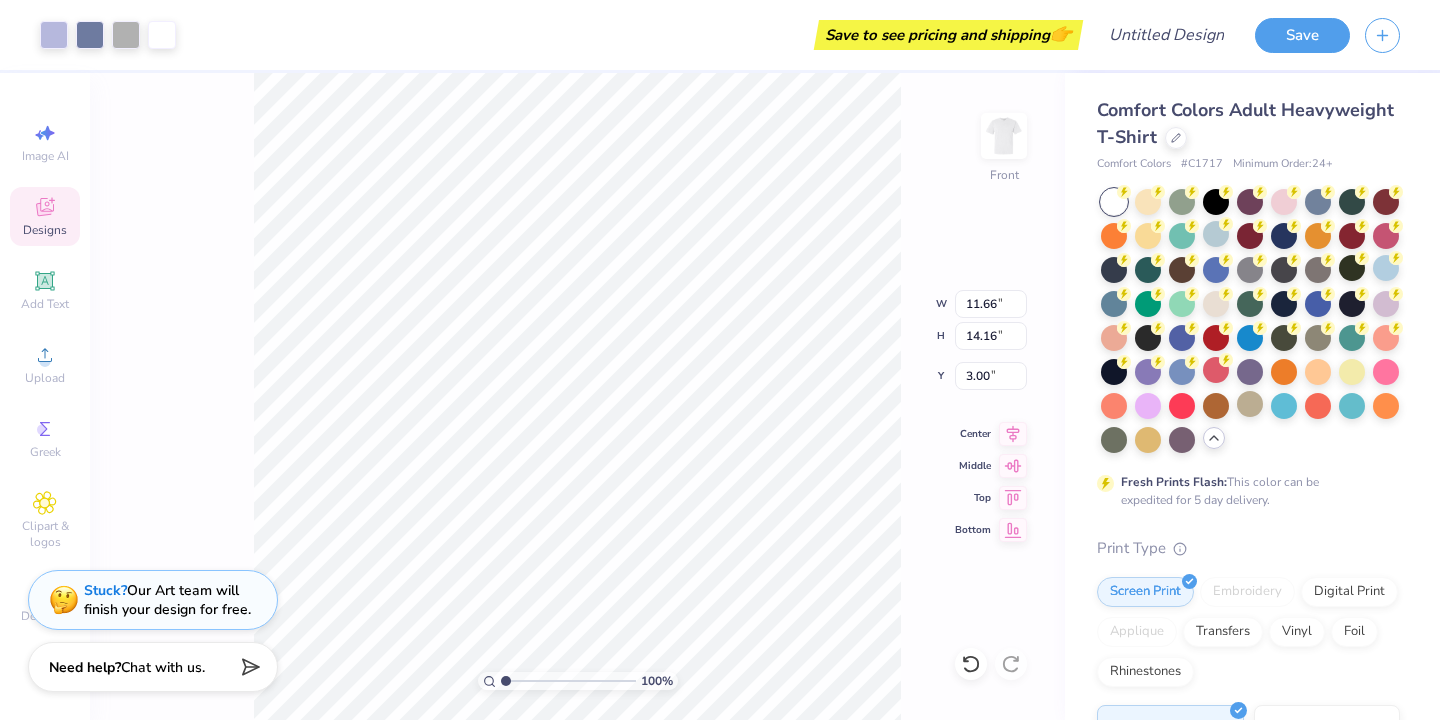 type on "2.71" 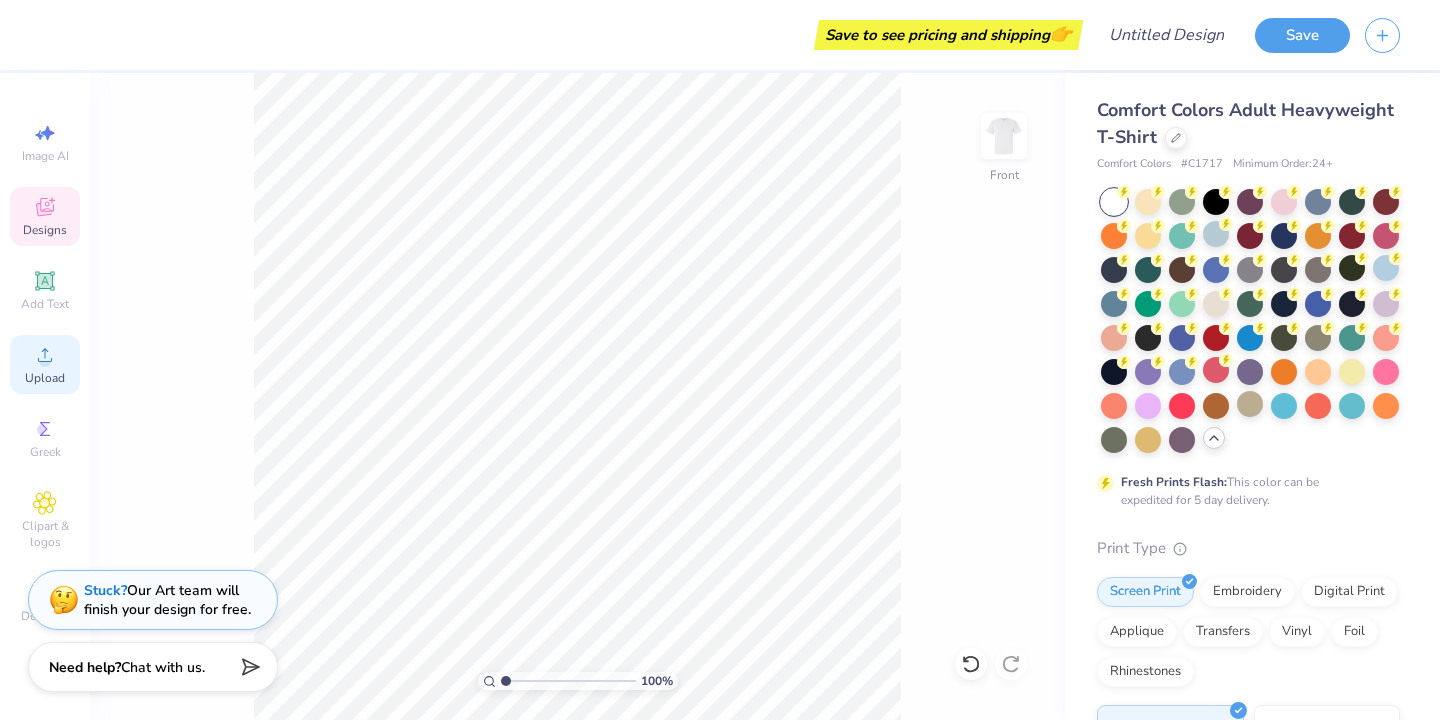 click on "Upload" at bounding box center [45, 378] 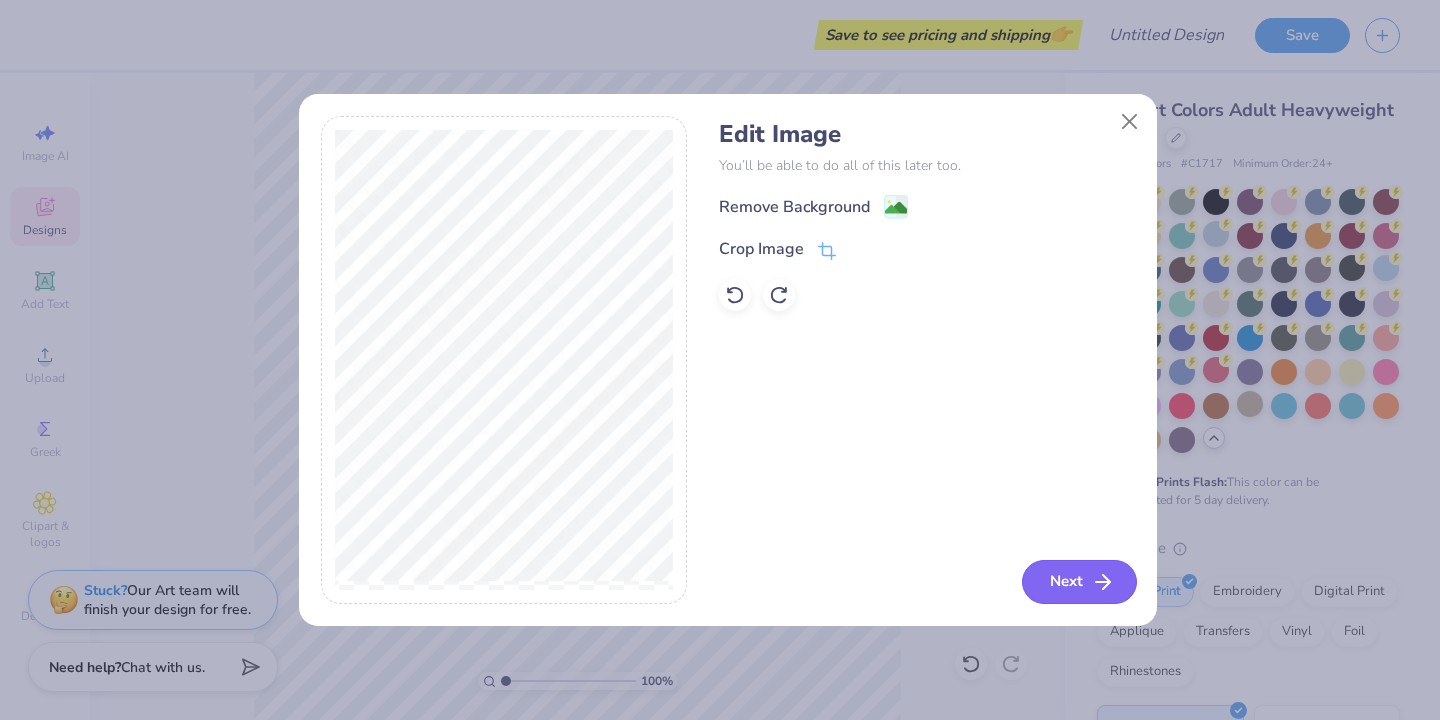 click on "Next" at bounding box center (1079, 582) 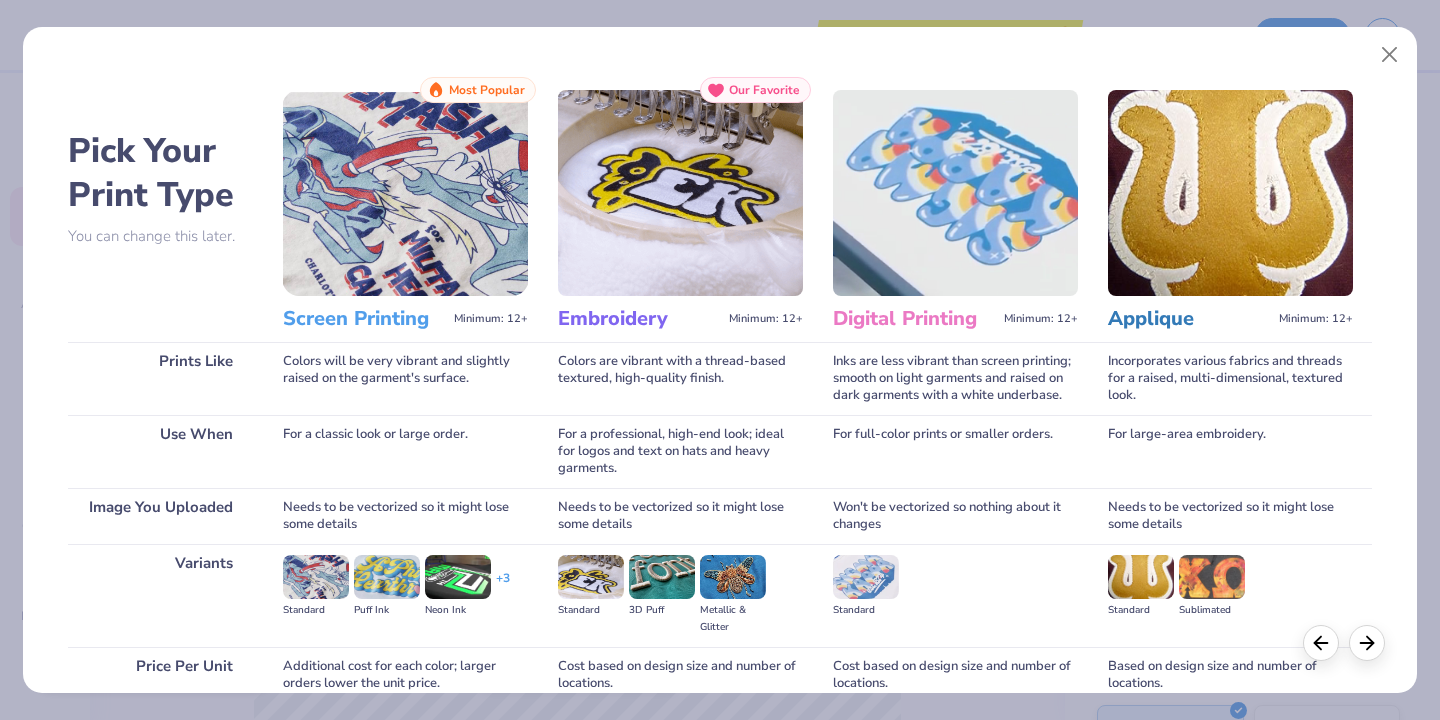 scroll, scrollTop: 177, scrollLeft: 0, axis: vertical 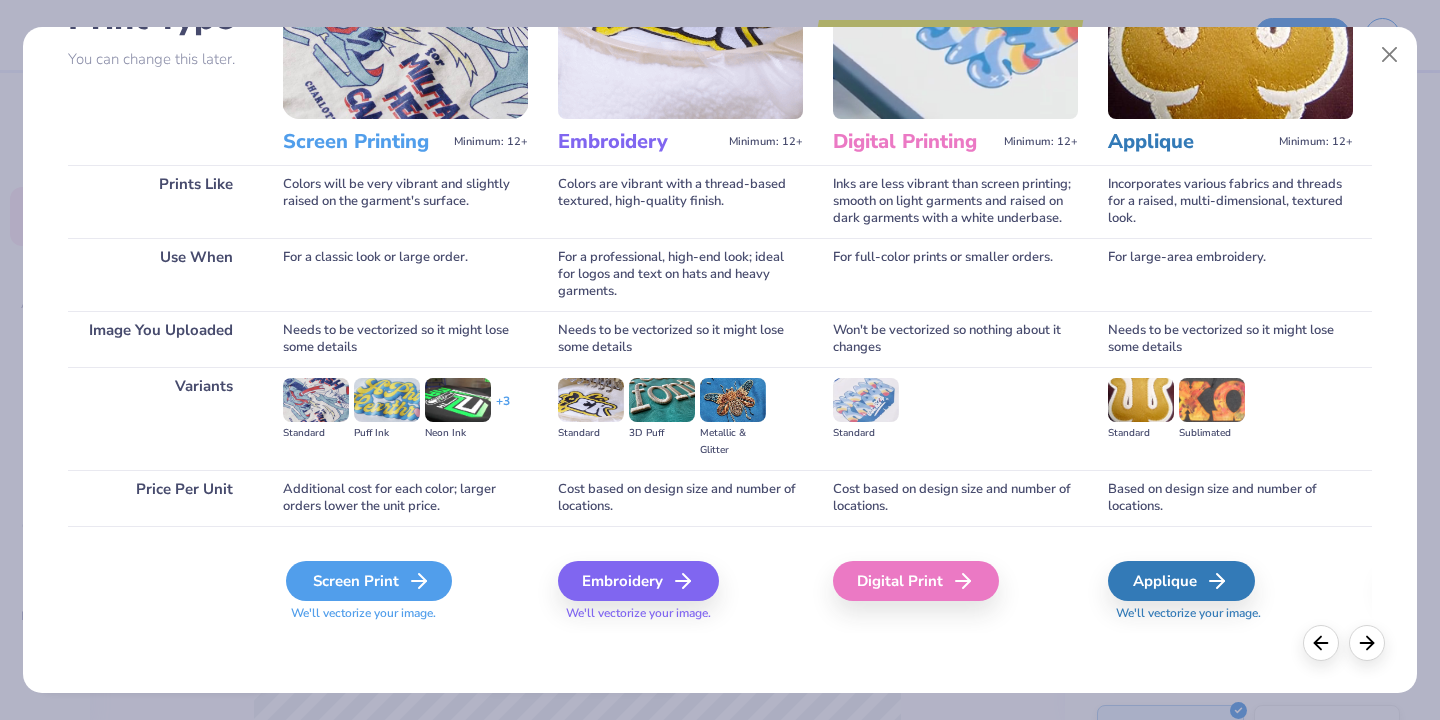 click on "Screen Print" at bounding box center [369, 581] 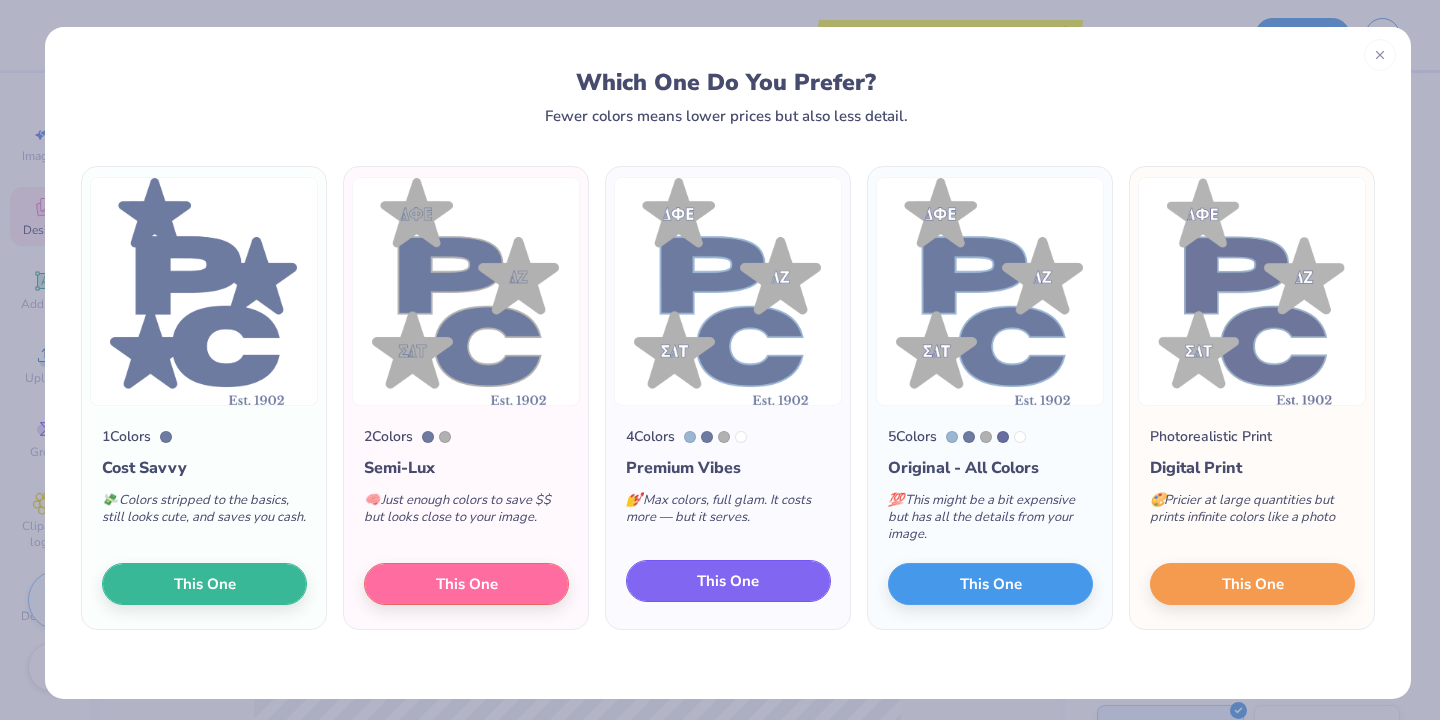 click on "This One" at bounding box center (728, 581) 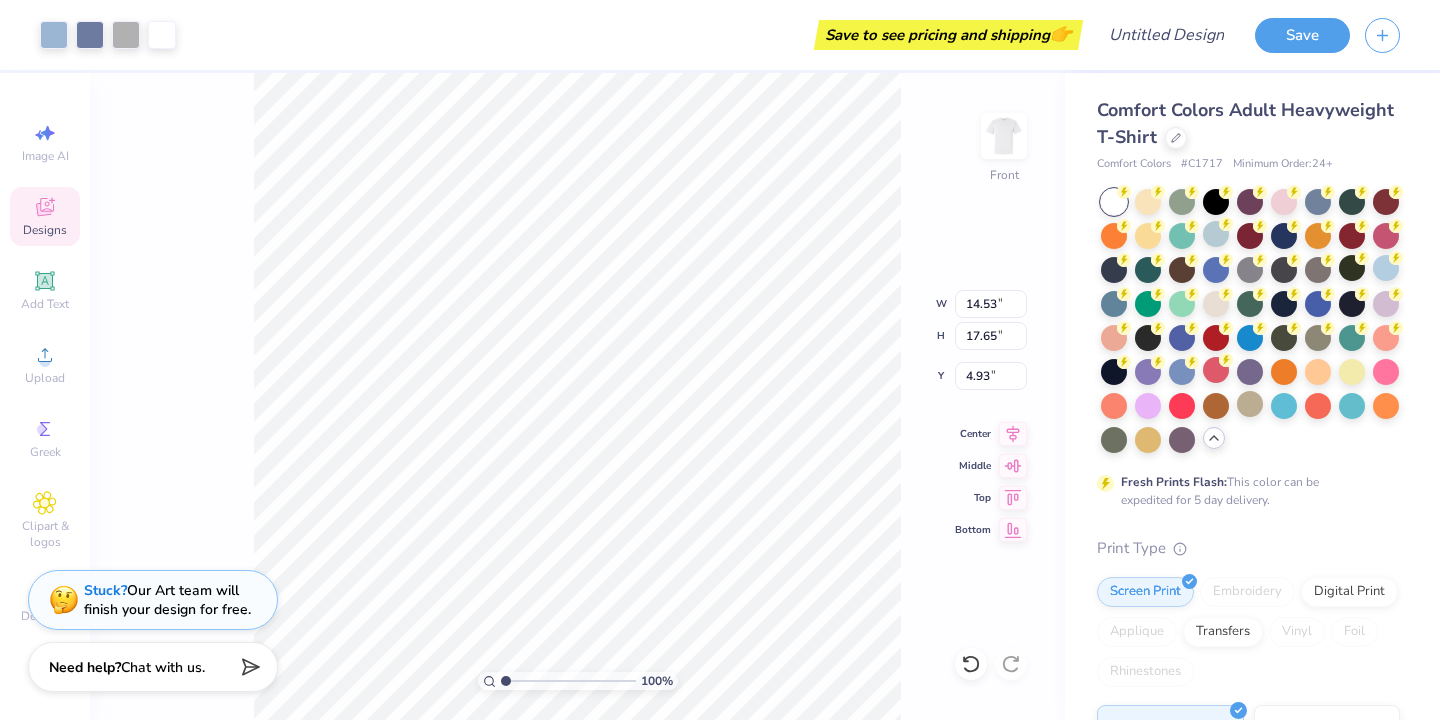 type on "3.85" 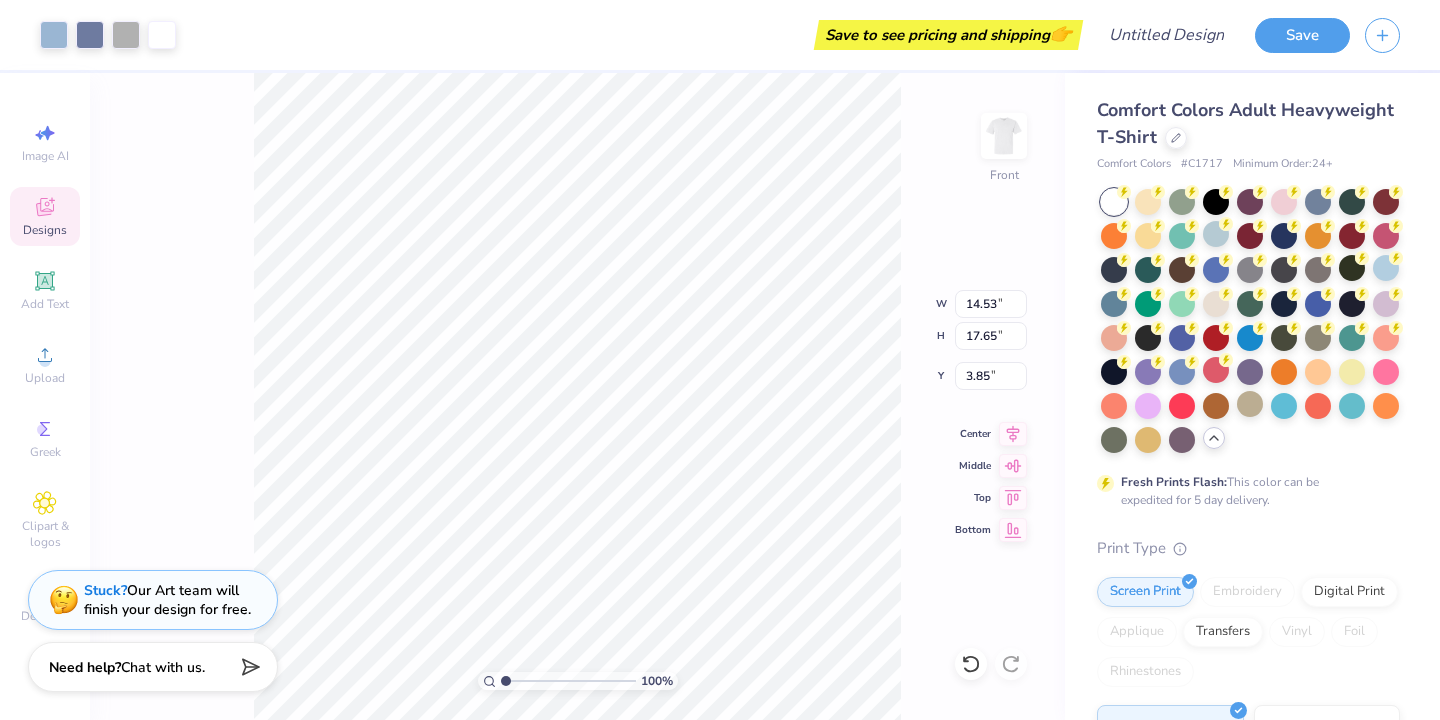 type on "13.31" 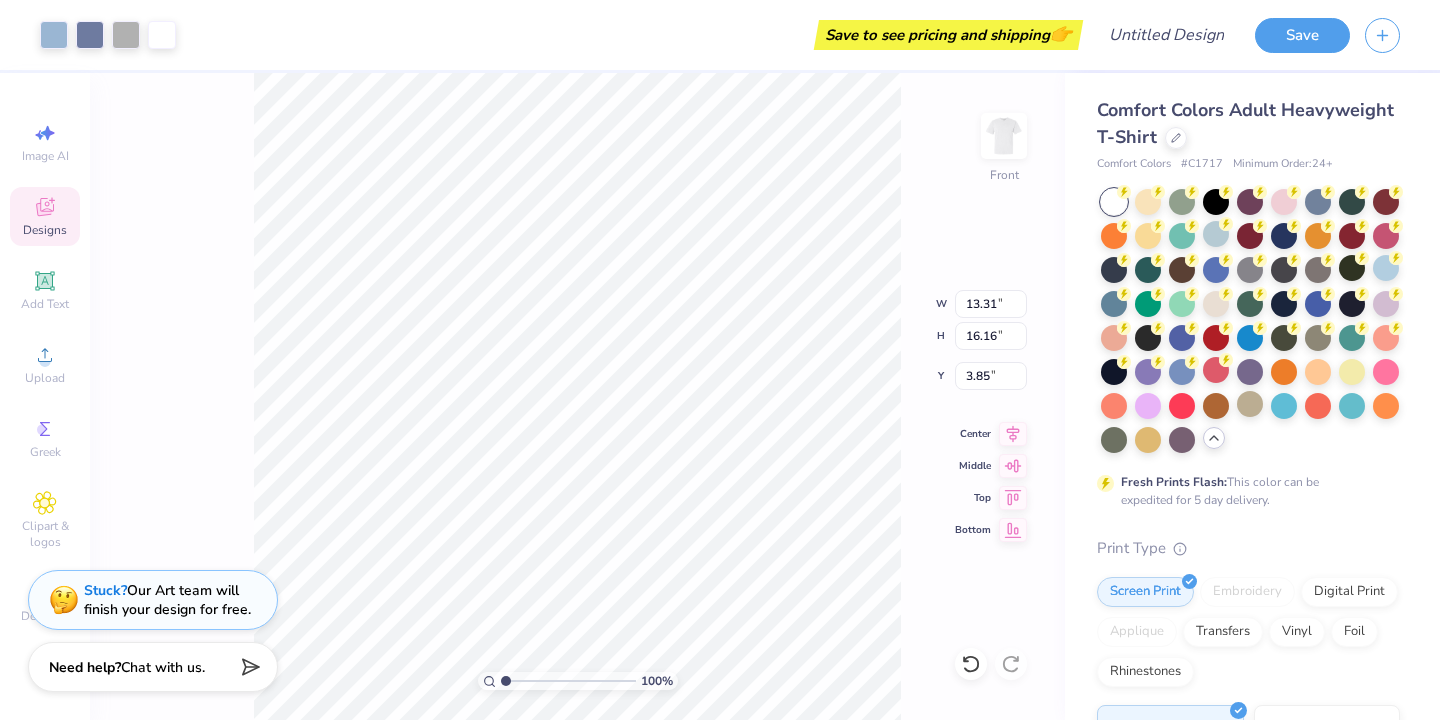 type on "12.00" 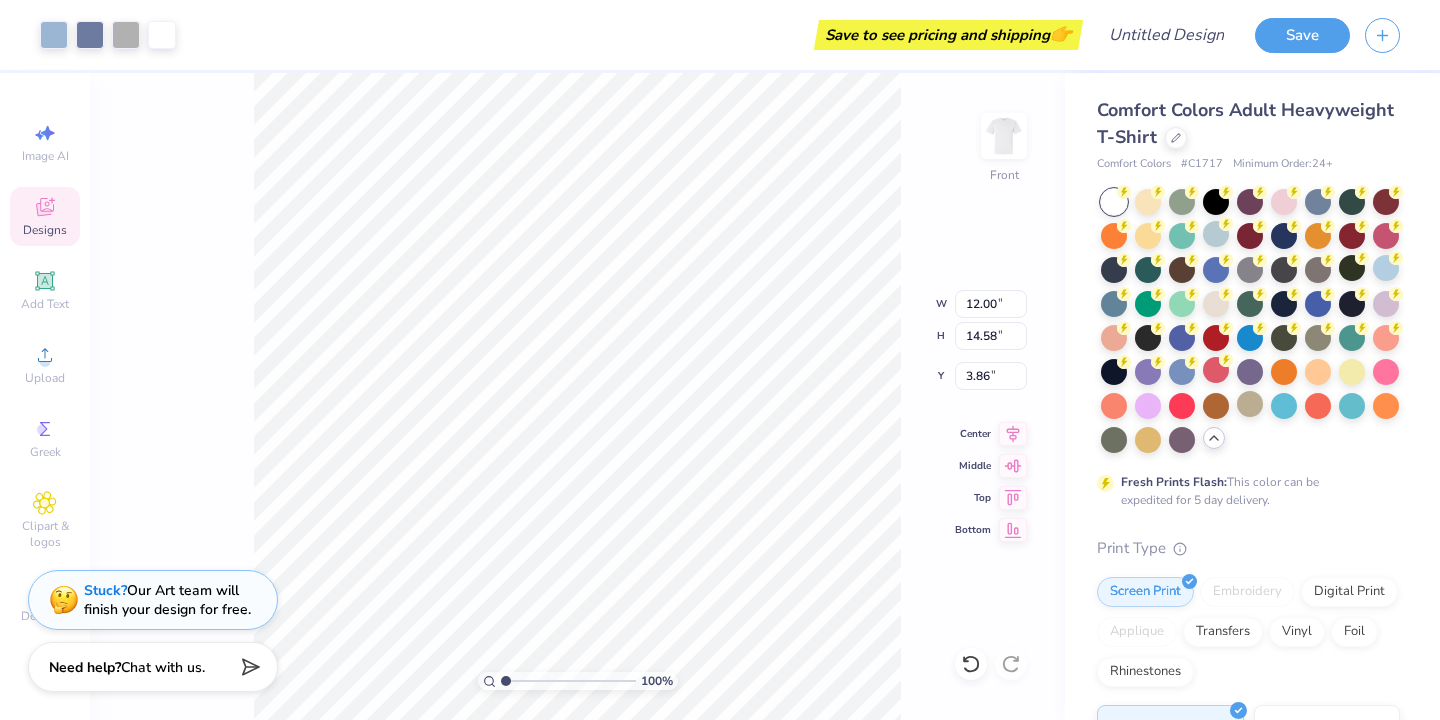 type on "3.00" 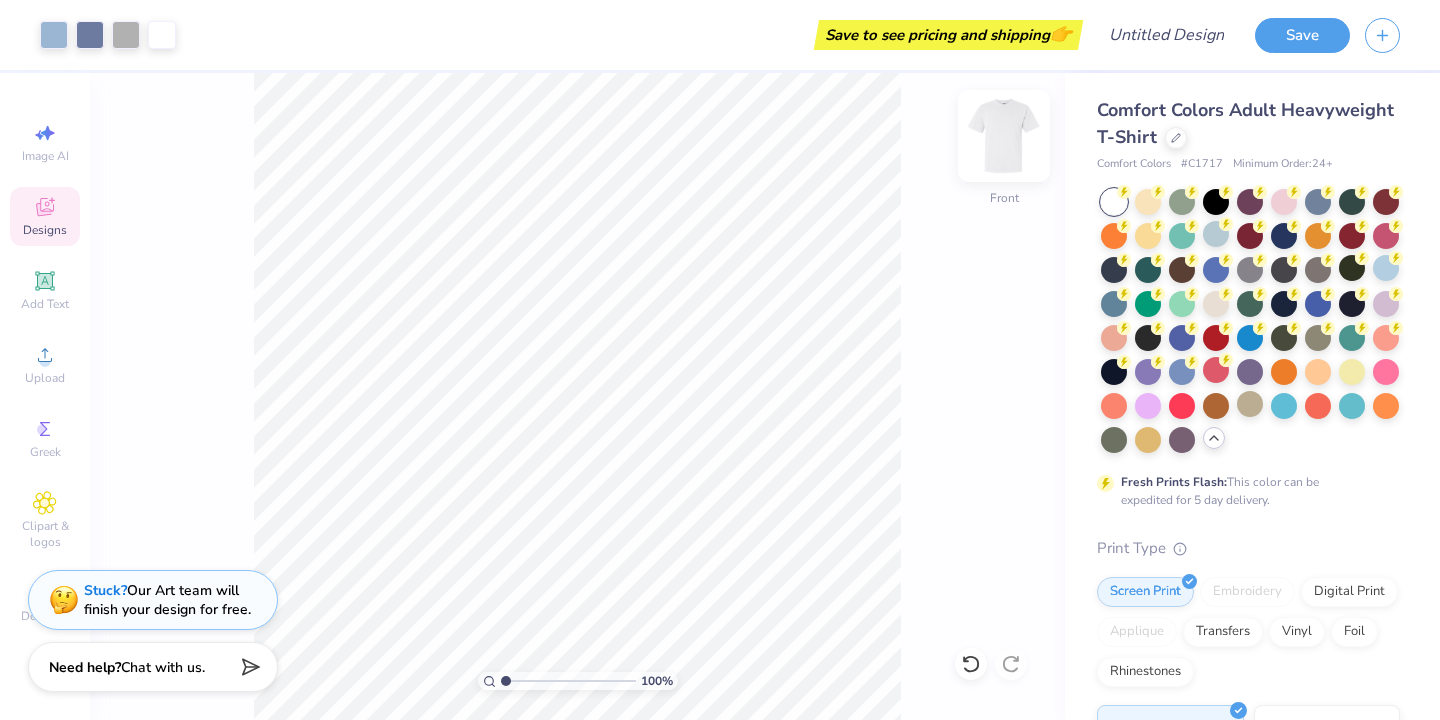 click at bounding box center (1004, 136) 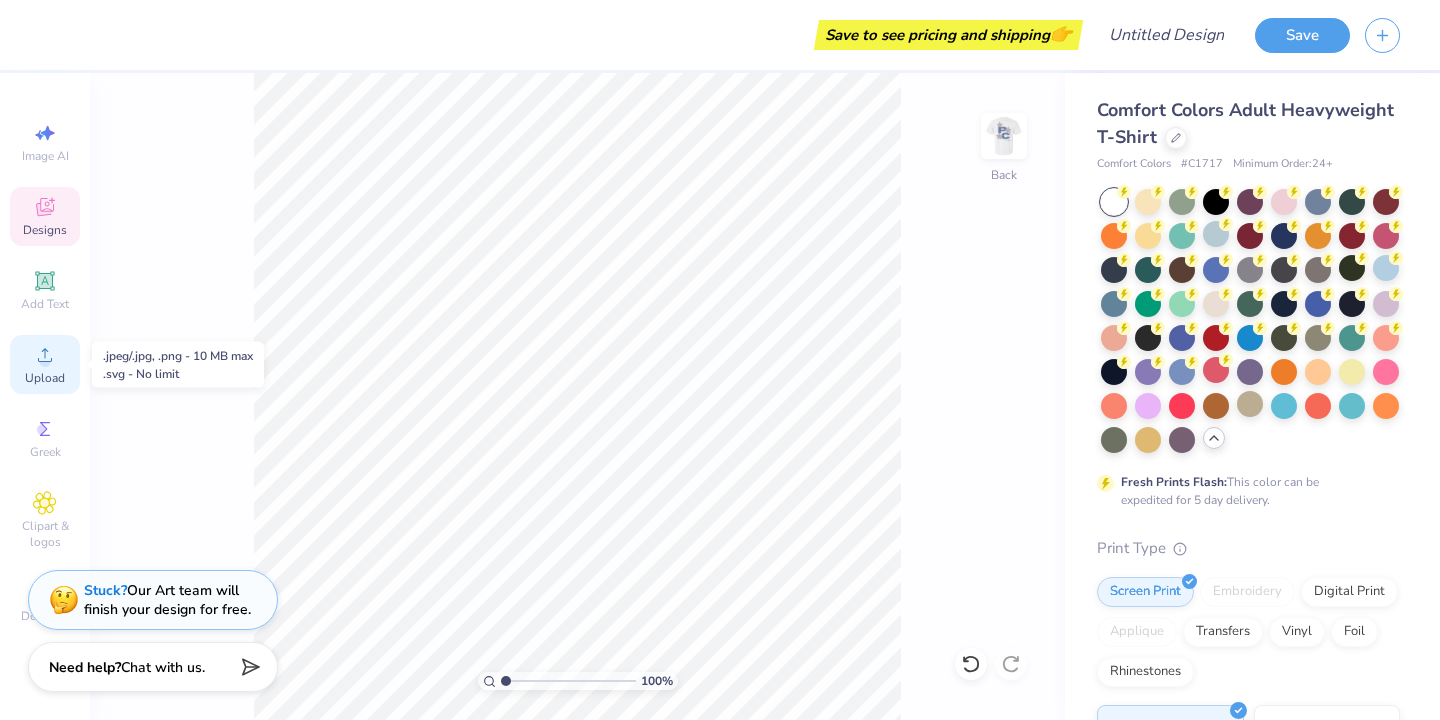 click on "Upload" at bounding box center (45, 364) 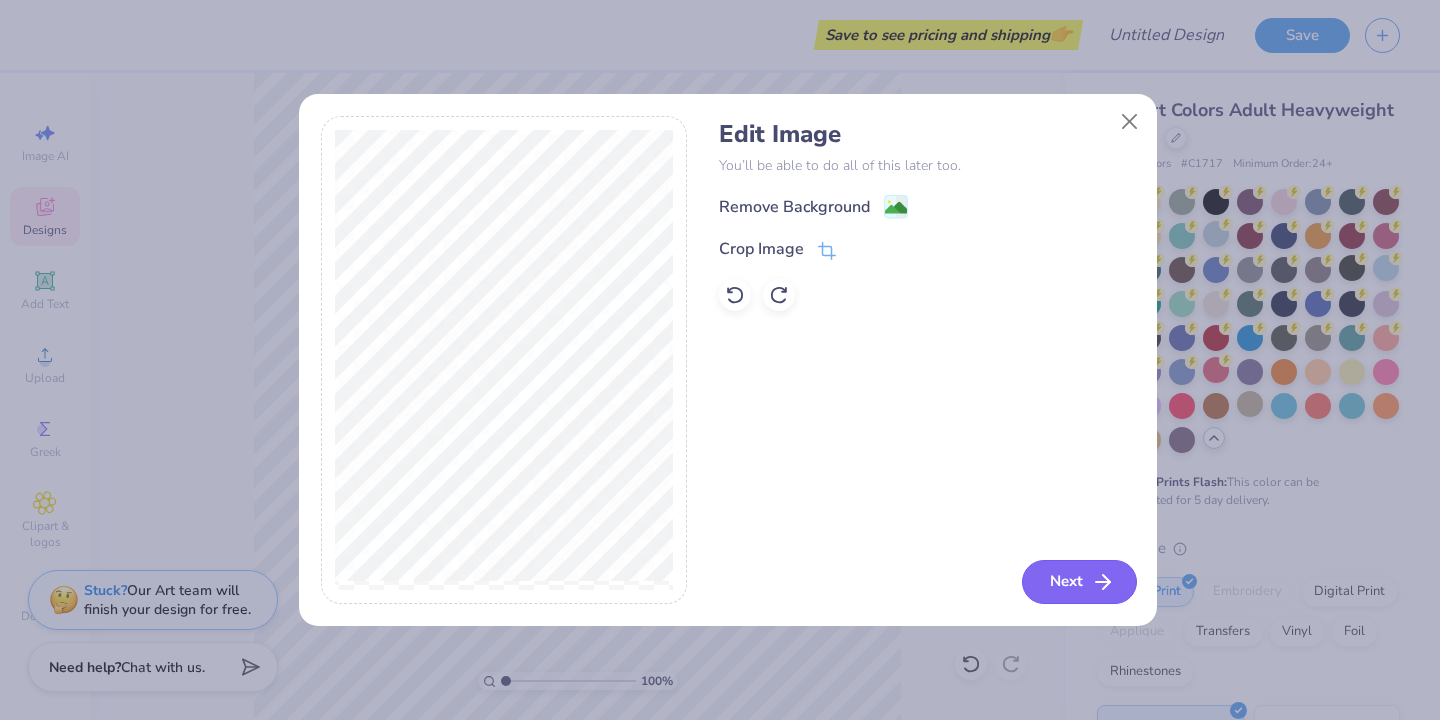 click on "Next" at bounding box center (1079, 582) 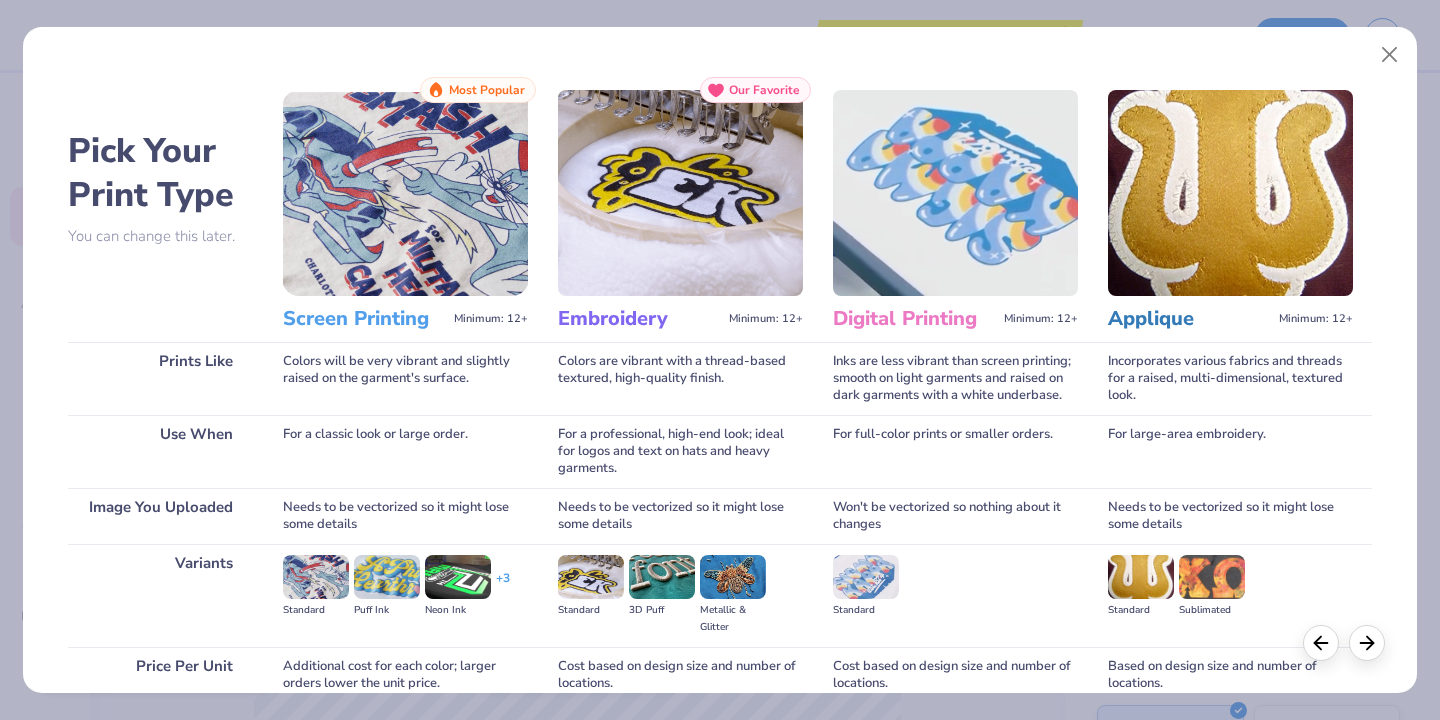 scroll, scrollTop: 177, scrollLeft: 0, axis: vertical 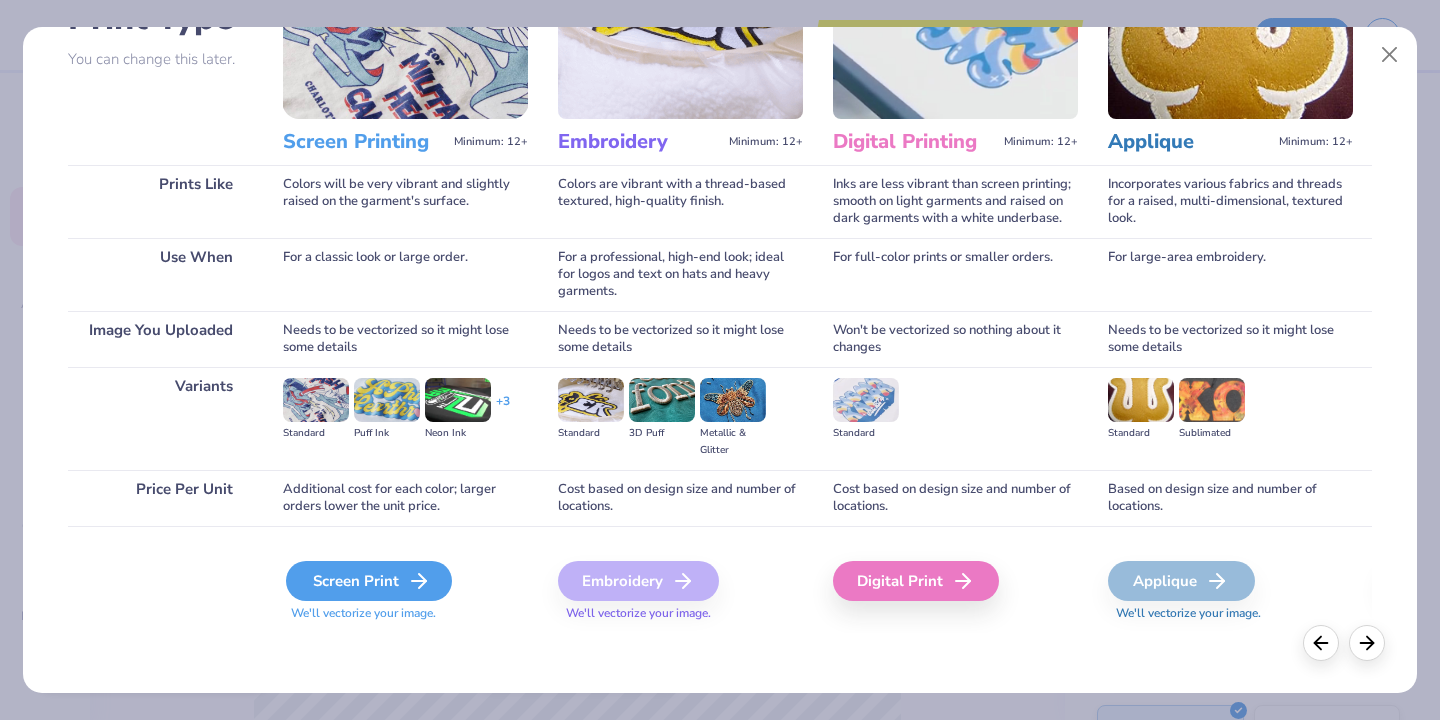 click on "Screen Print" at bounding box center (369, 581) 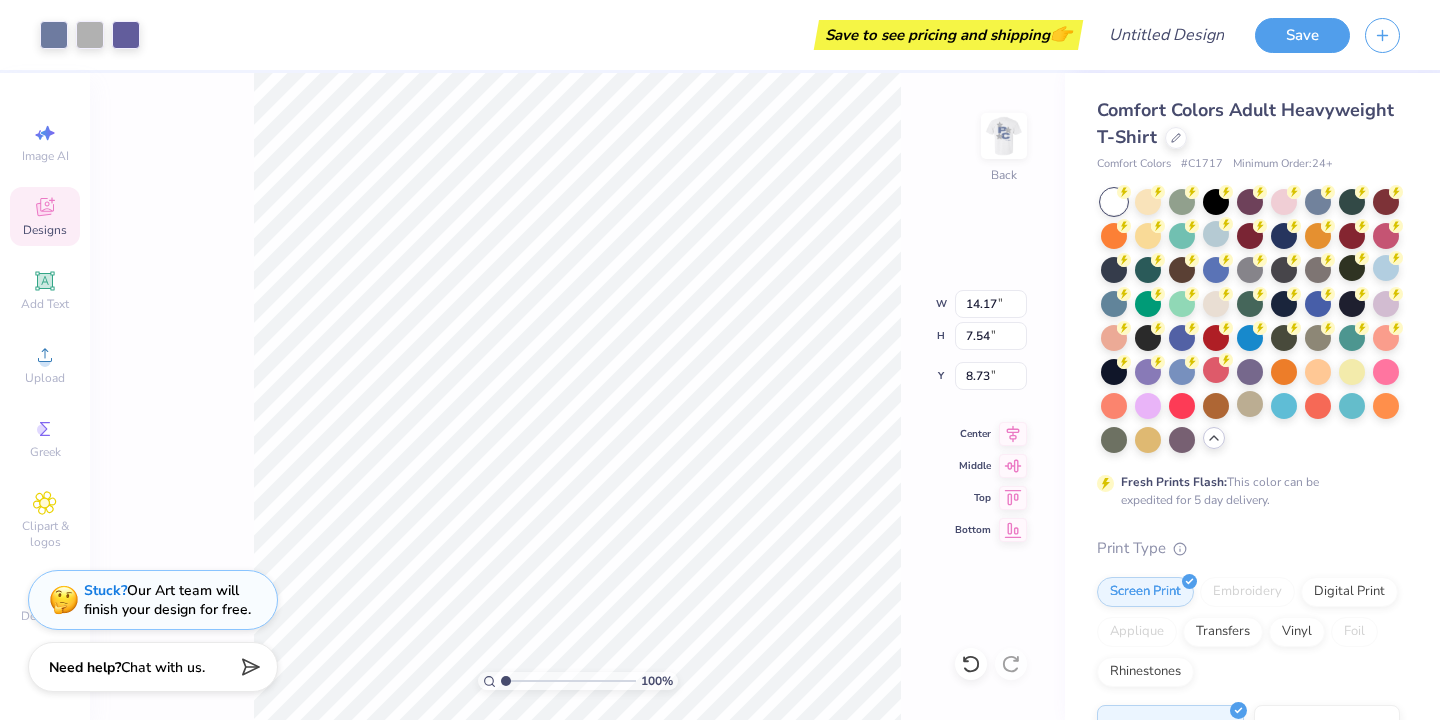 type on "8.88" 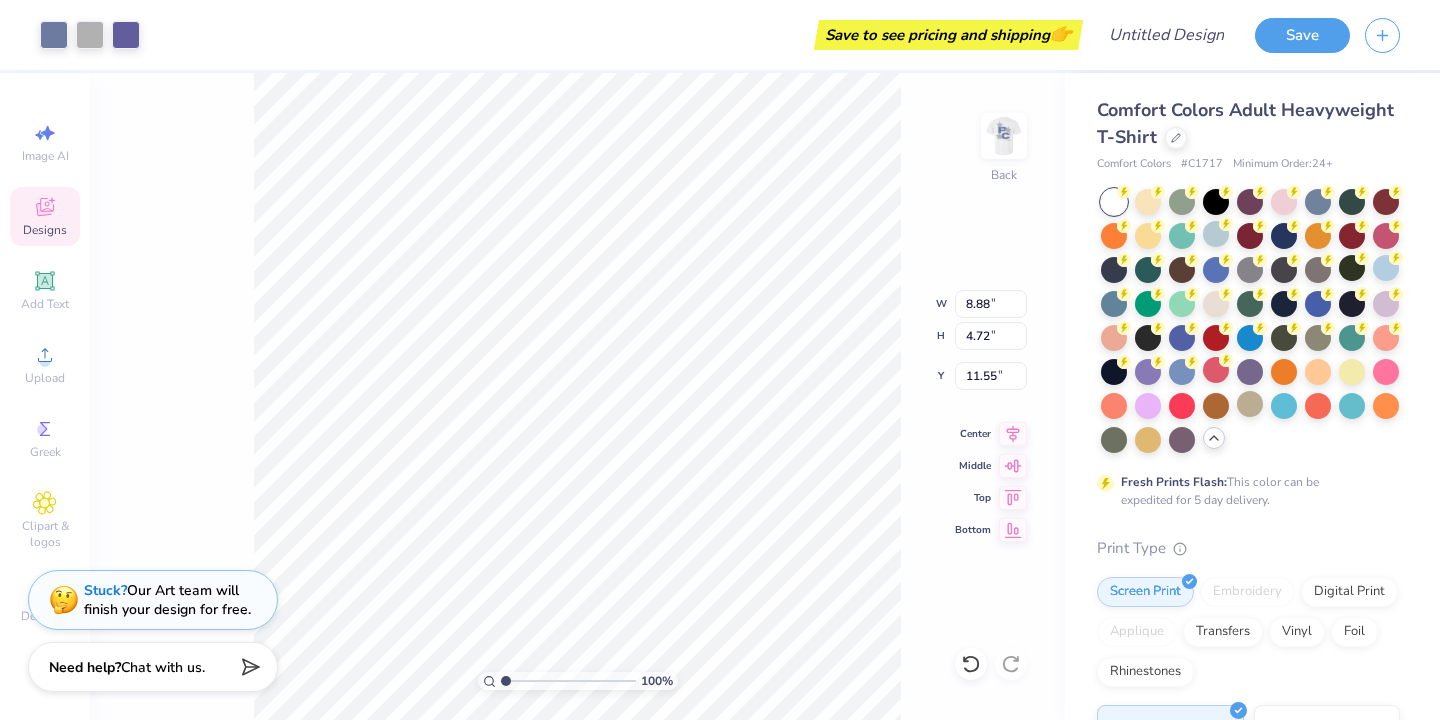 type on "3.85" 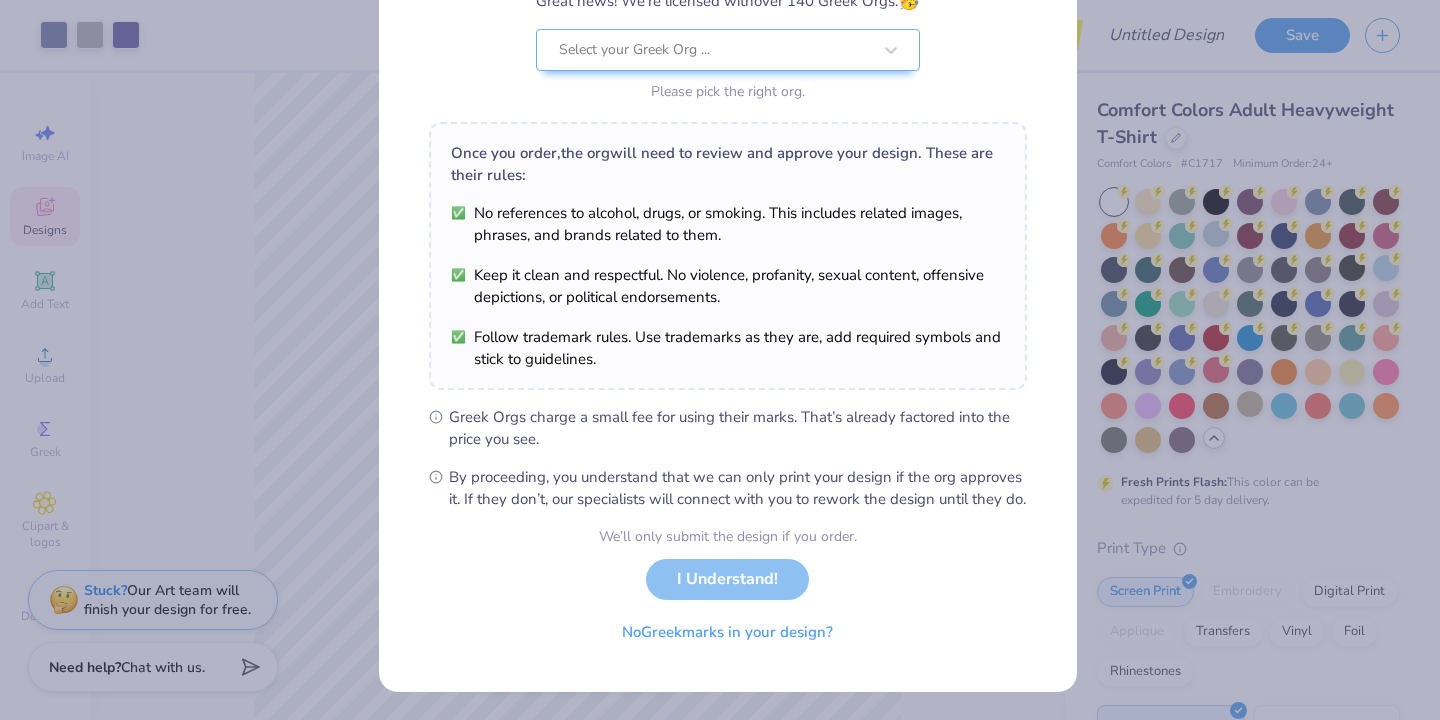 scroll, scrollTop: 216, scrollLeft: 0, axis: vertical 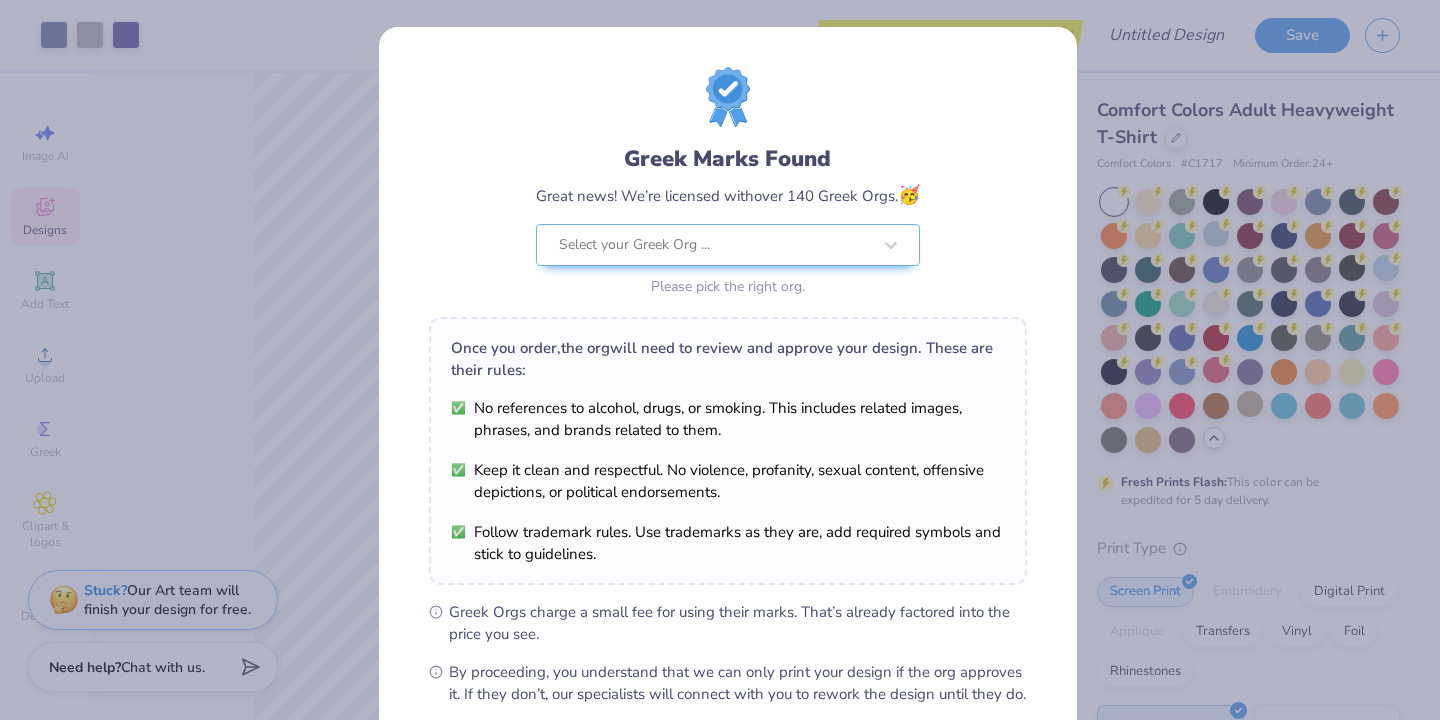 click on "Greek Marks Found Great news! We’re licensed with  over 140 Greek Orgs. 🥳 Select your Greek Org ... Please pick the right org." at bounding box center [728, 222] 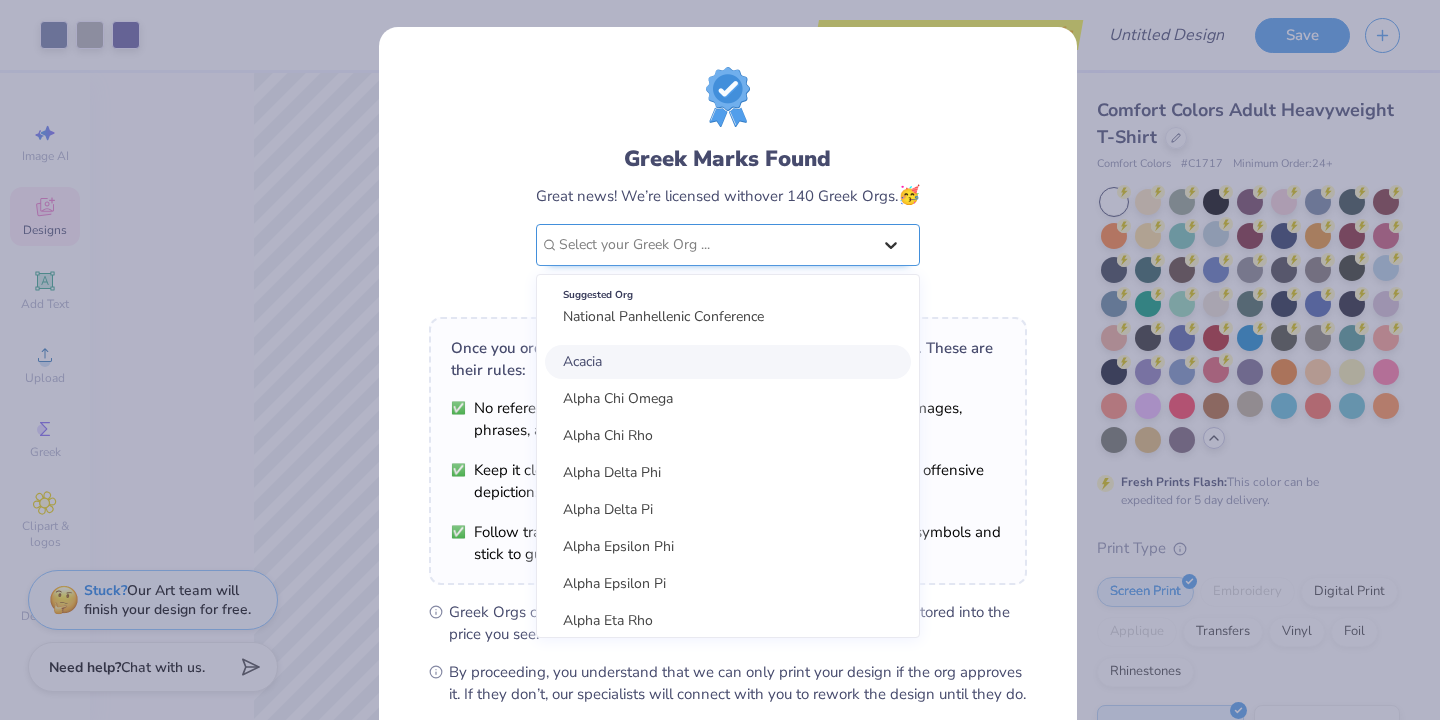 click 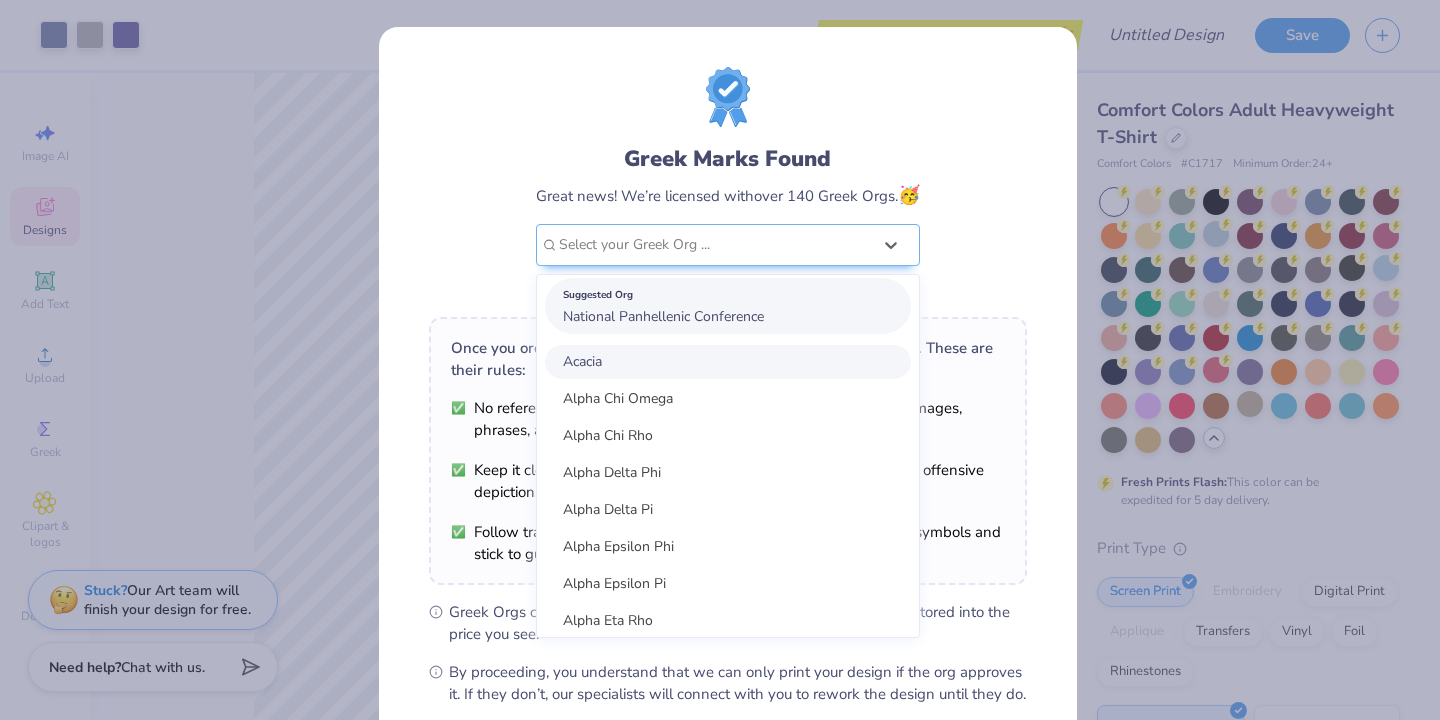 click on "Suggested Org National [BRAND]" at bounding box center (728, 306) 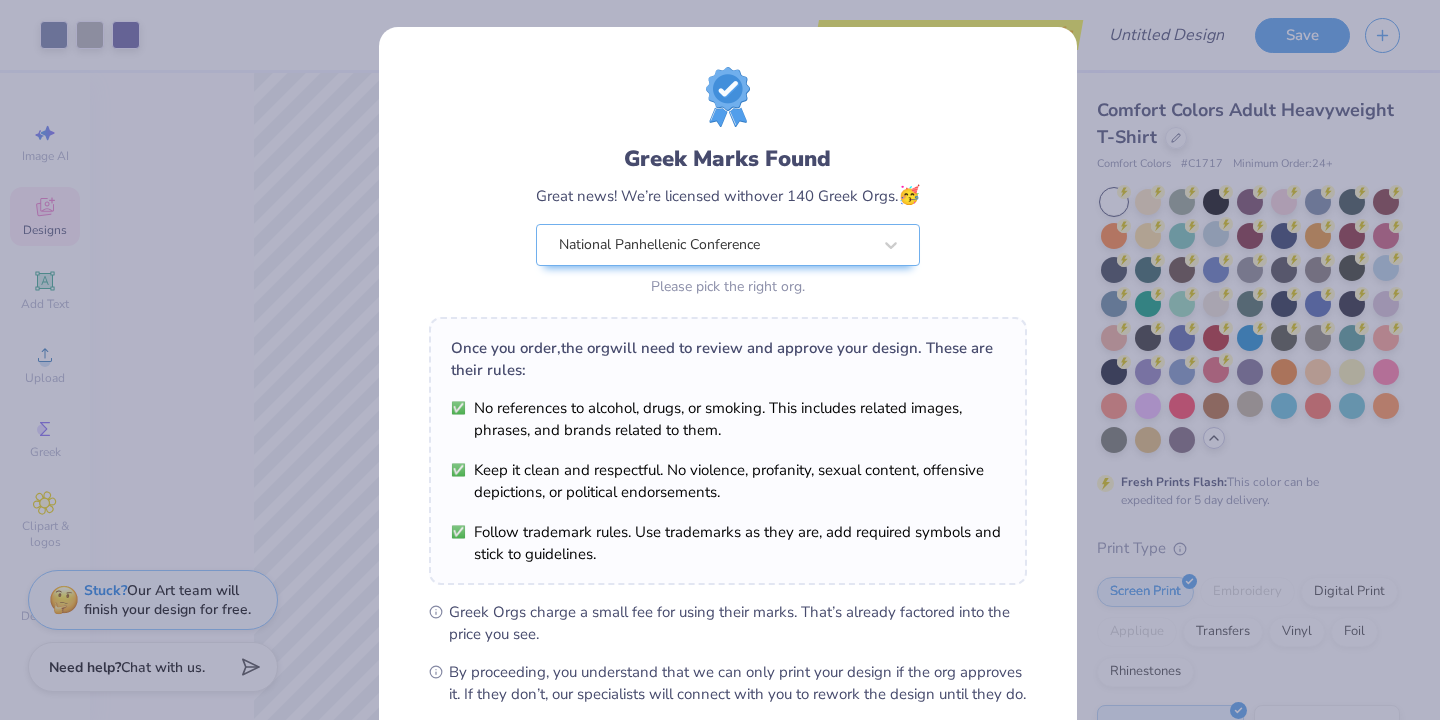 scroll, scrollTop: 216, scrollLeft: 0, axis: vertical 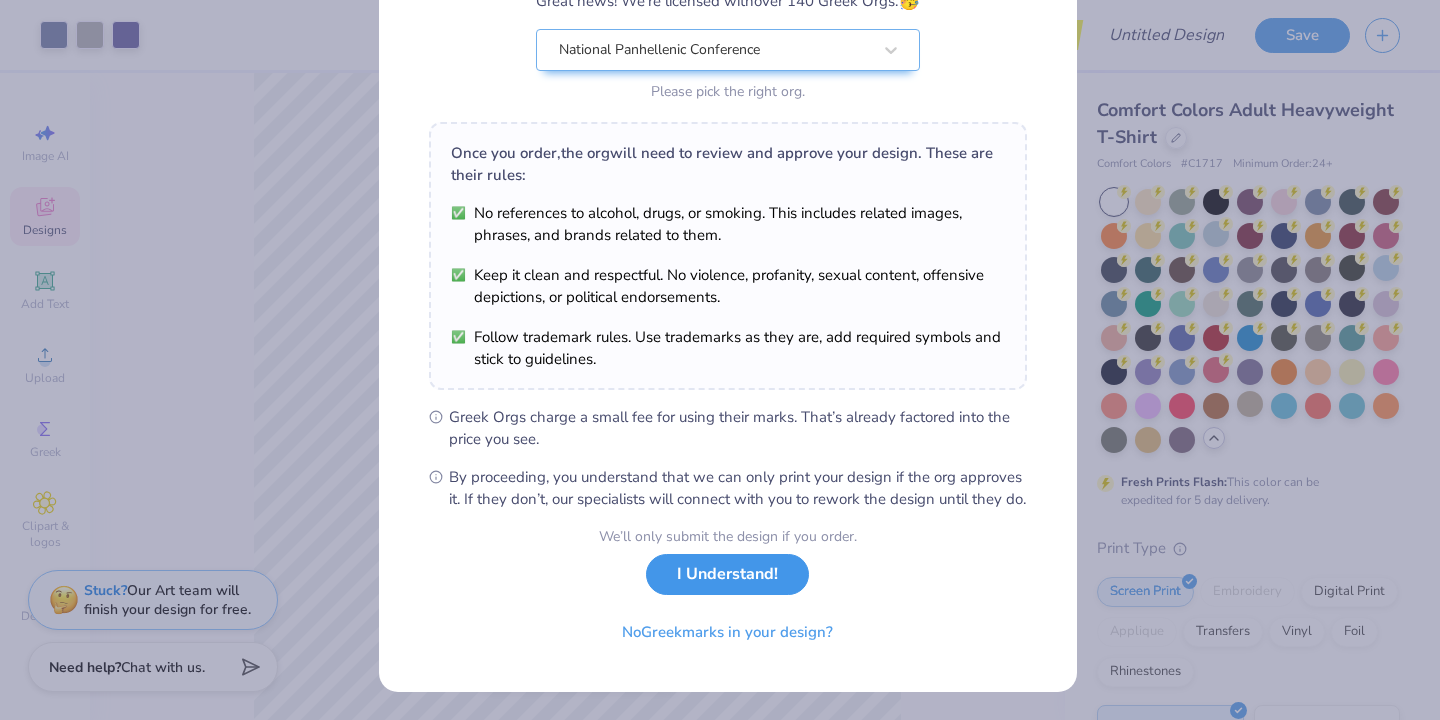 click on "I Understand!" at bounding box center [727, 574] 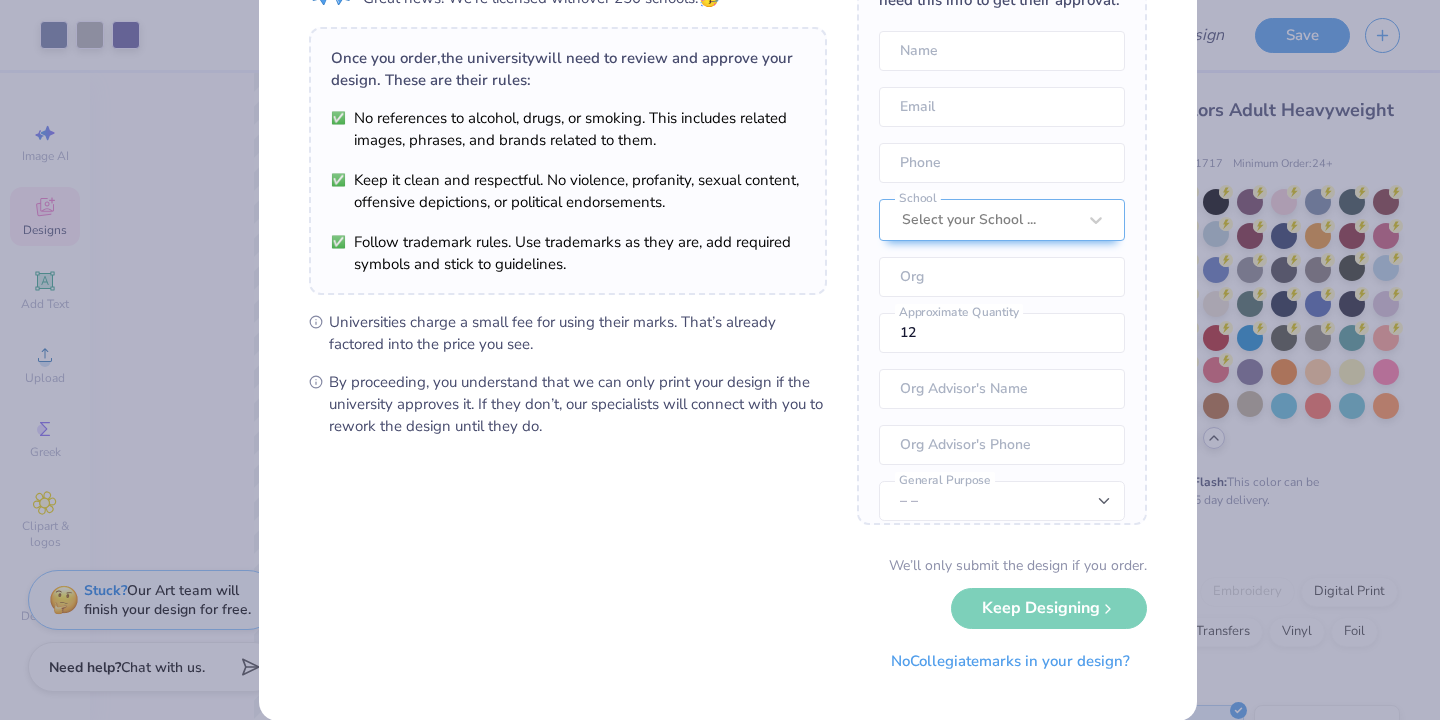 scroll, scrollTop: 150, scrollLeft: 0, axis: vertical 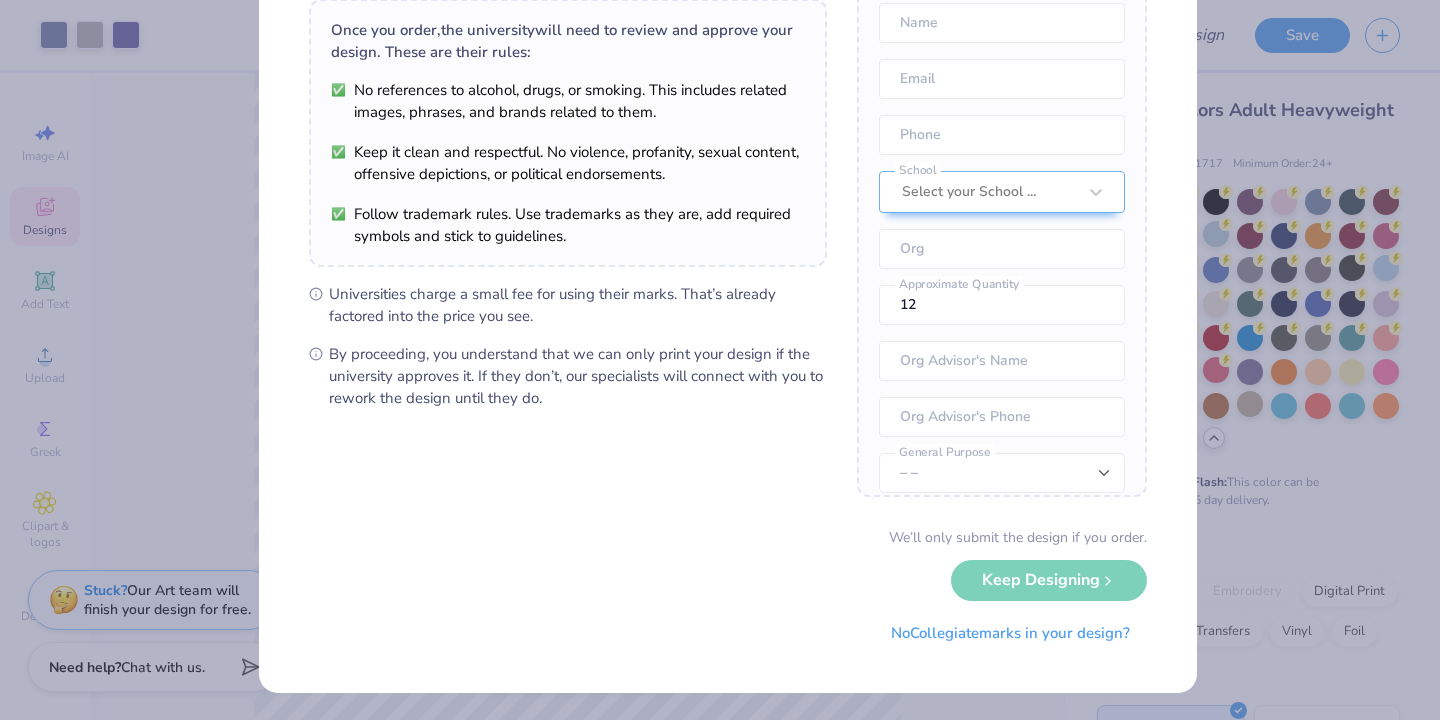 click on "We’ll only submit the design if you order. Keep Designing  No  Collegiate  marks in your design?" at bounding box center [728, 590] 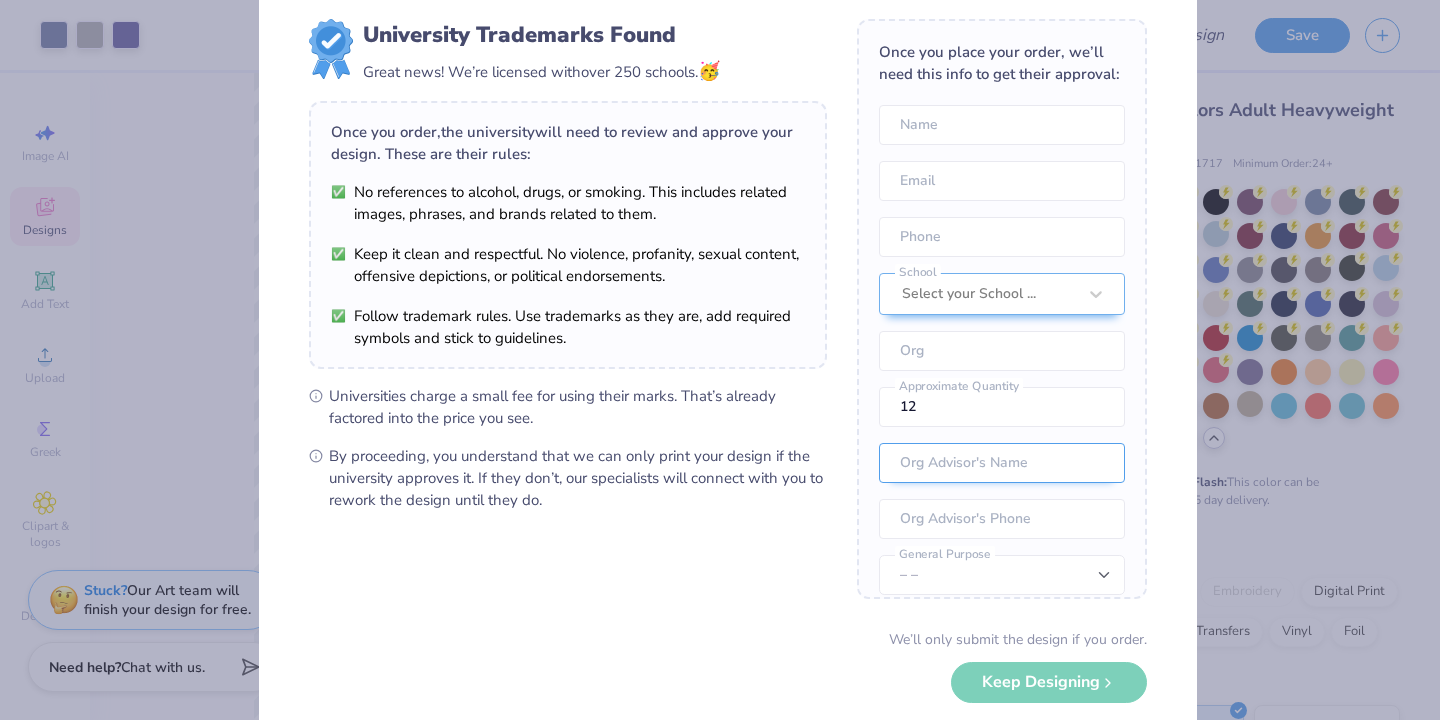scroll, scrollTop: 34, scrollLeft: 0, axis: vertical 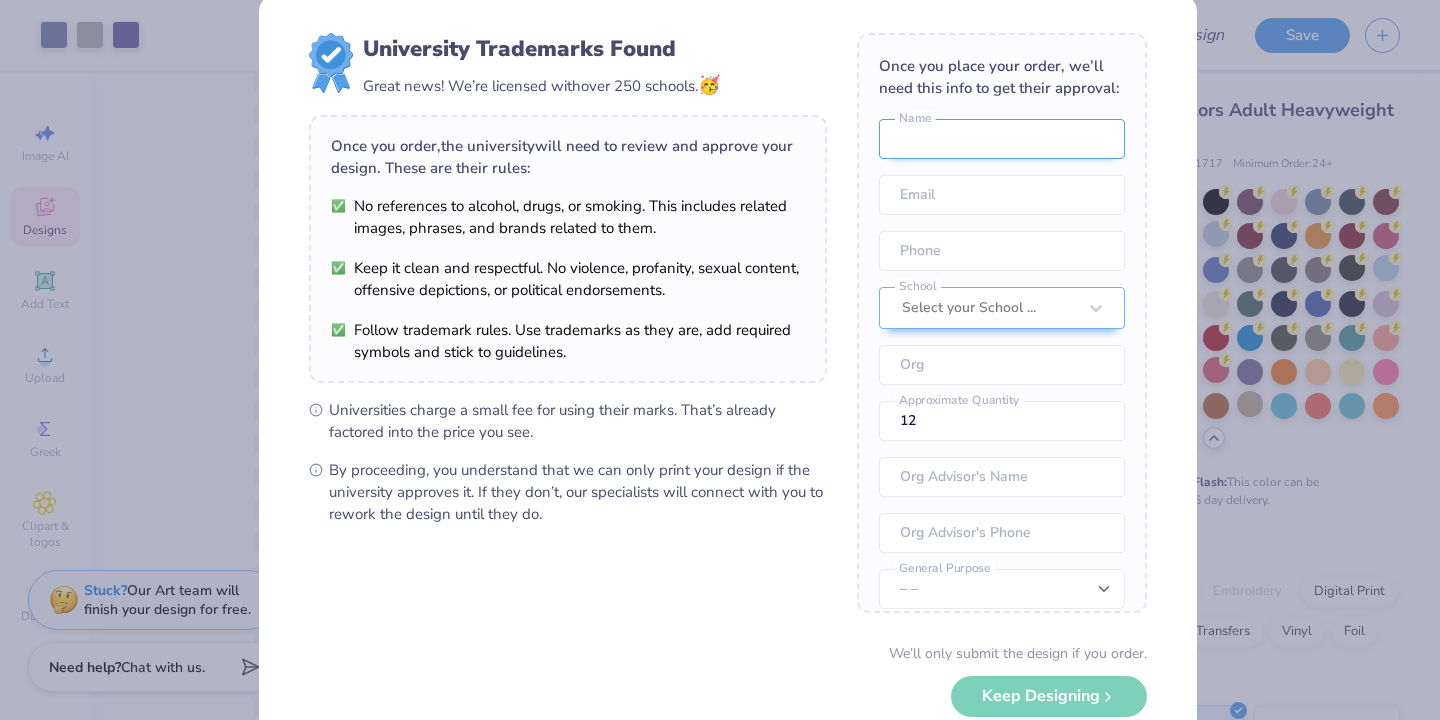 click at bounding box center [1002, 139] 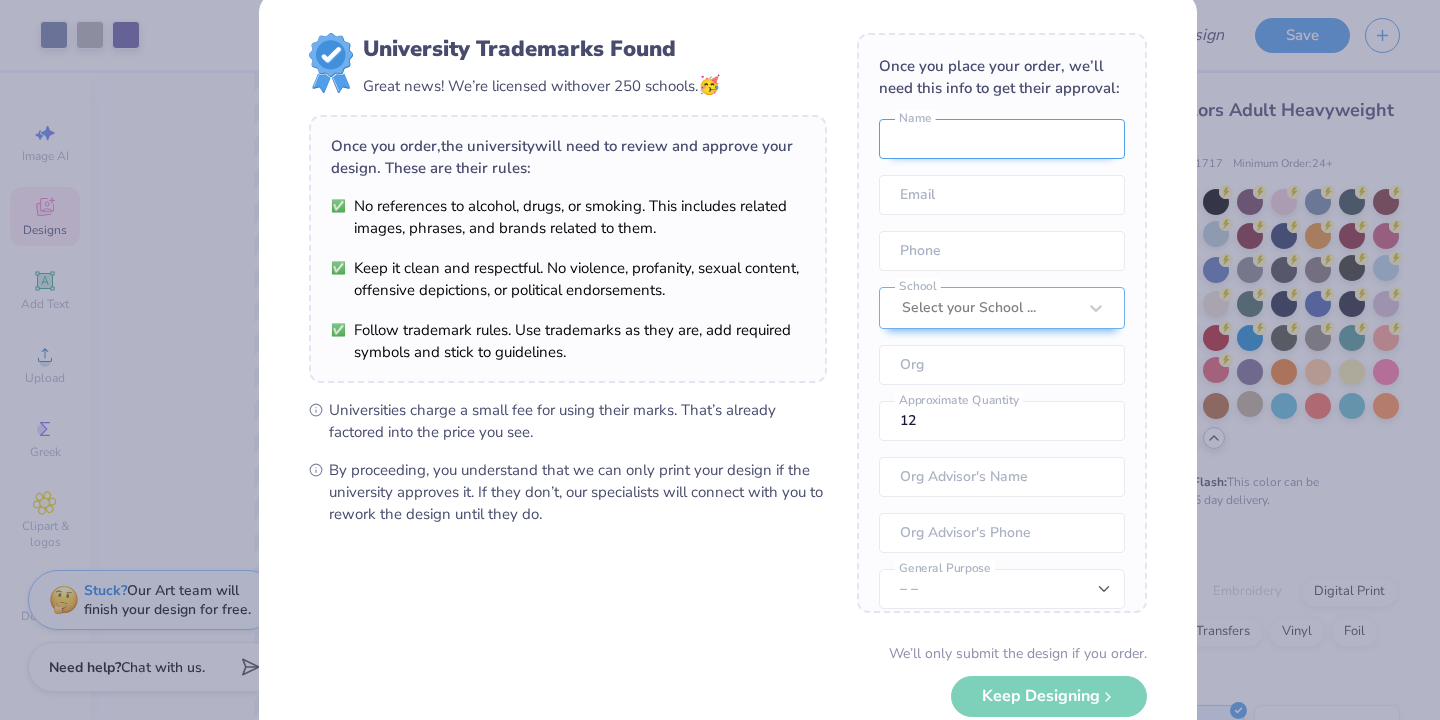 type on "[LAST_NAME]" 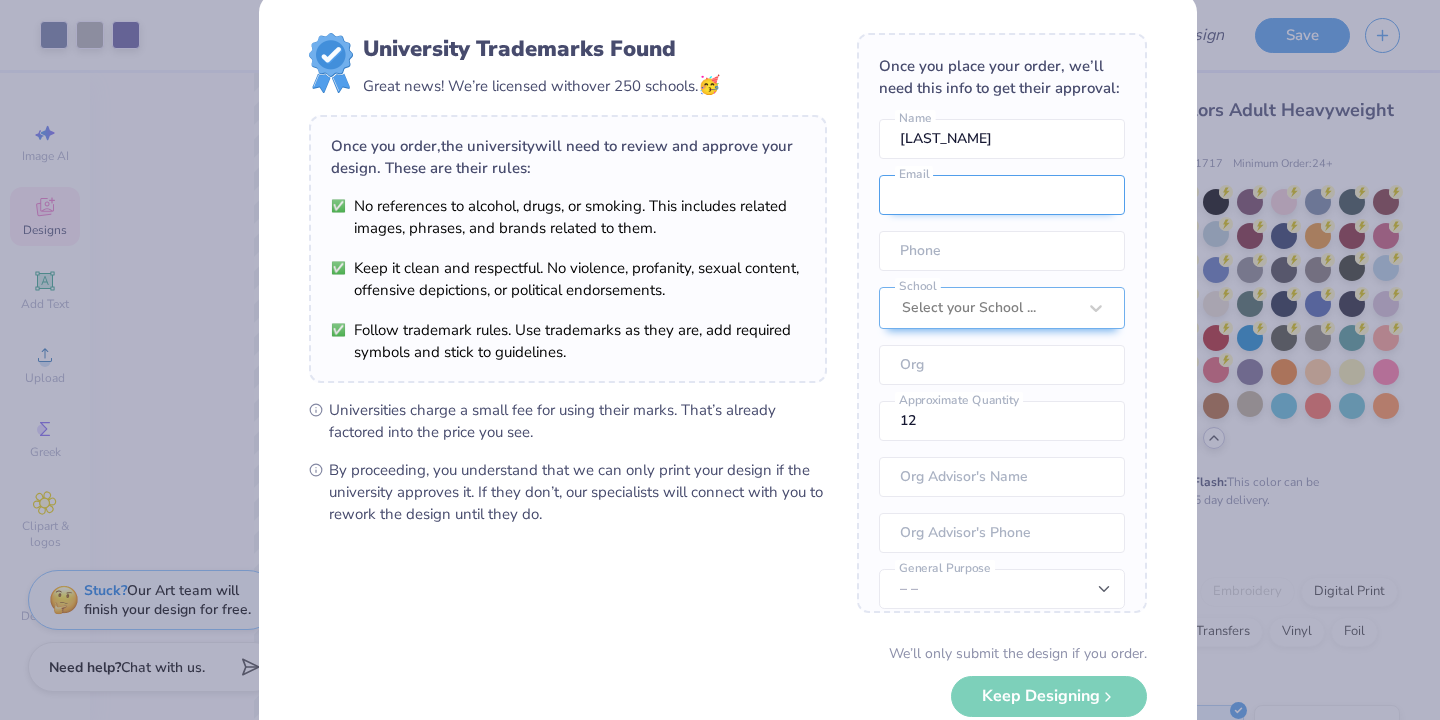 click at bounding box center (1002, 195) 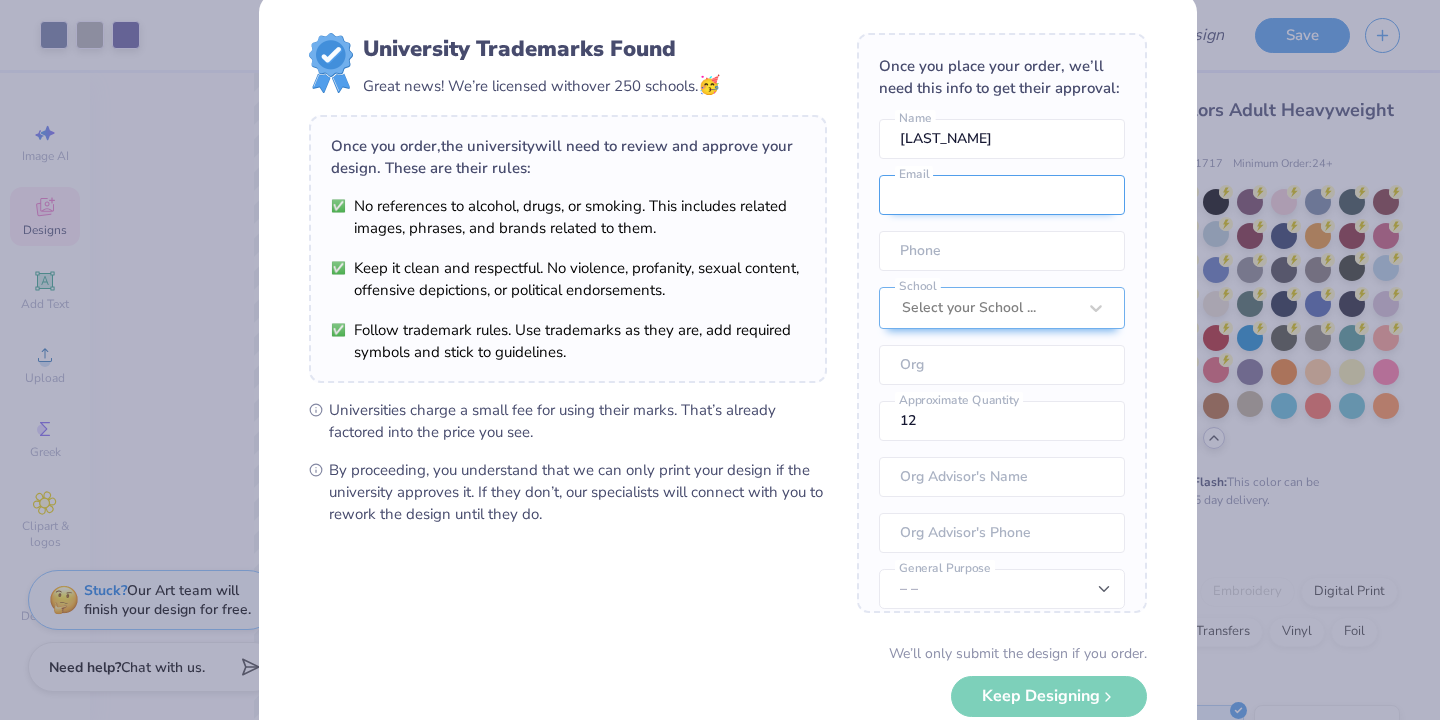 type on "[EMAIL]" 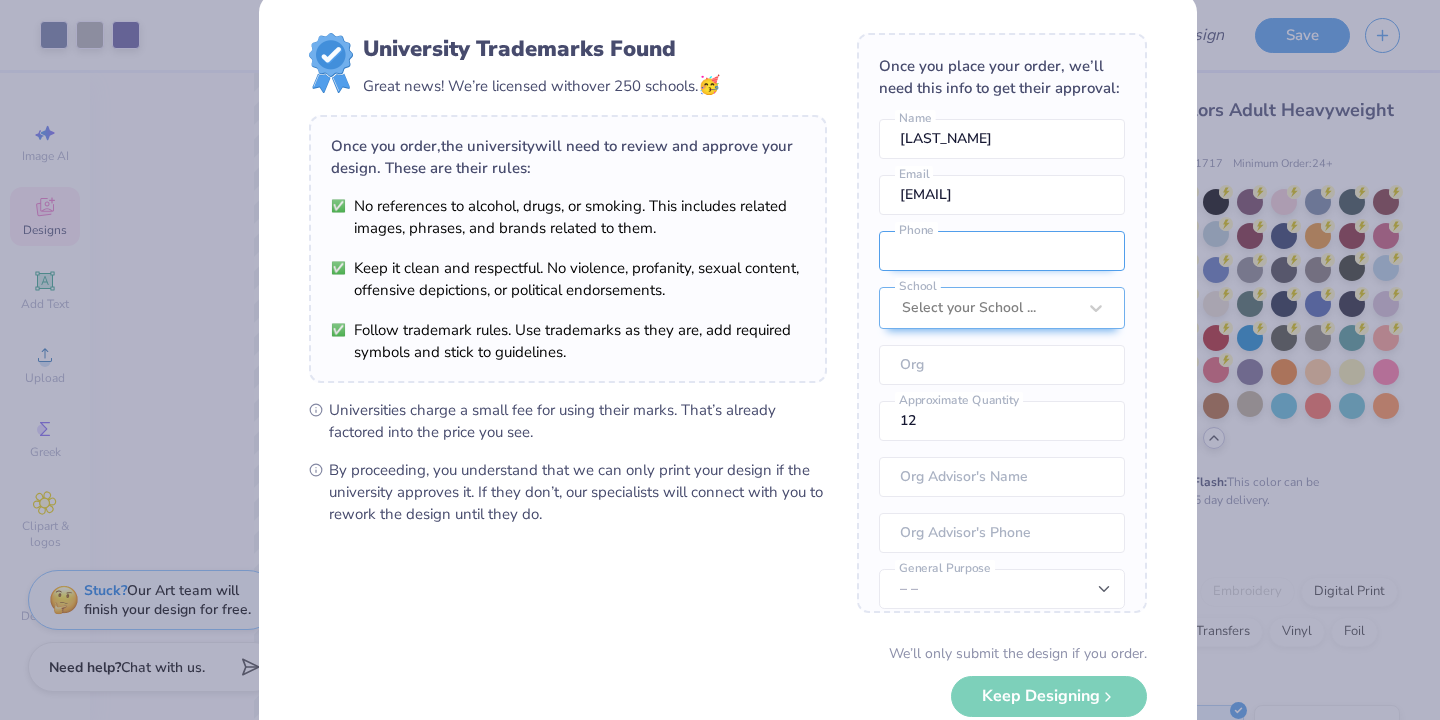 click at bounding box center [1002, 251] 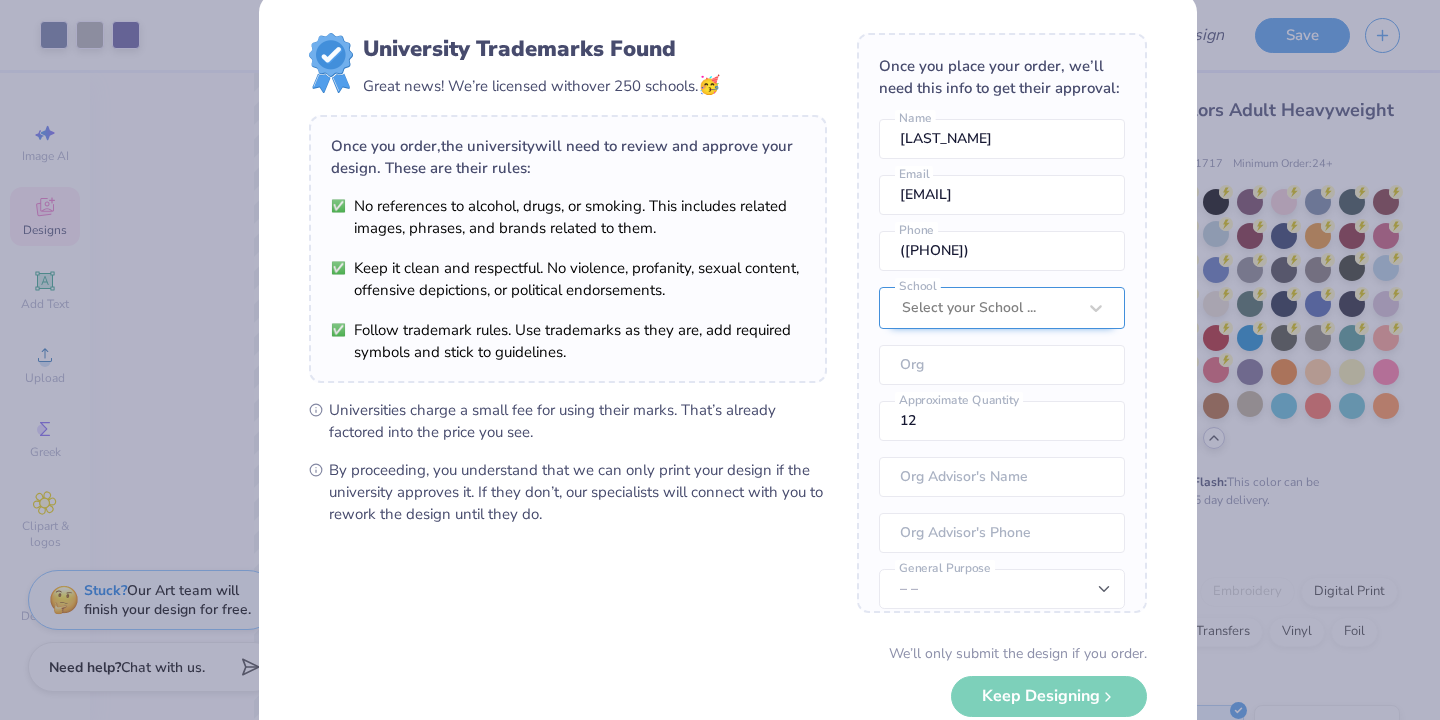 click at bounding box center [989, 308] 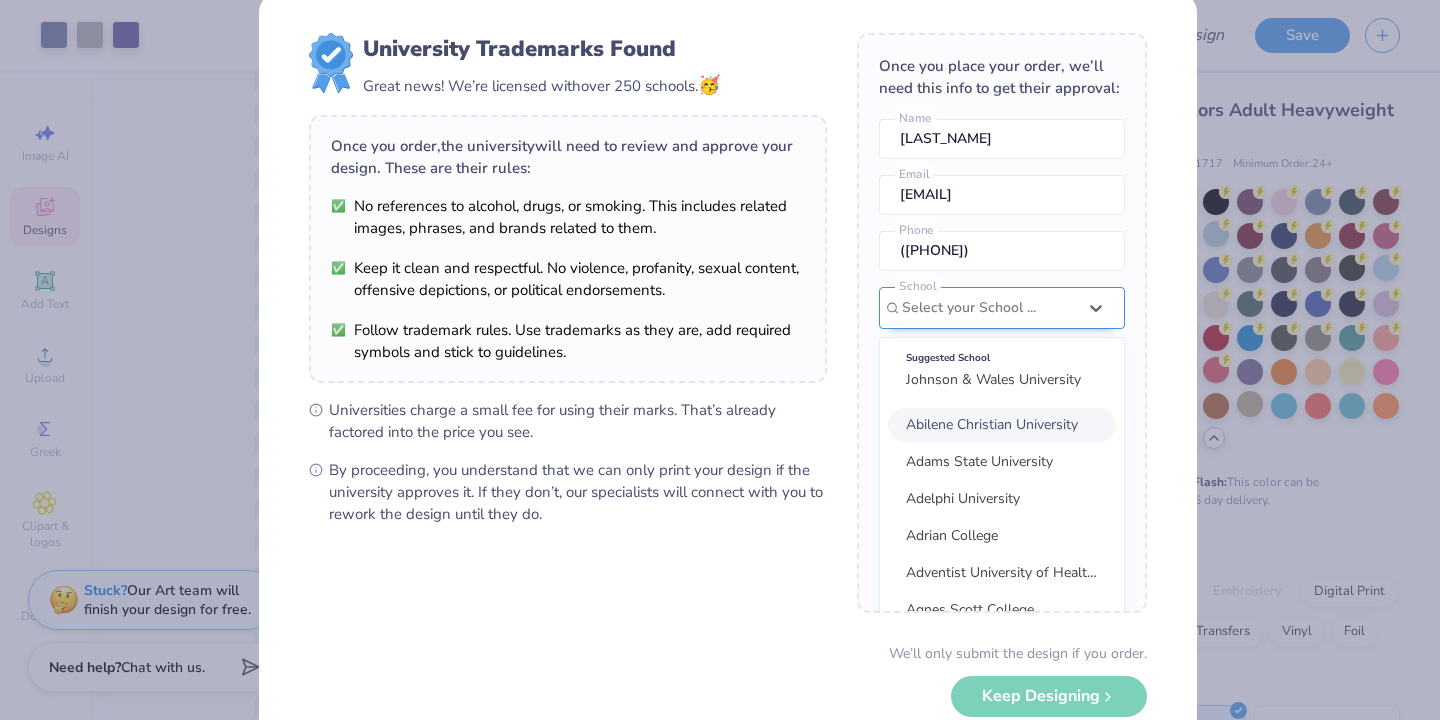 scroll, scrollTop: 112, scrollLeft: 0, axis: vertical 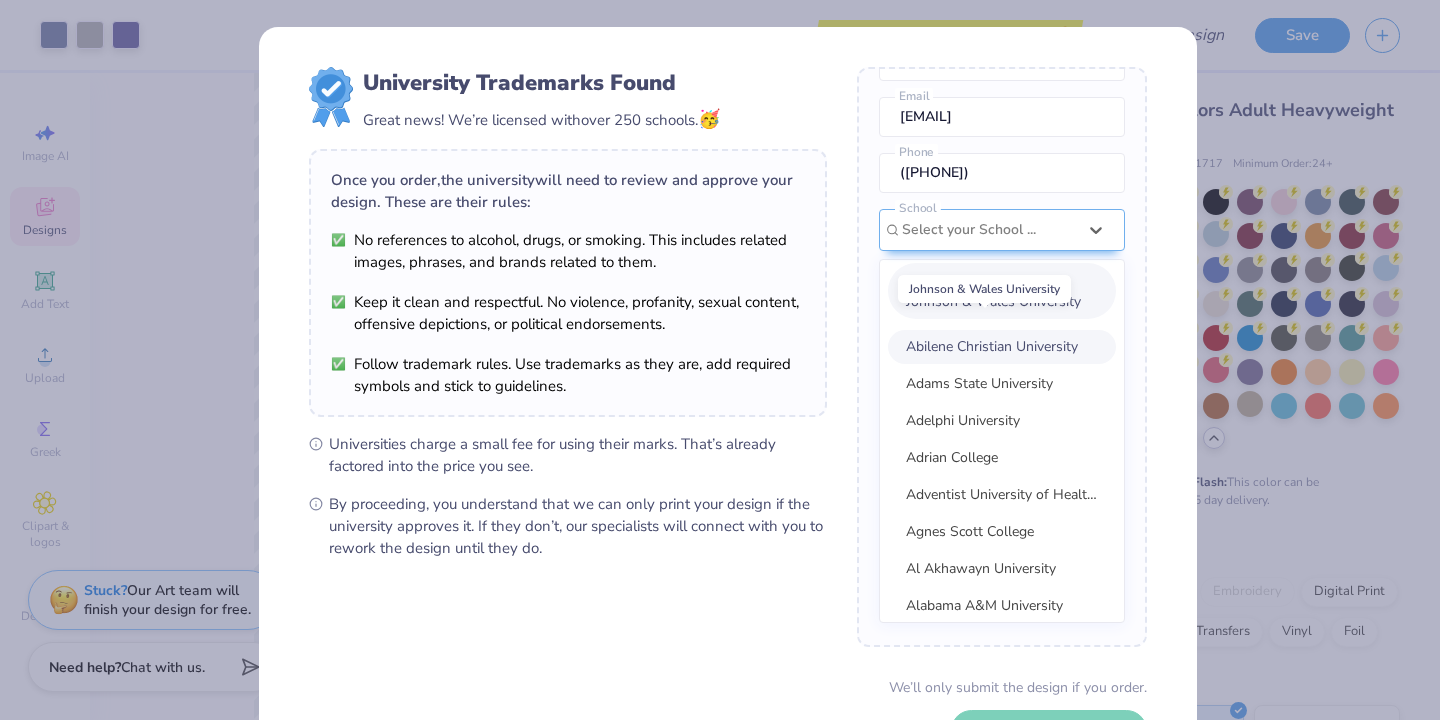 click on "Johnson & Wales University" at bounding box center (993, 301) 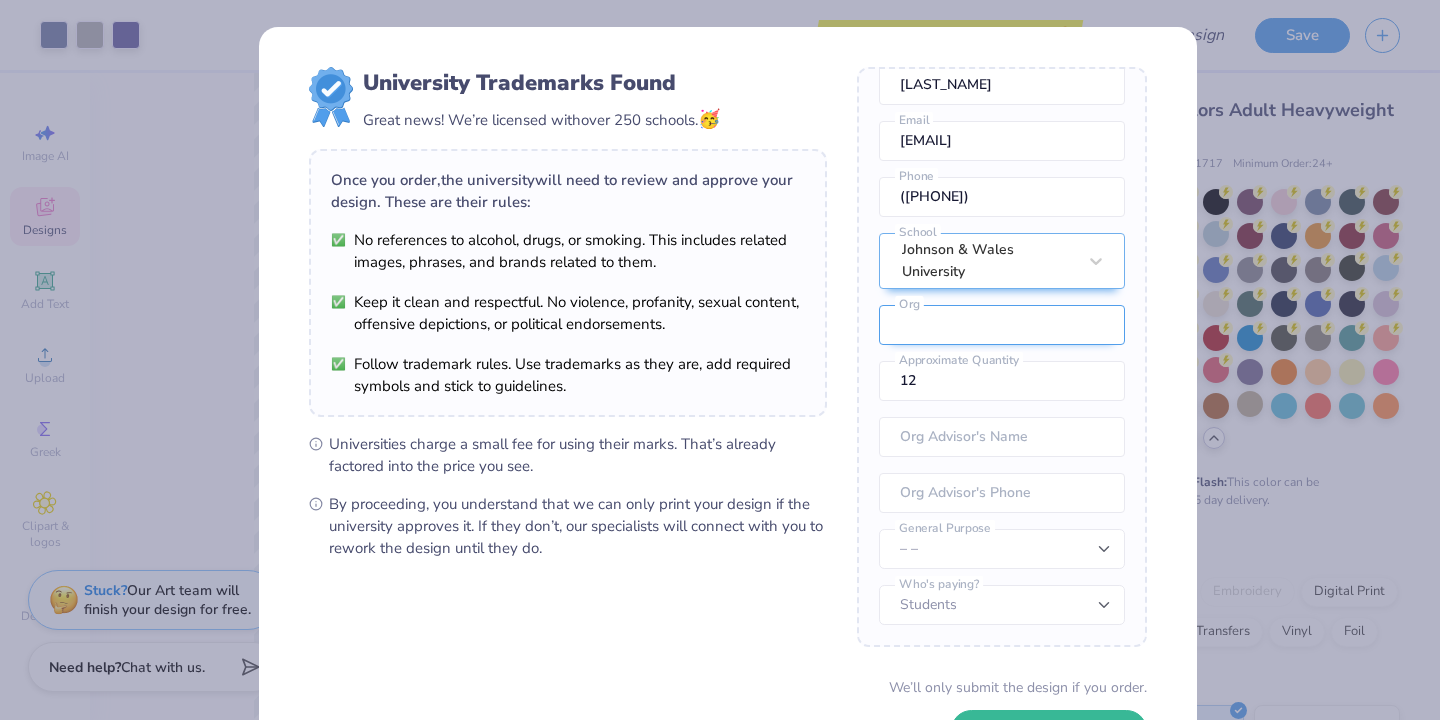 click at bounding box center (1002, 325) 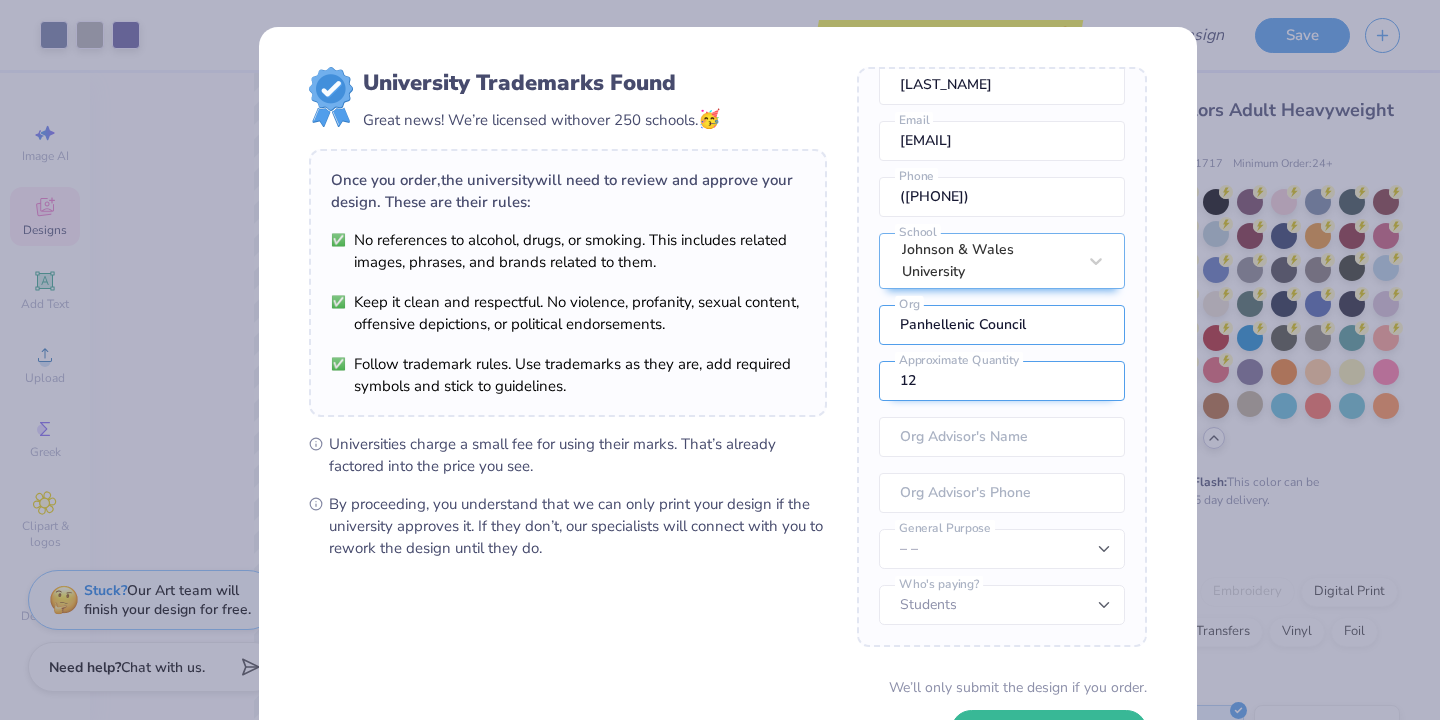 type on "Panhellenic Council" 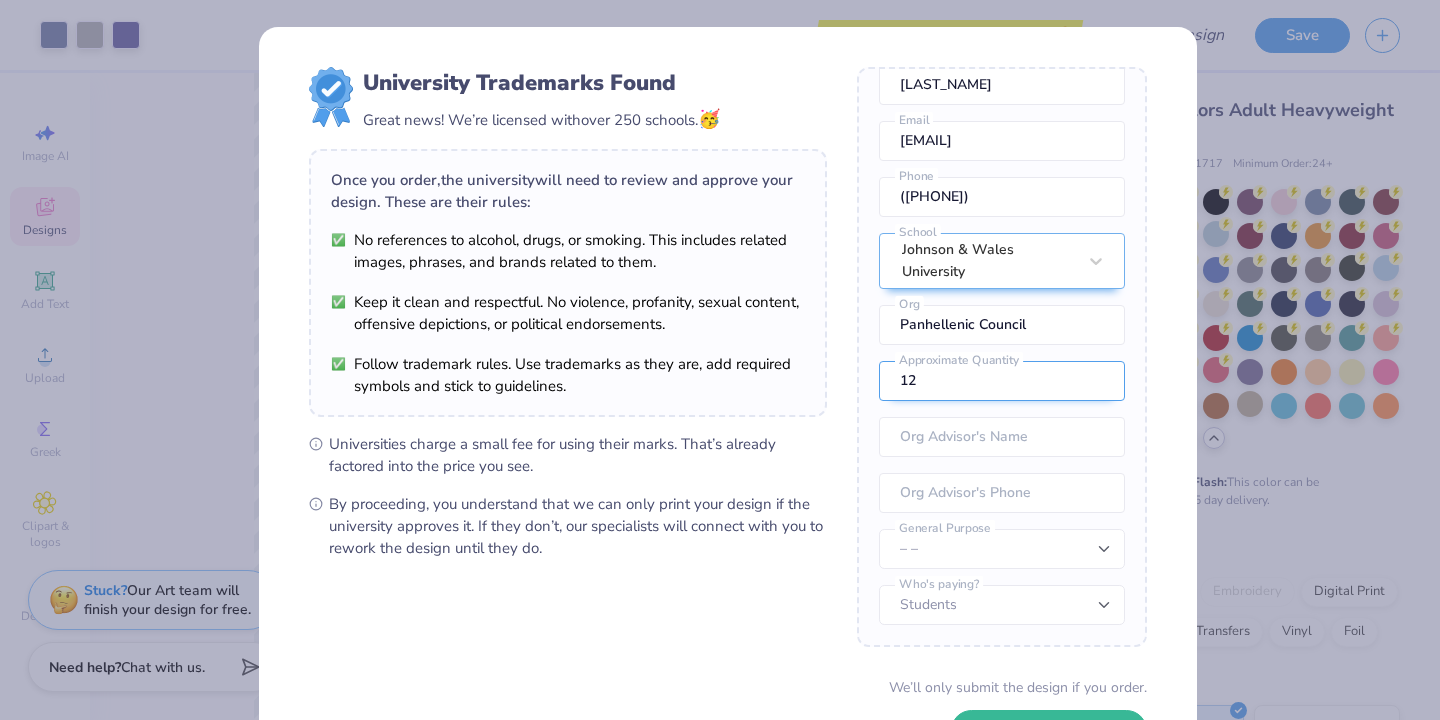 click on "12" at bounding box center [1002, 381] 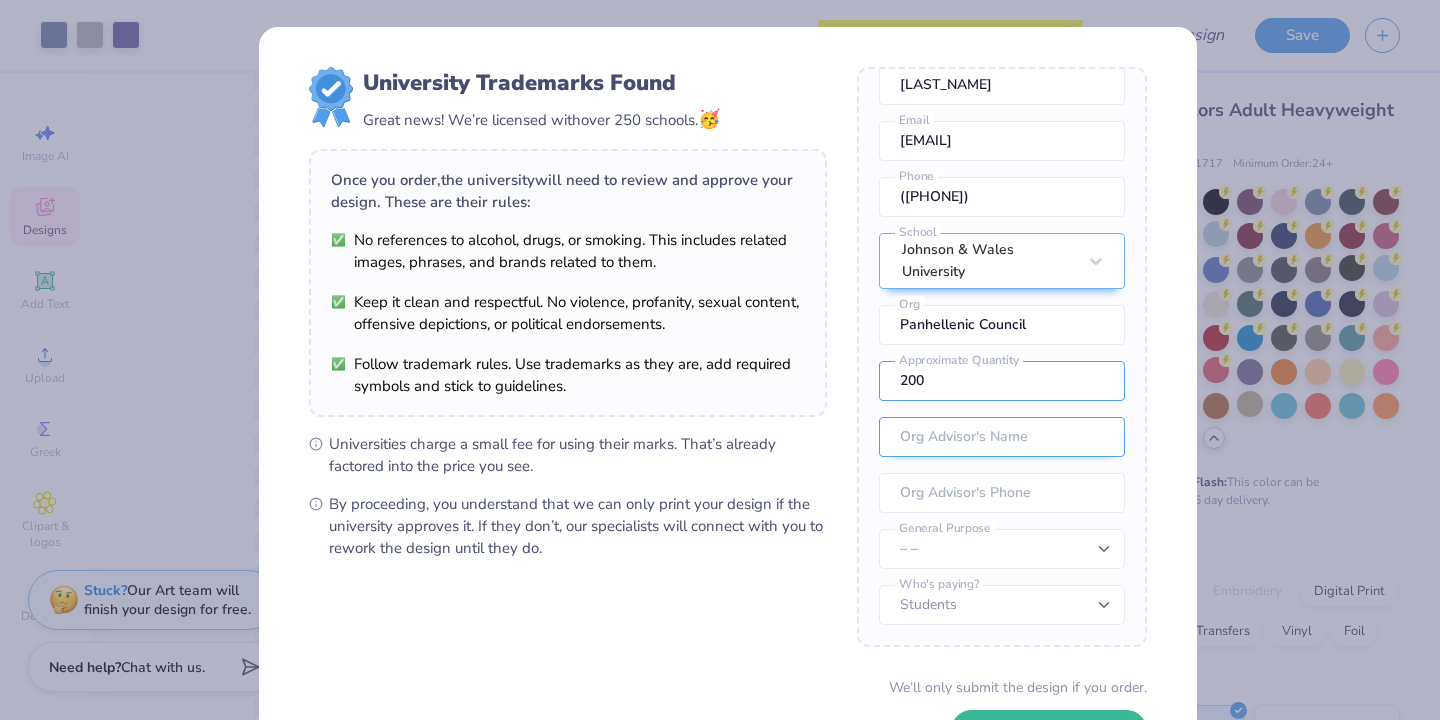 type on "200" 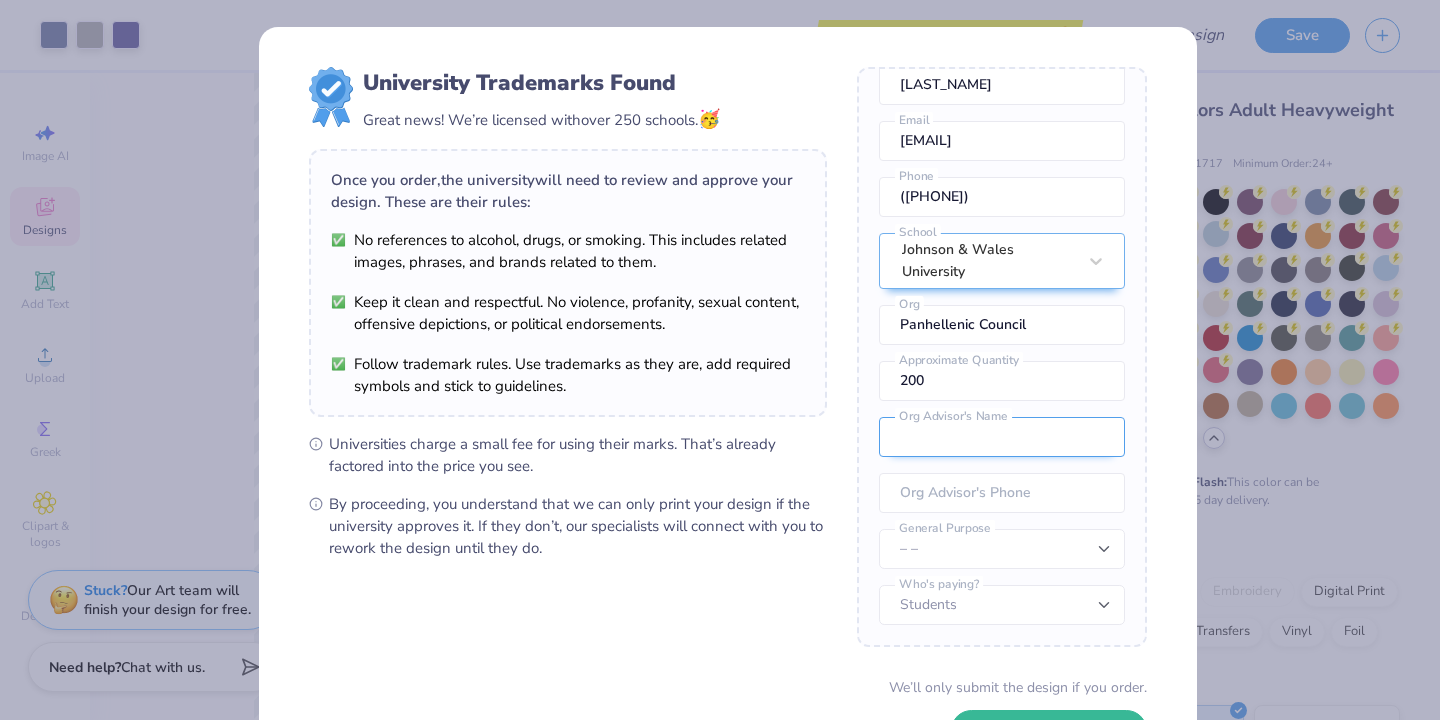click at bounding box center (1002, 437) 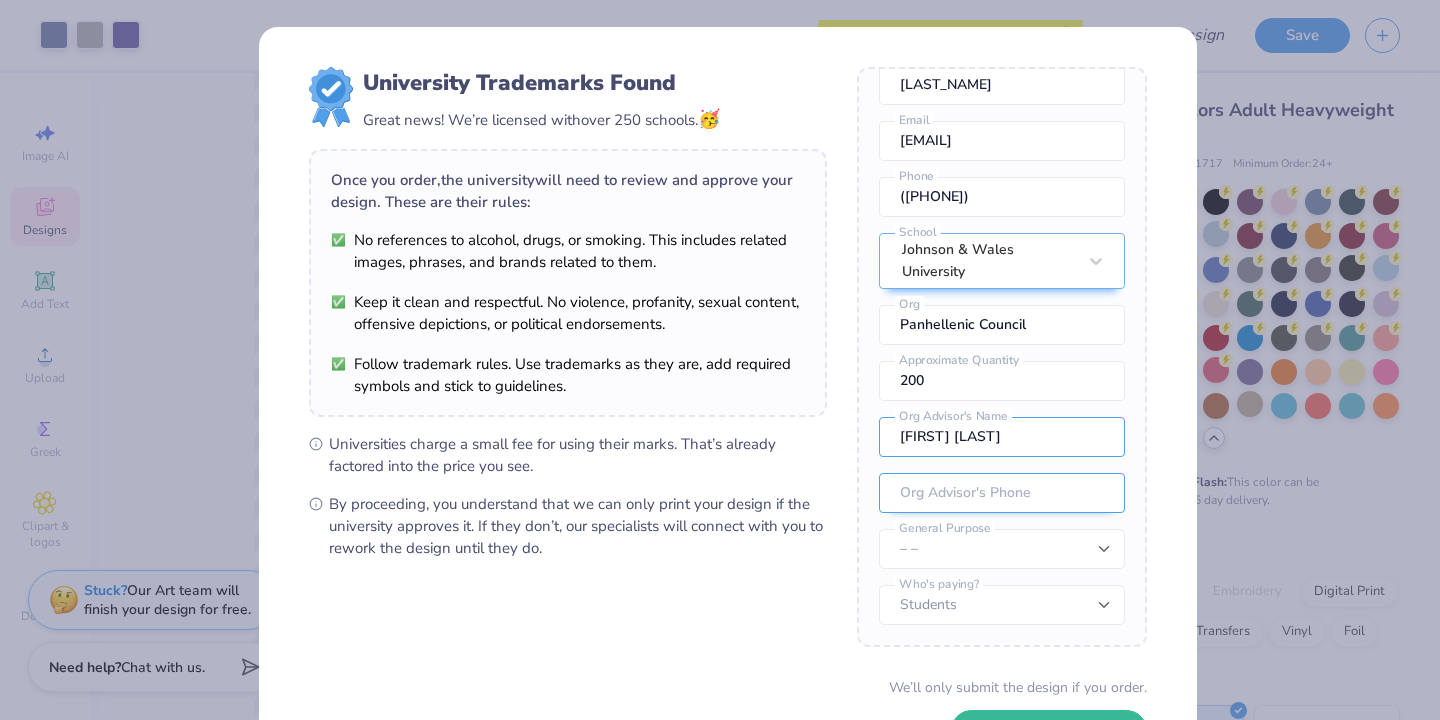 type on "[FIRST] [LAST]" 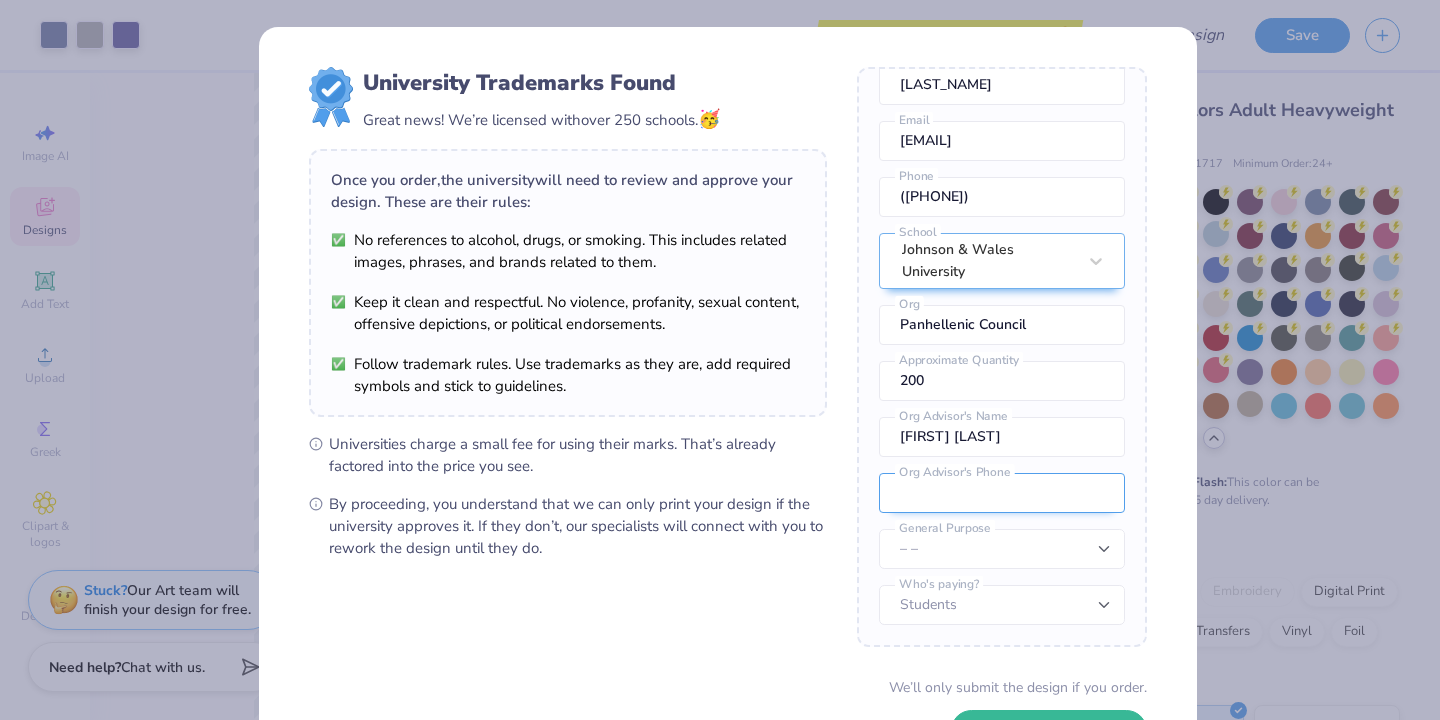 click at bounding box center [1002, 493] 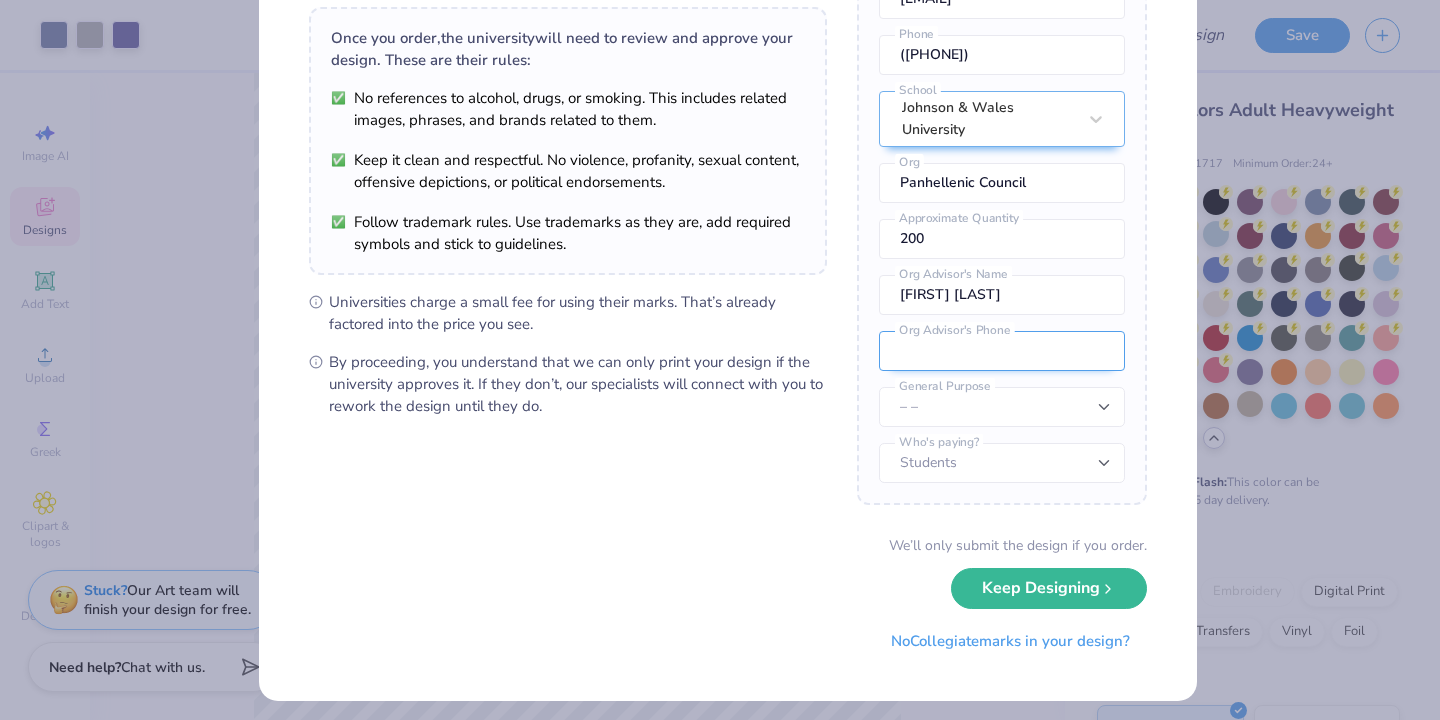 scroll, scrollTop: 149, scrollLeft: 0, axis: vertical 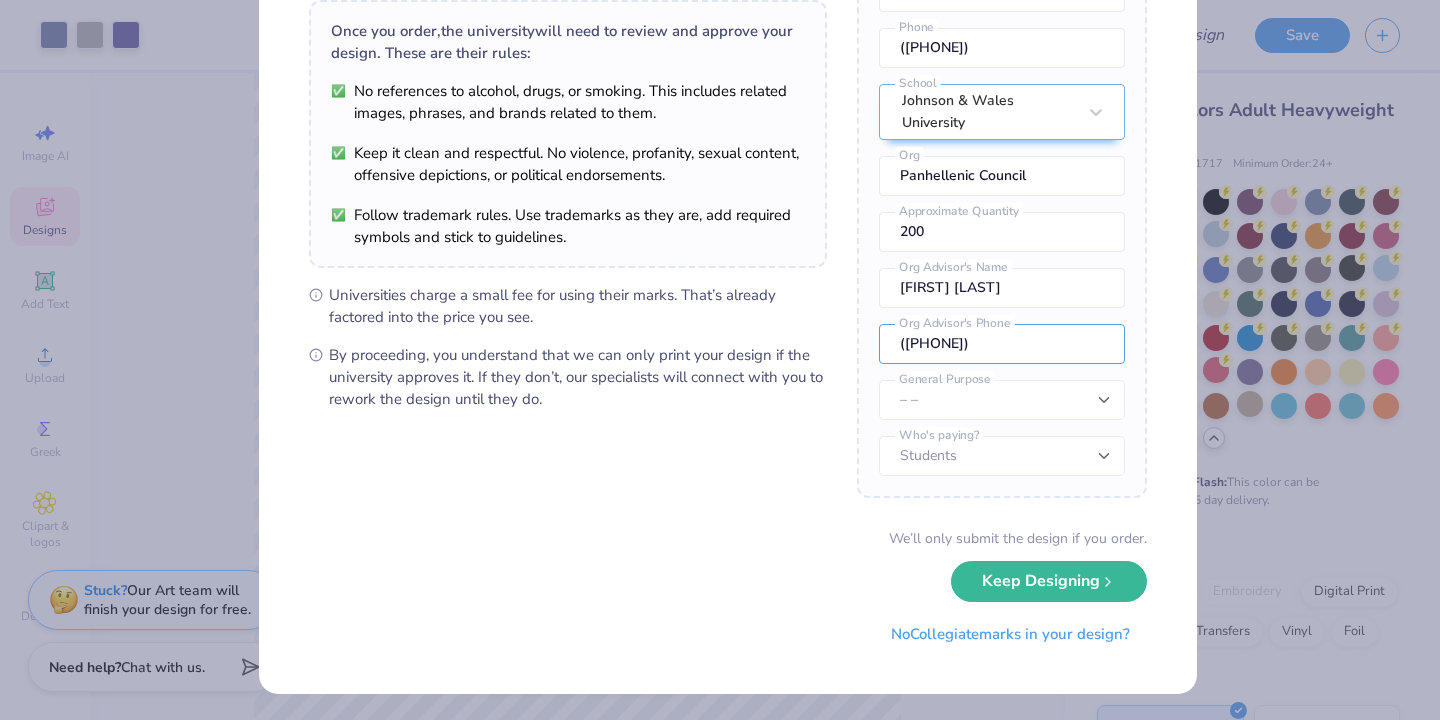 type on "([PHONE])" 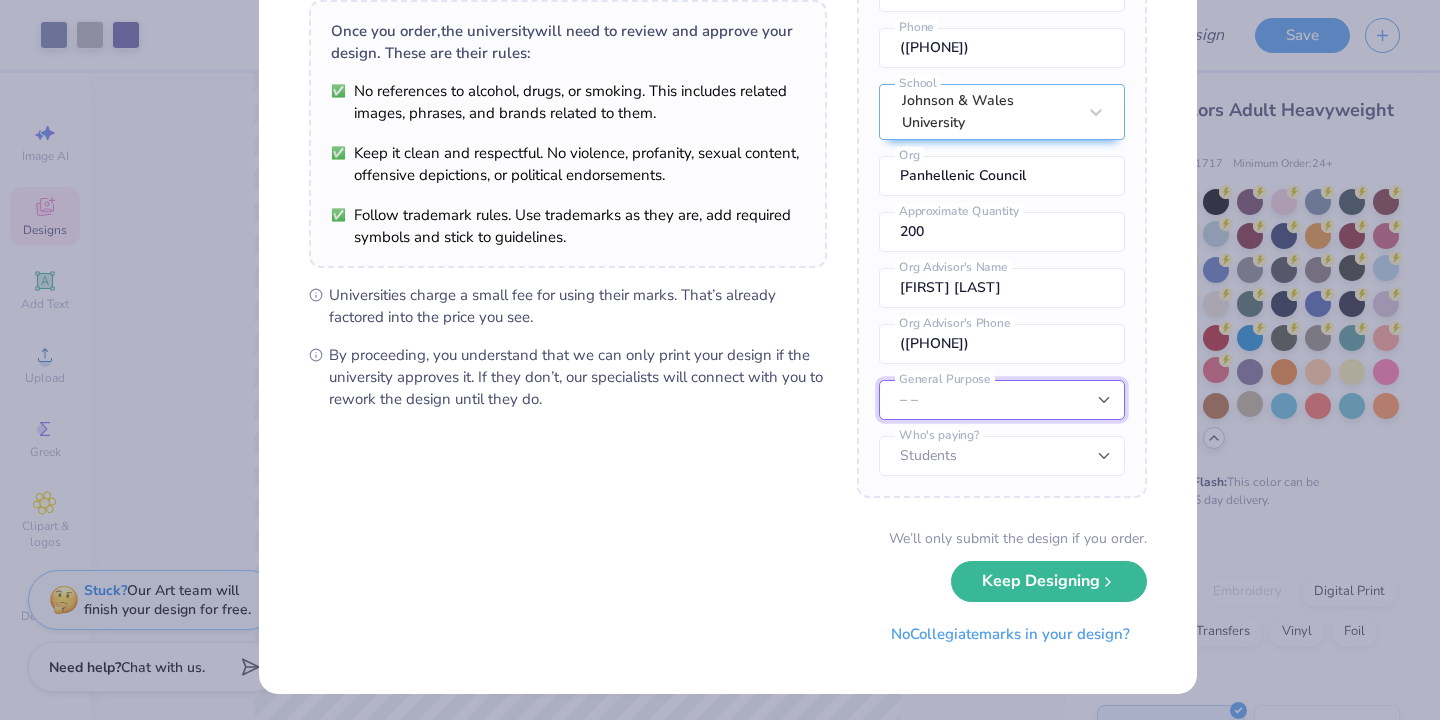 click on "– – Member apparel for registered Student Organization / Department / School Fundraising / Philanthropy event Resale outside the university" at bounding box center (1002, 400) 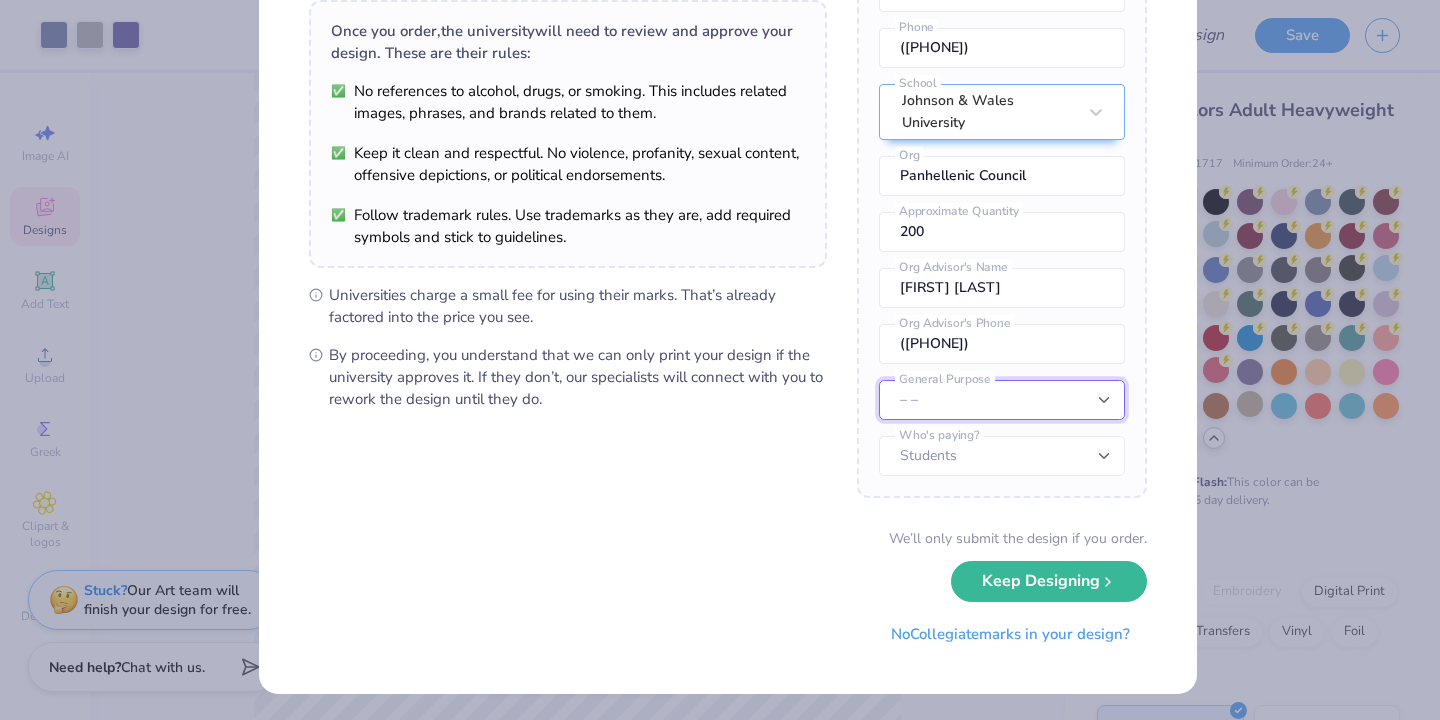 select on "Member apparel for registered Student Organization / Department / School" 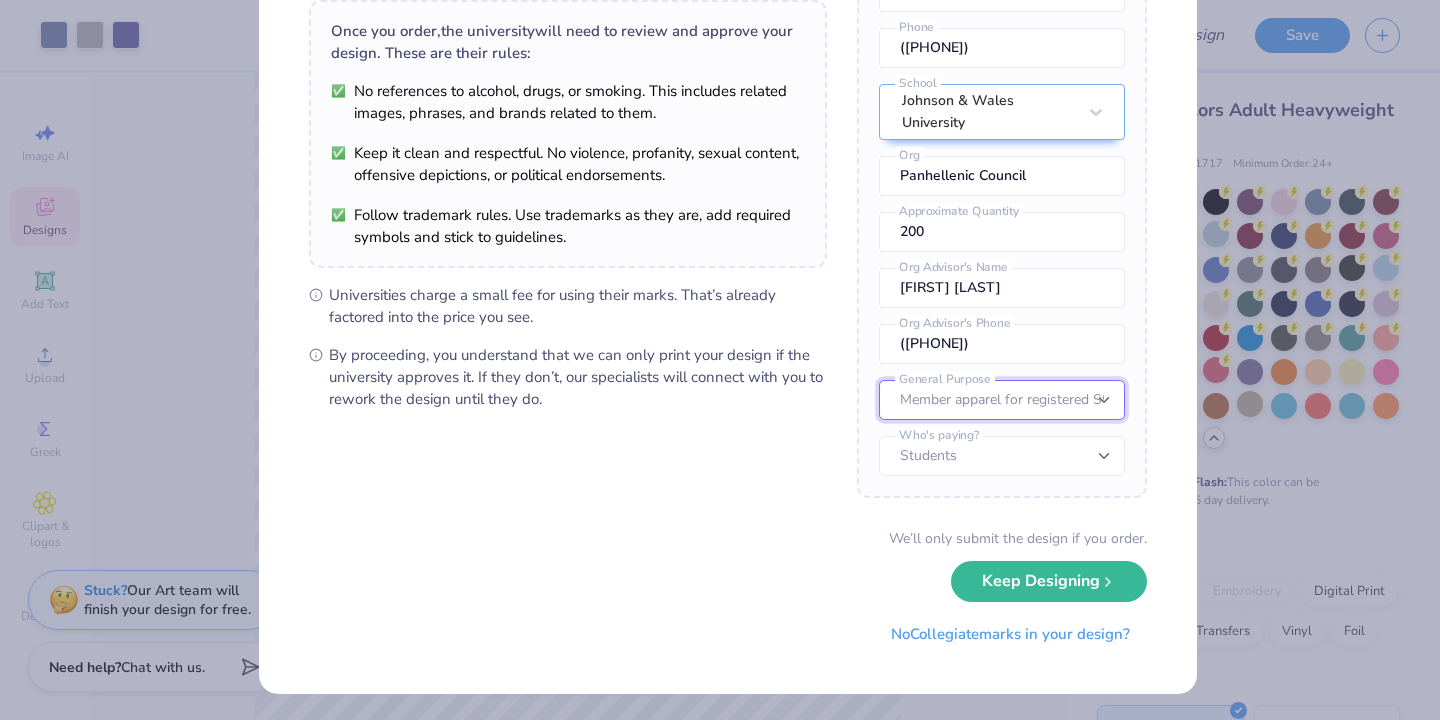 scroll, scrollTop: 150, scrollLeft: 0, axis: vertical 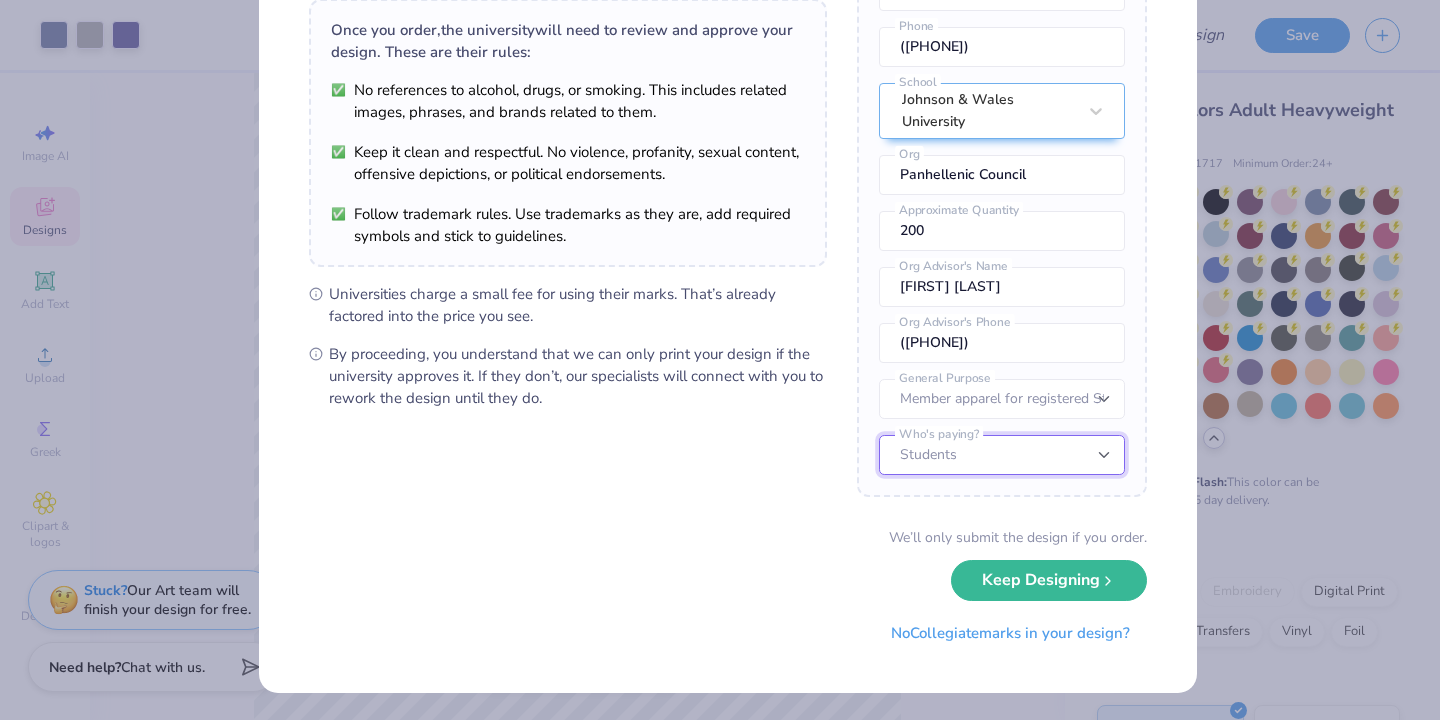 click on "Students University" at bounding box center (1002, 455) 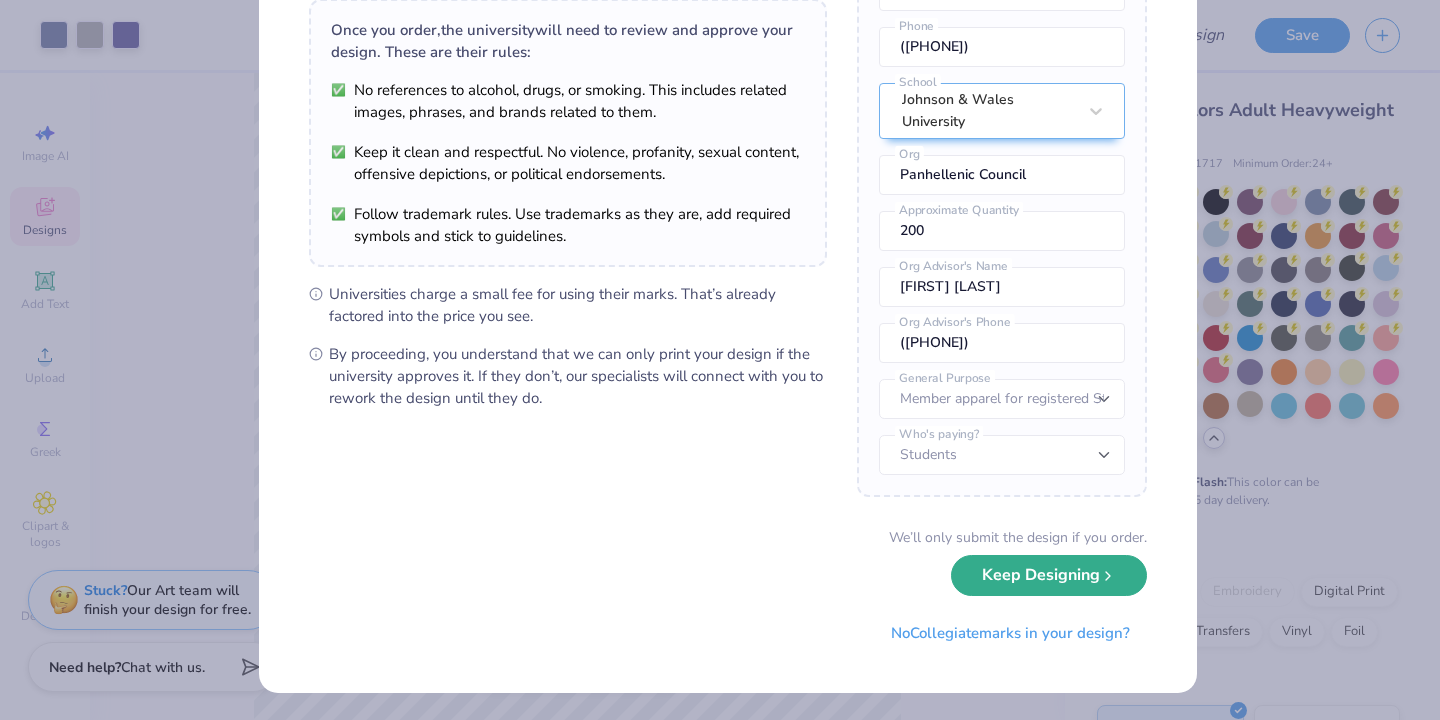 click on "Keep Designing" at bounding box center (1049, 575) 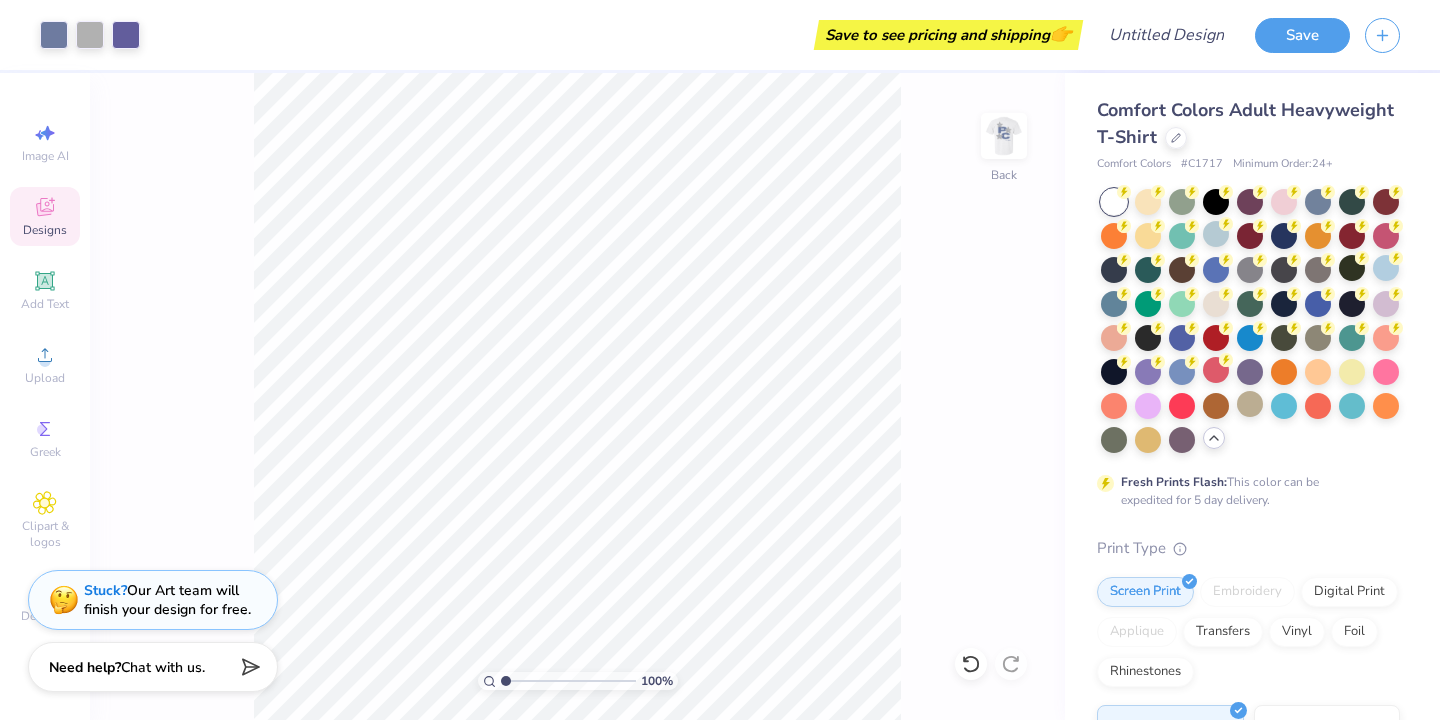 scroll, scrollTop: 0, scrollLeft: 0, axis: both 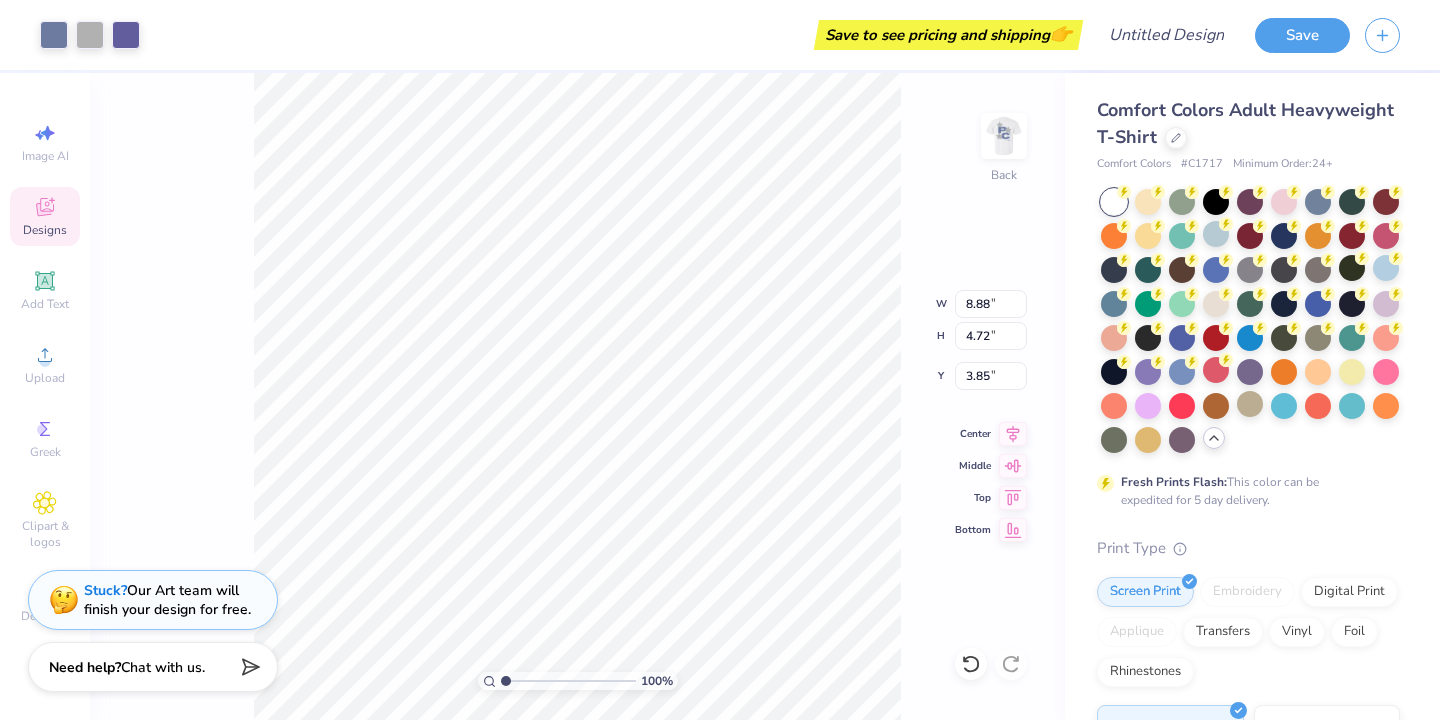 type on "3.84" 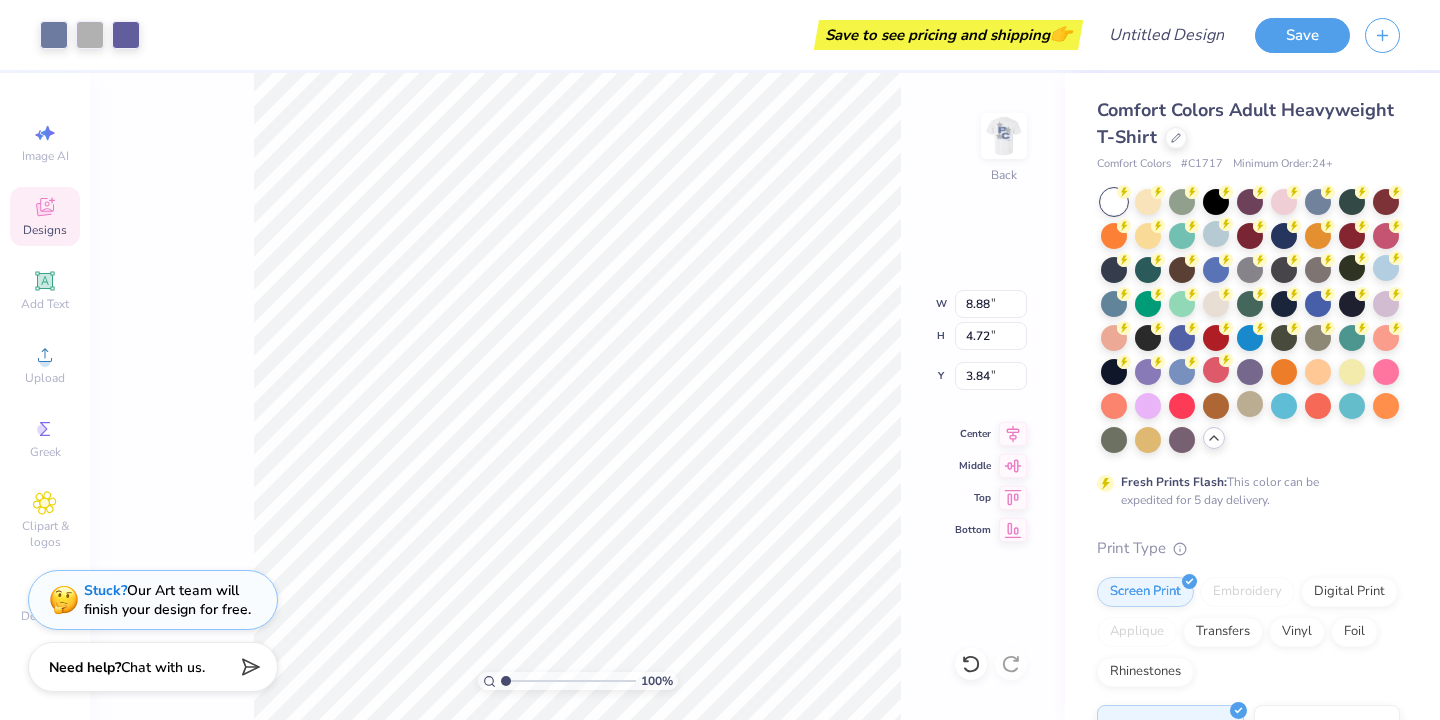 type on "6.15" 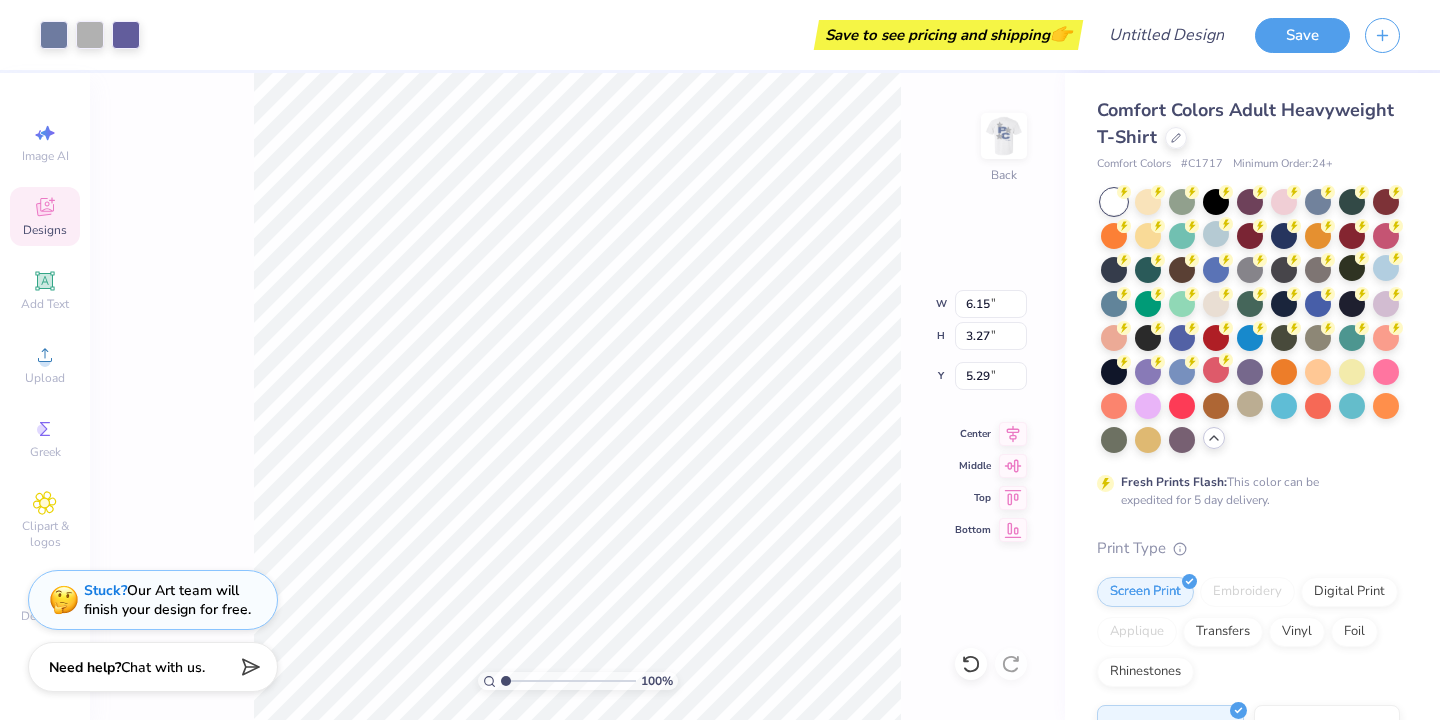type on "3.37" 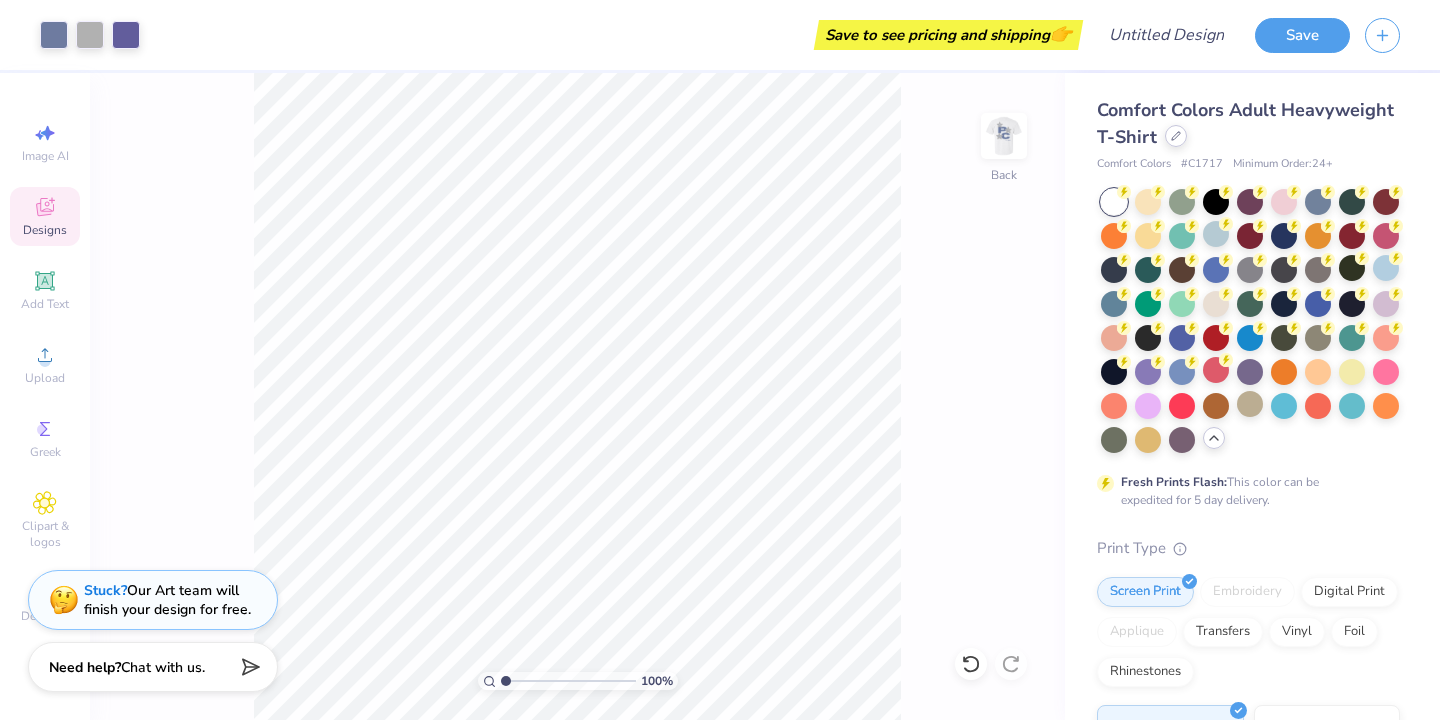 click 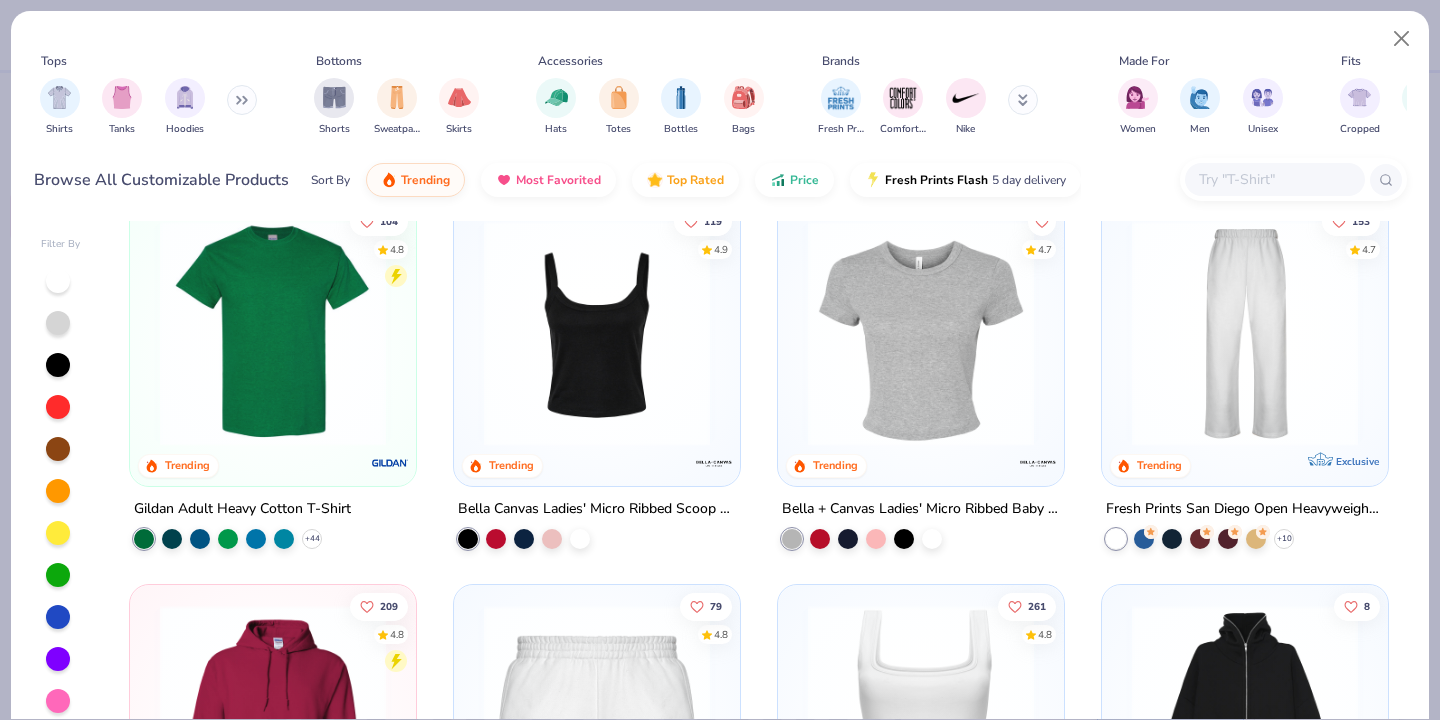 scroll, scrollTop: 429, scrollLeft: 0, axis: vertical 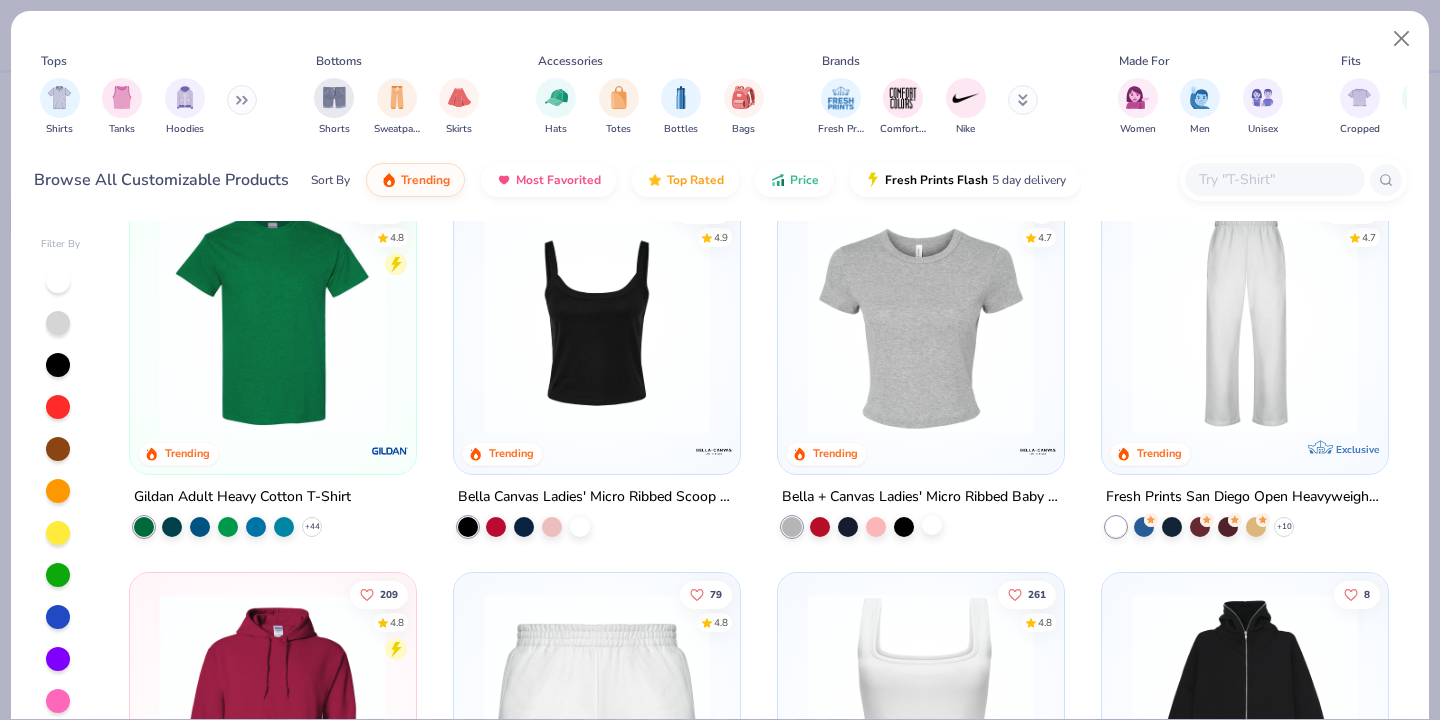 click at bounding box center [932, 524] 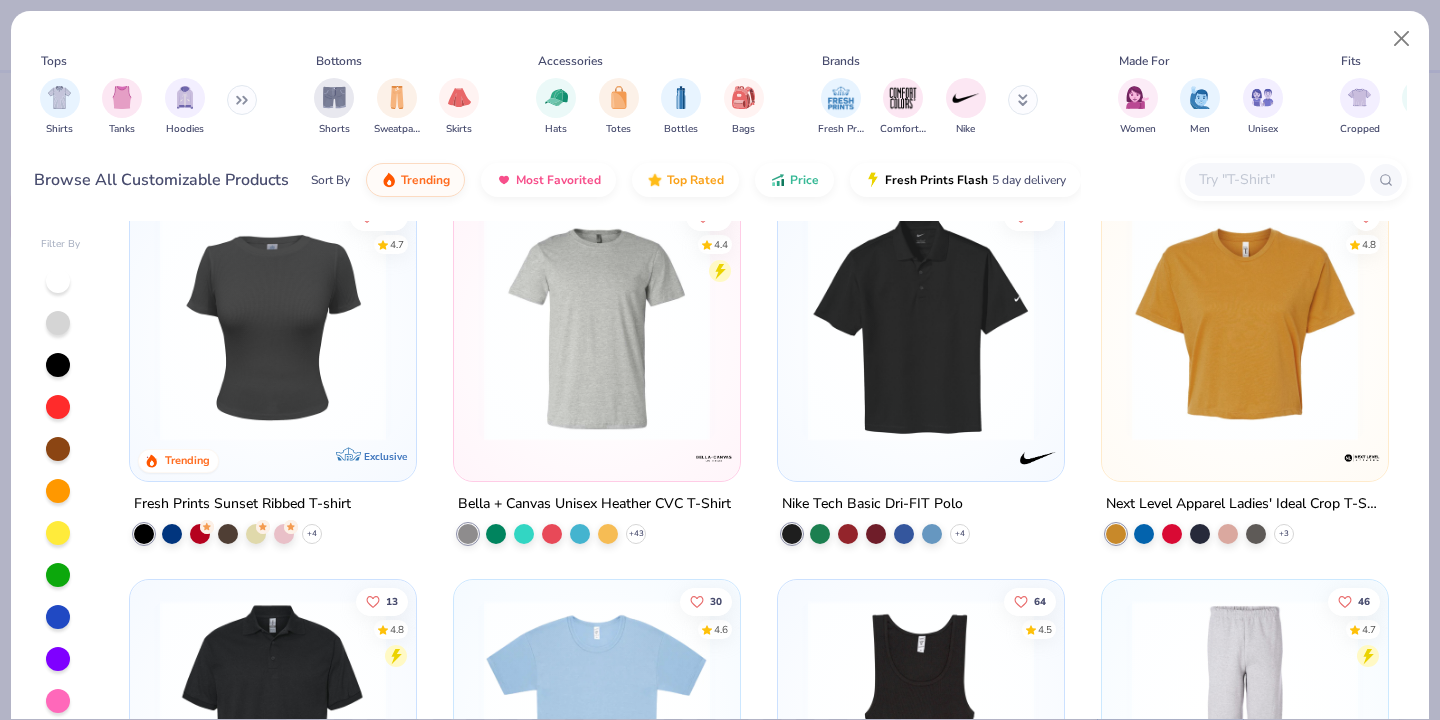 scroll, scrollTop: 6534, scrollLeft: 0, axis: vertical 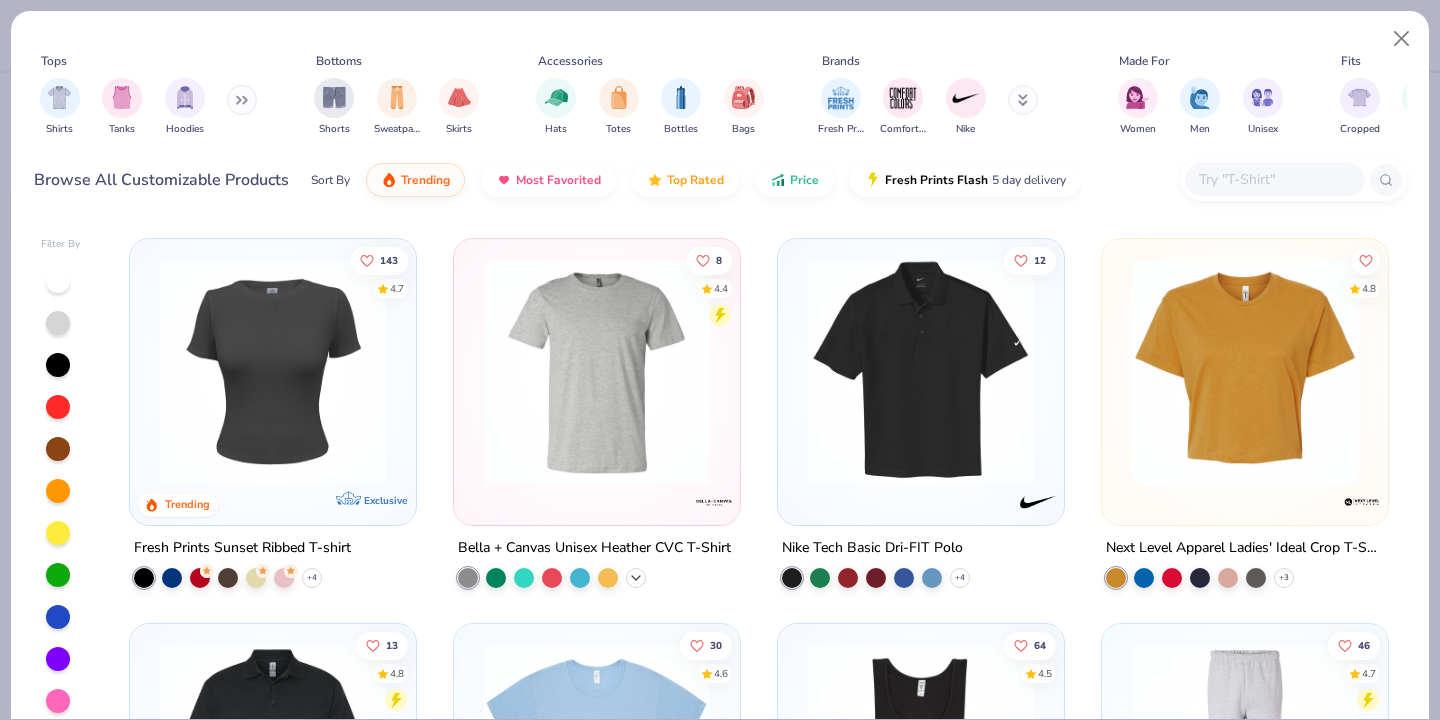 click 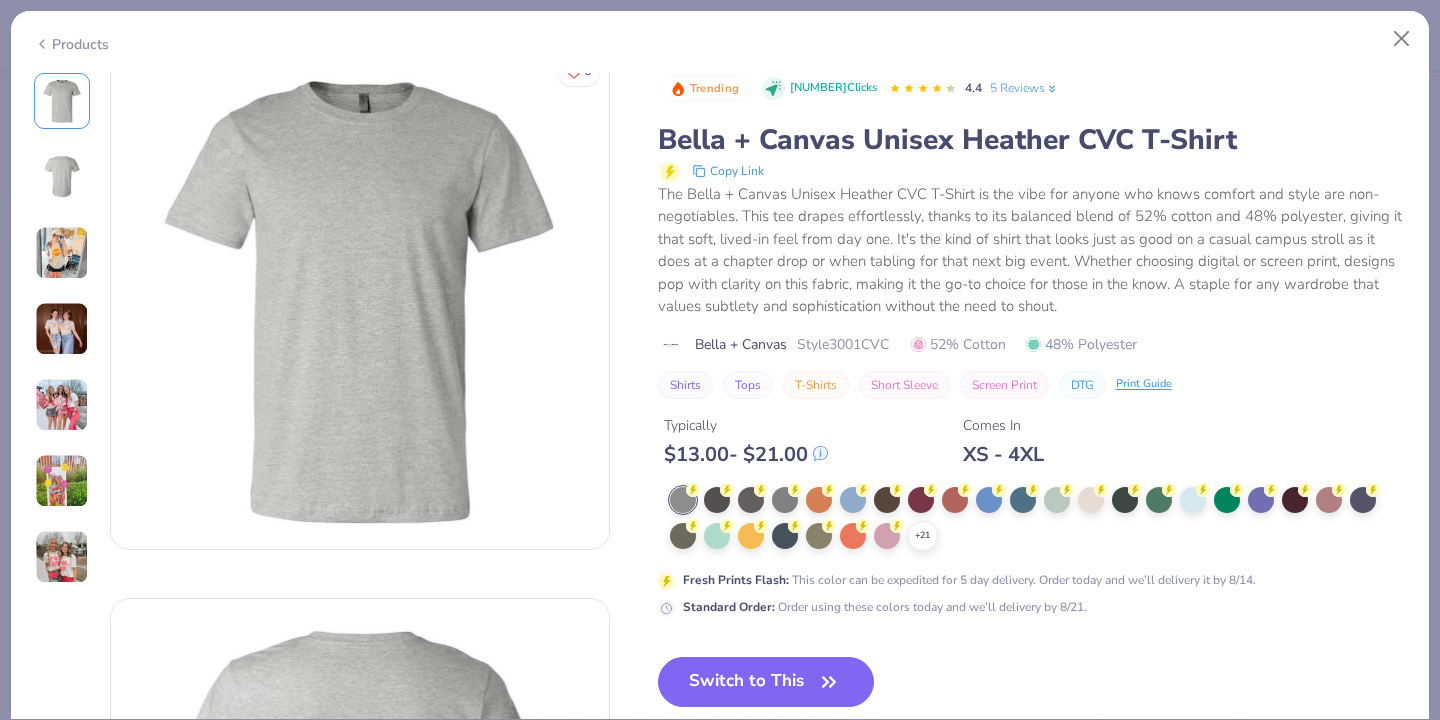 scroll, scrollTop: 0, scrollLeft: 0, axis: both 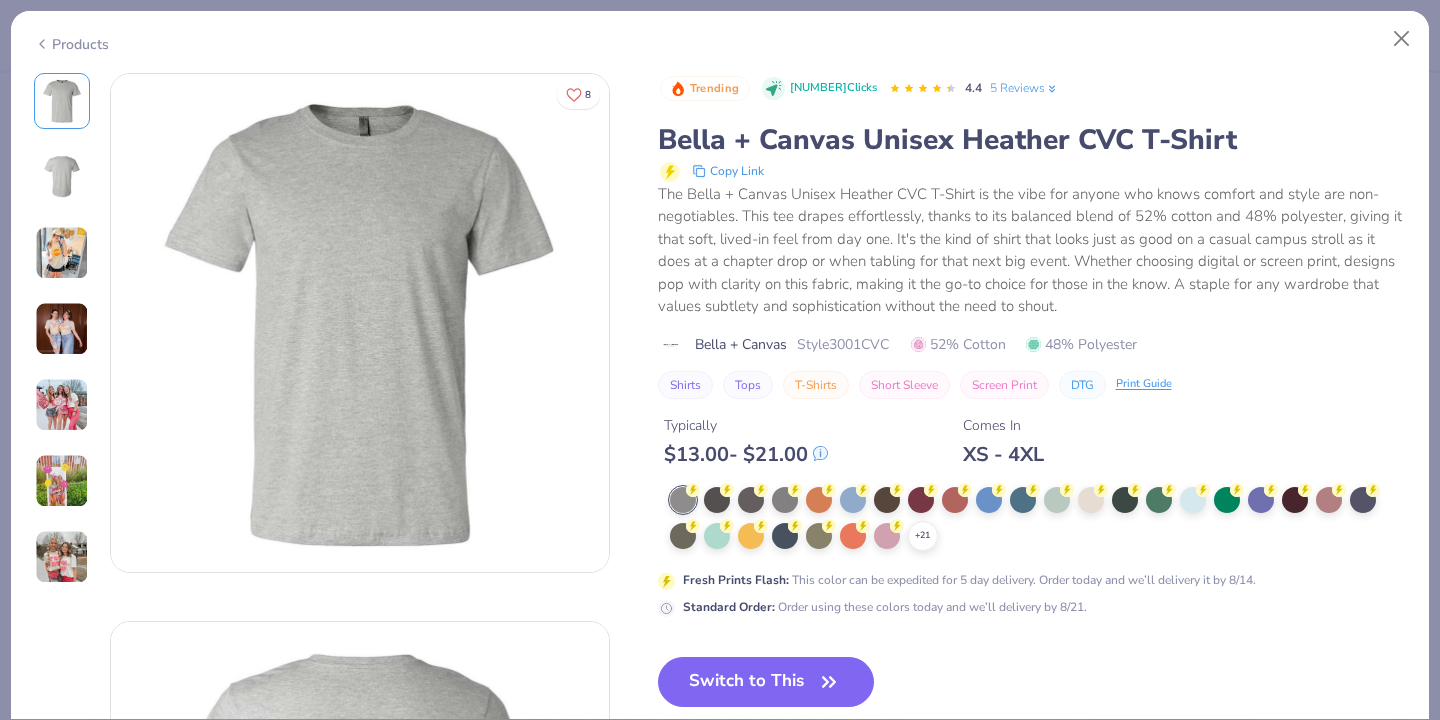 click at bounding box center [62, 329] 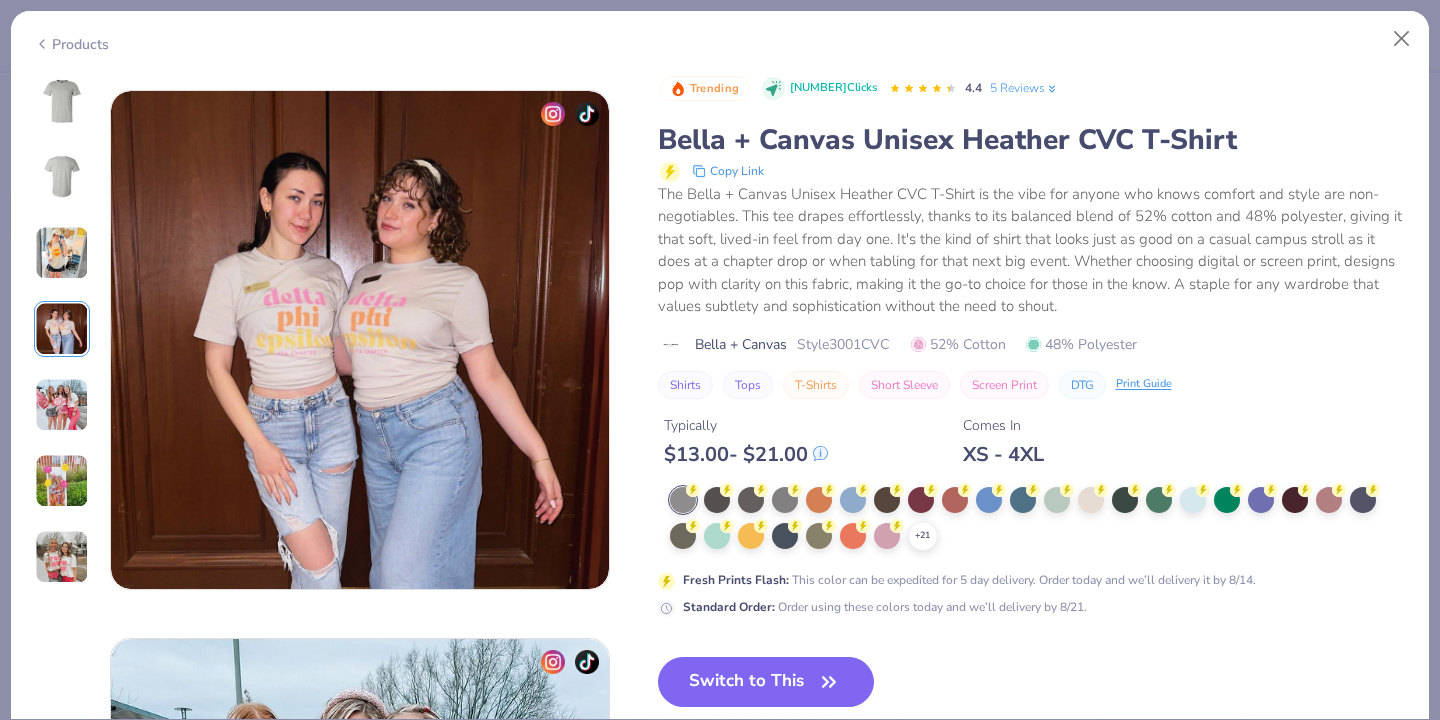 scroll, scrollTop: 1644, scrollLeft: 0, axis: vertical 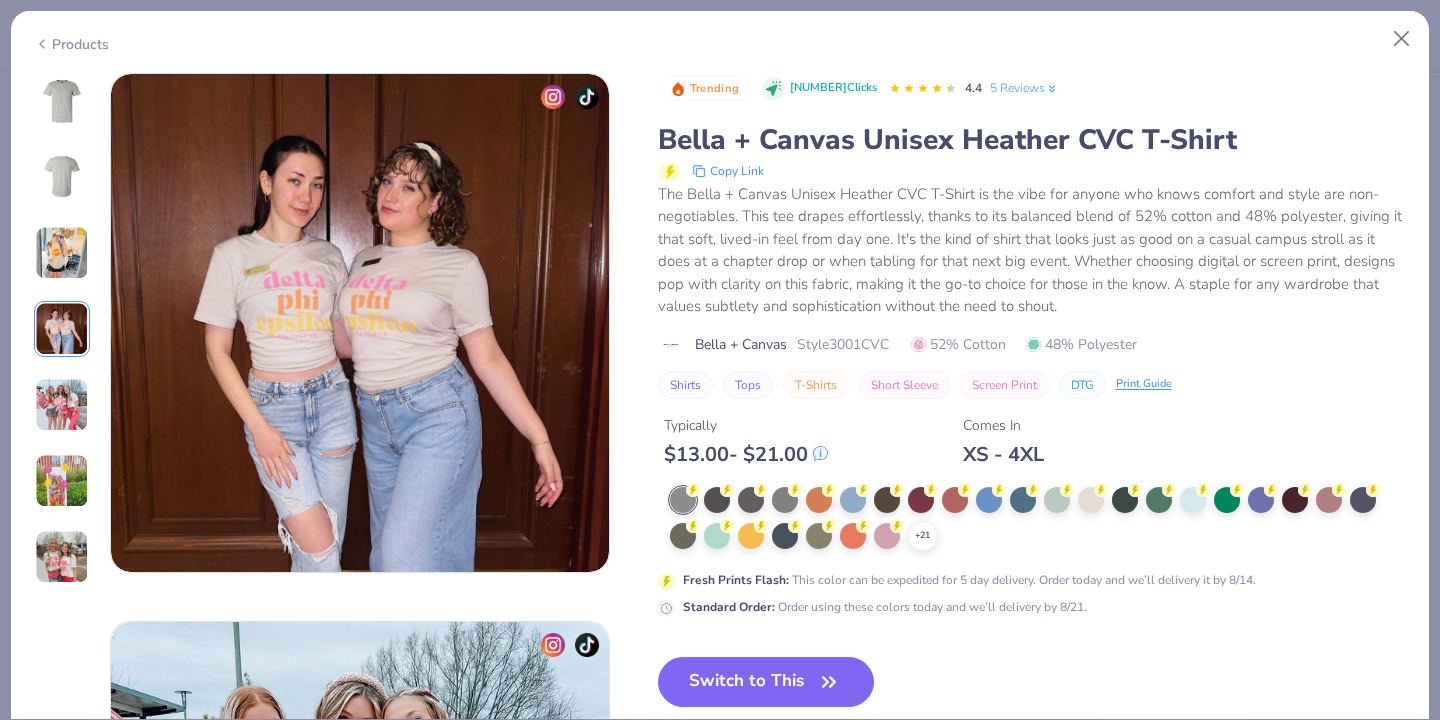 click at bounding box center [62, 253] 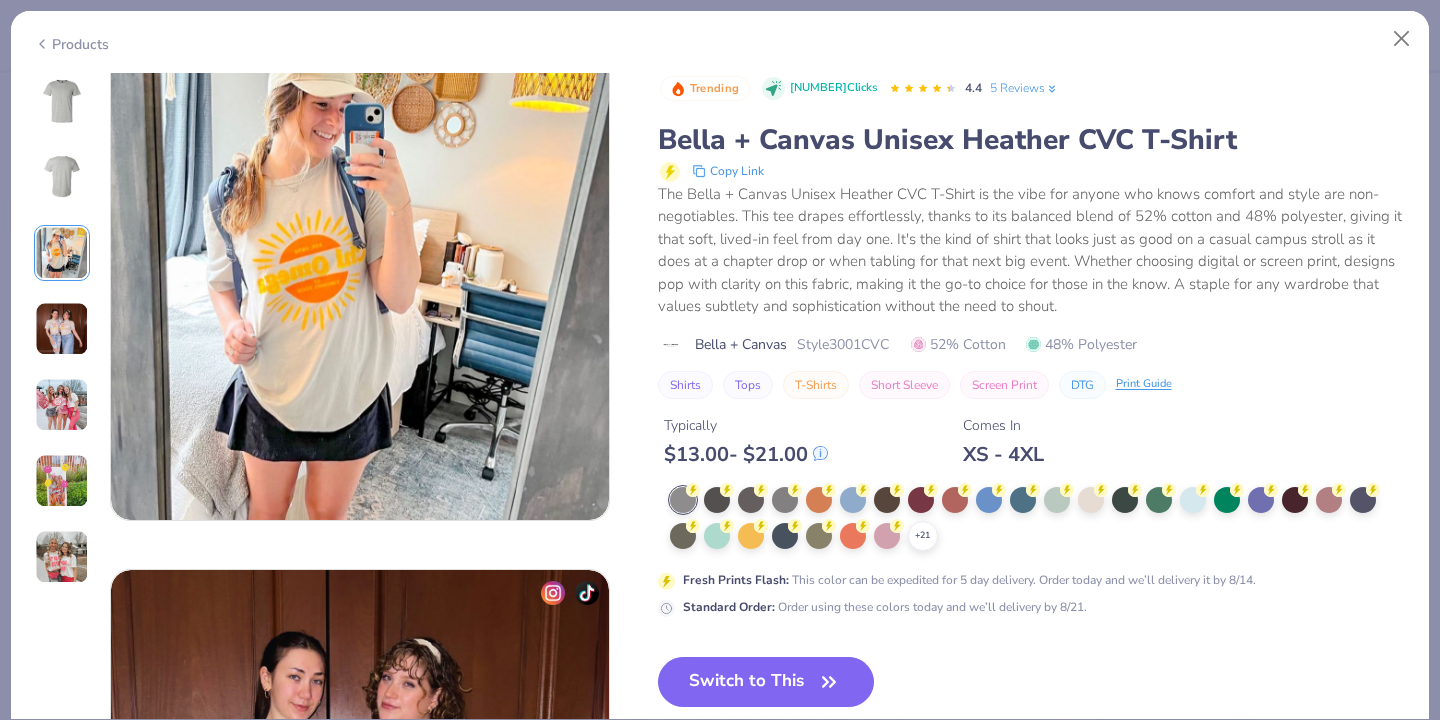 scroll, scrollTop: 1096, scrollLeft: 0, axis: vertical 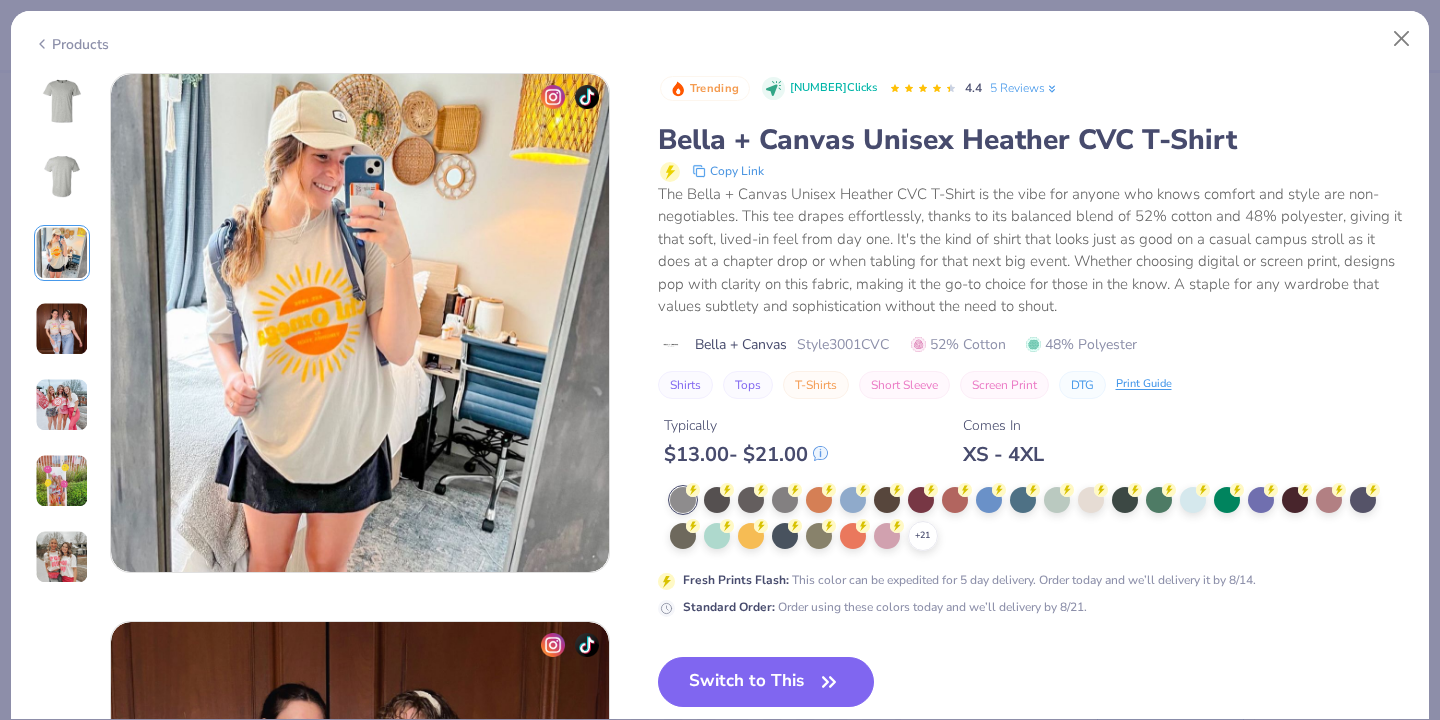 click at bounding box center [62, 405] 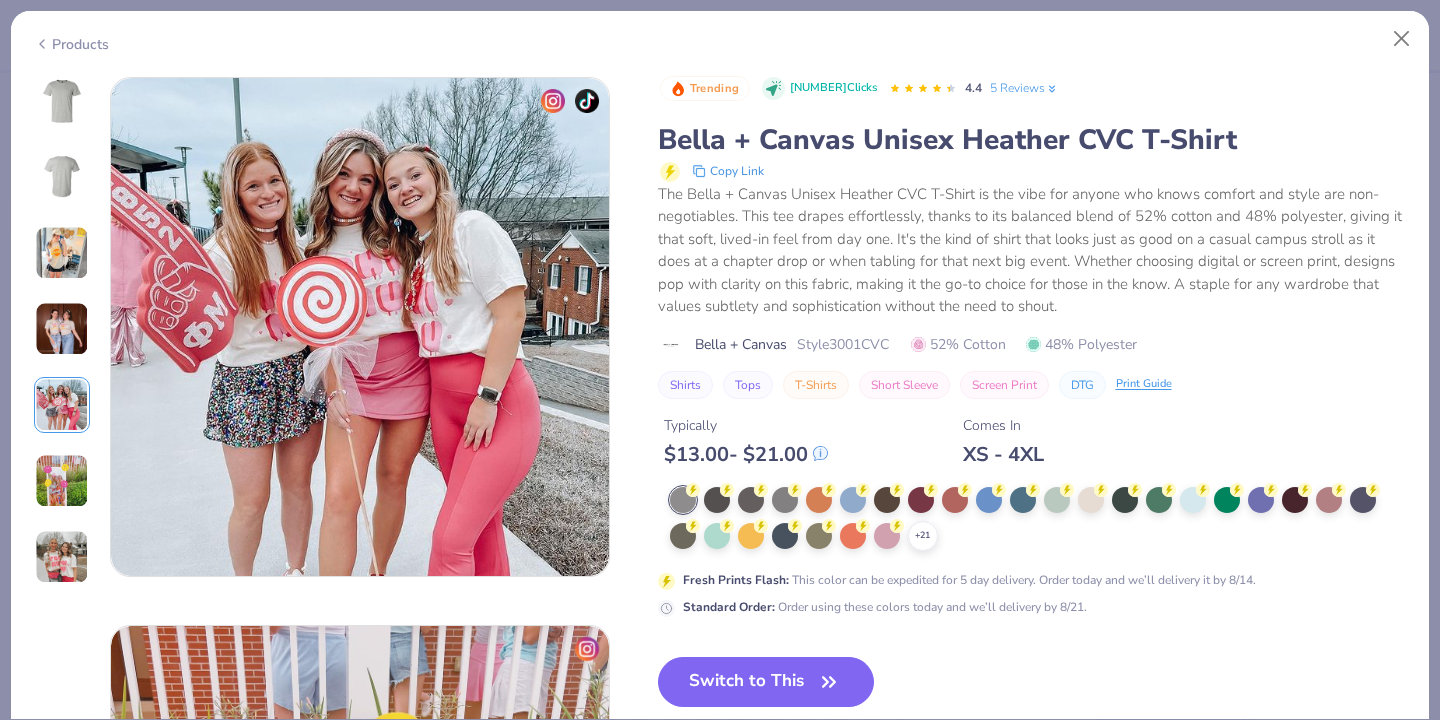 scroll, scrollTop: 2192, scrollLeft: 0, axis: vertical 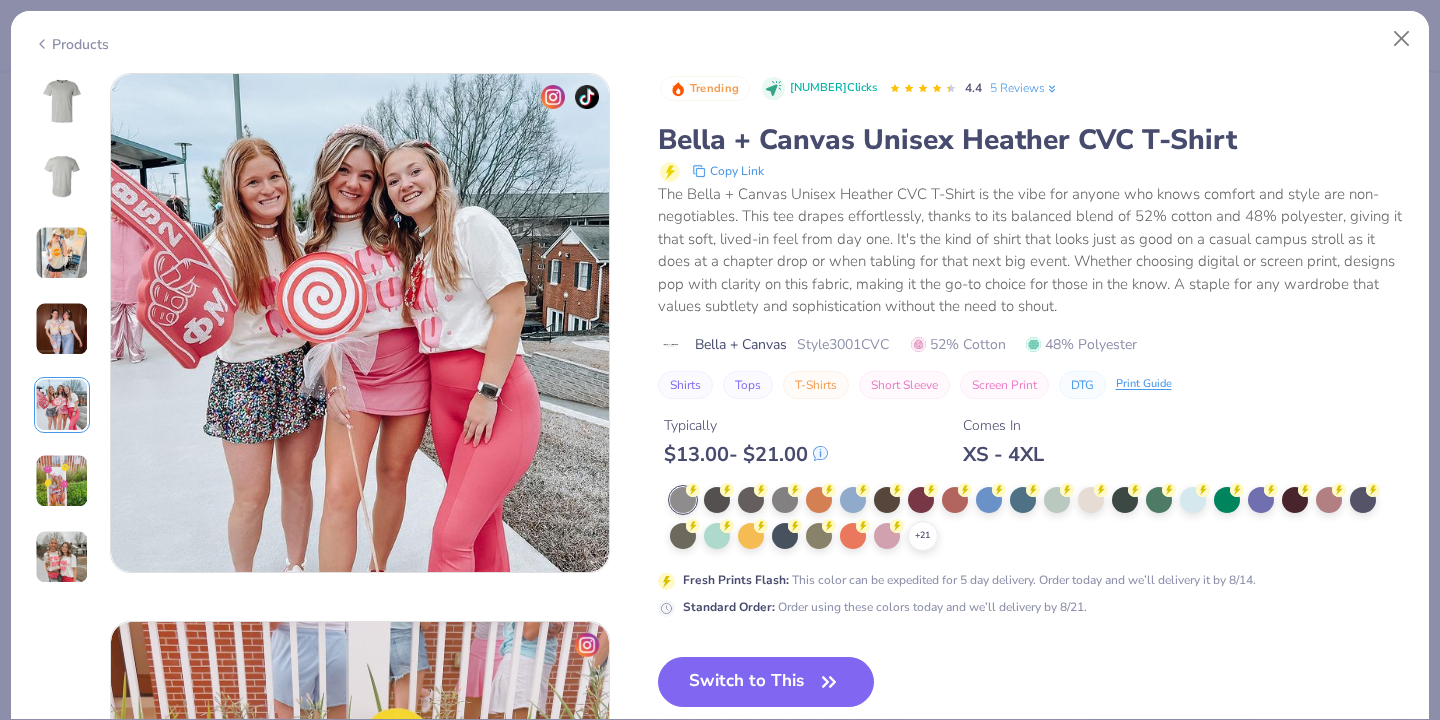 click at bounding box center (62, 481) 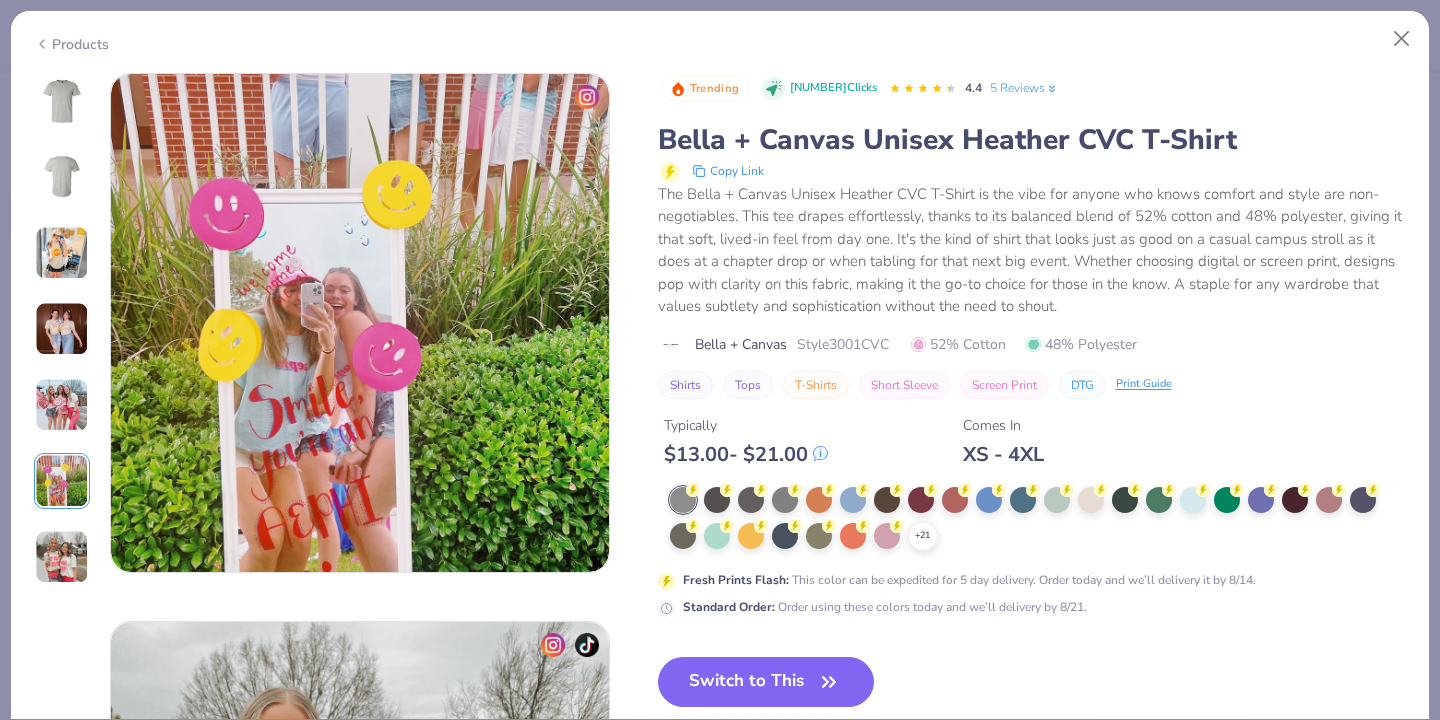 click at bounding box center (62, 557) 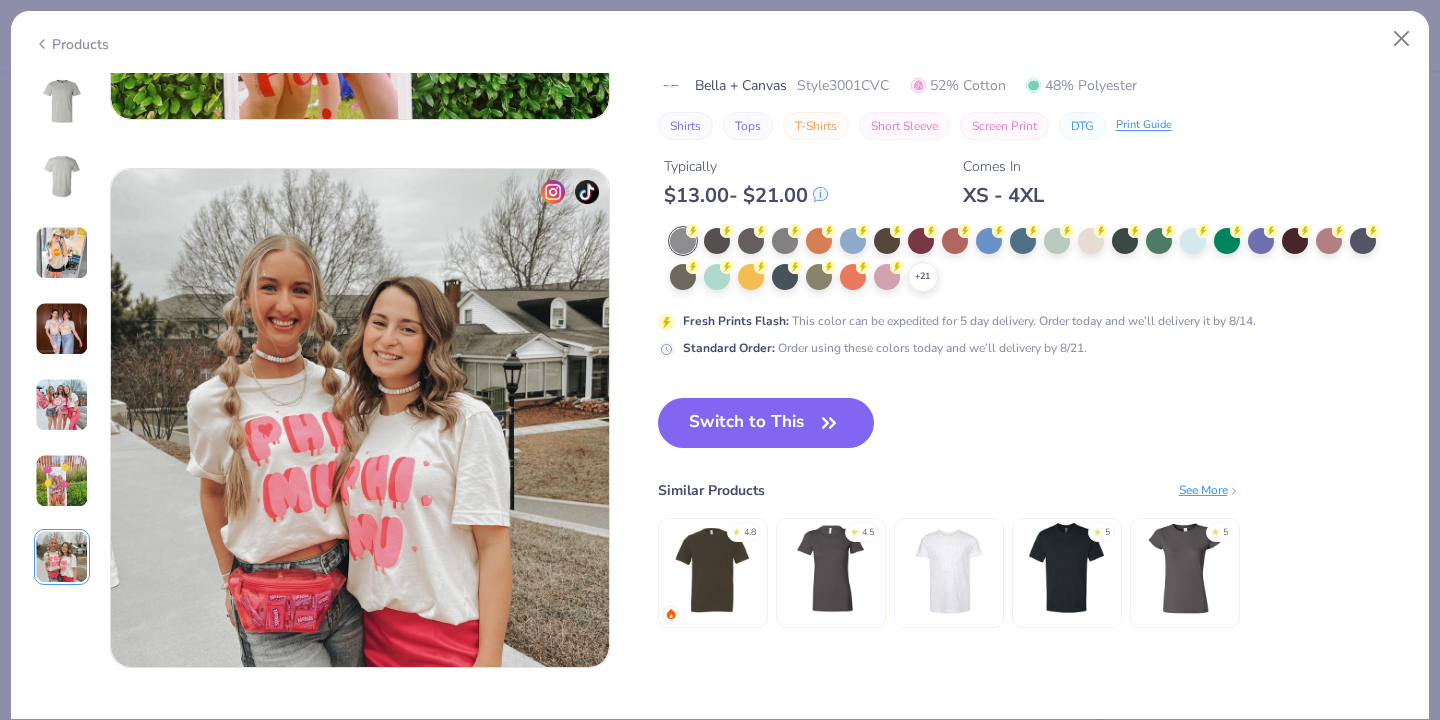 scroll, scrollTop: 3186, scrollLeft: 0, axis: vertical 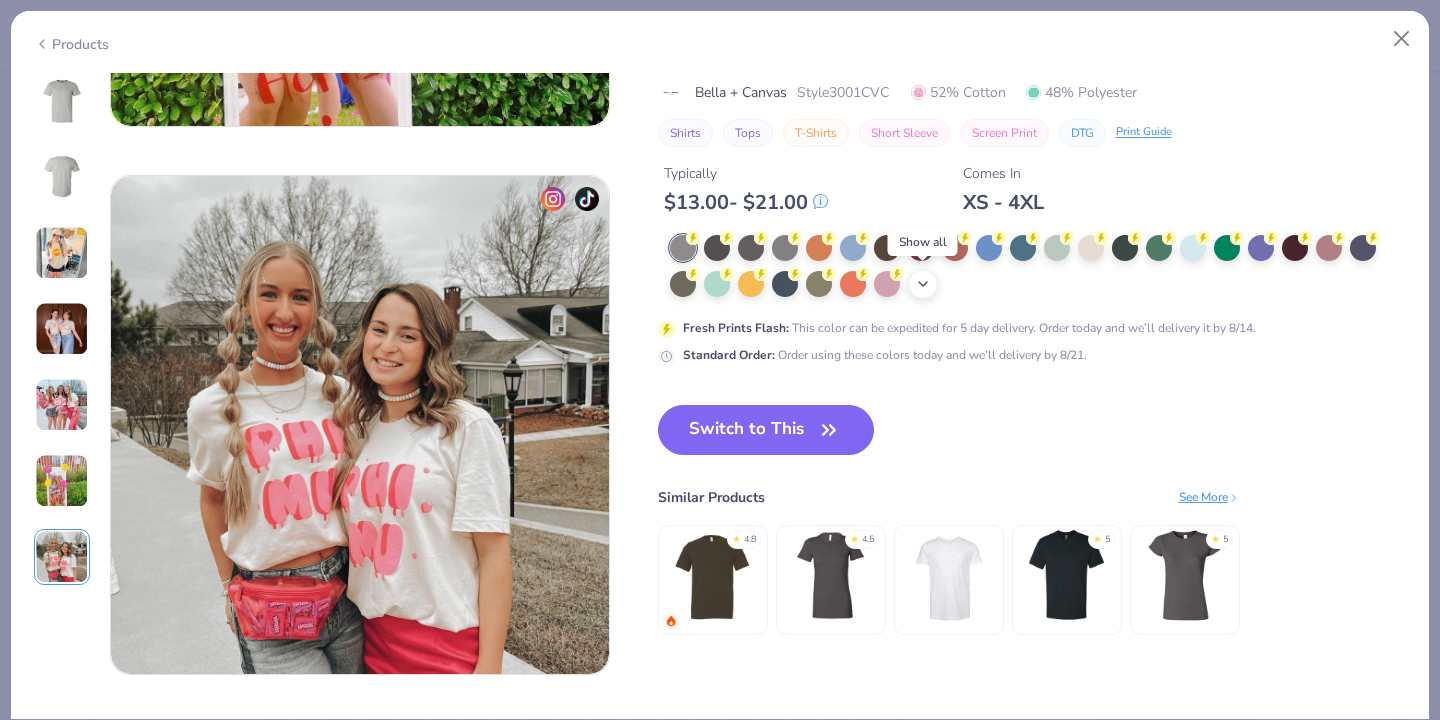 click 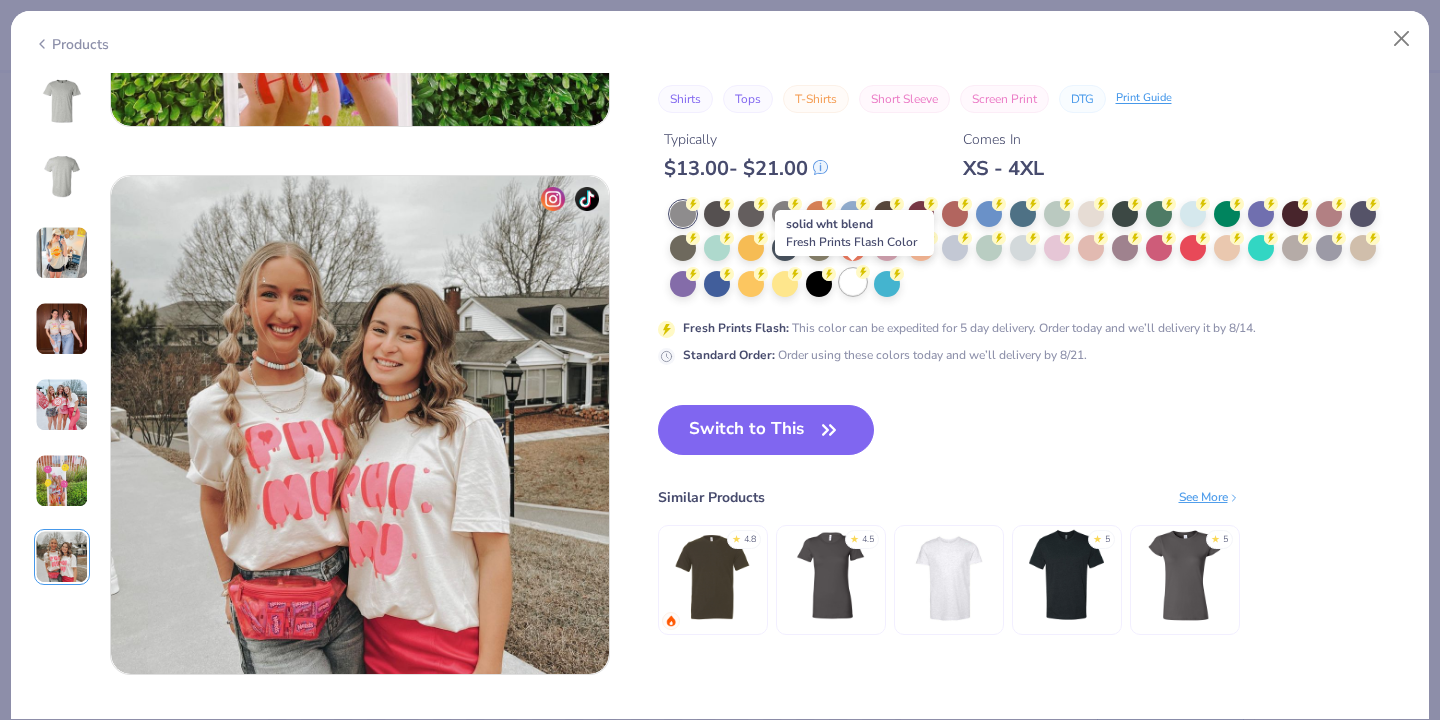 click at bounding box center [853, 282] 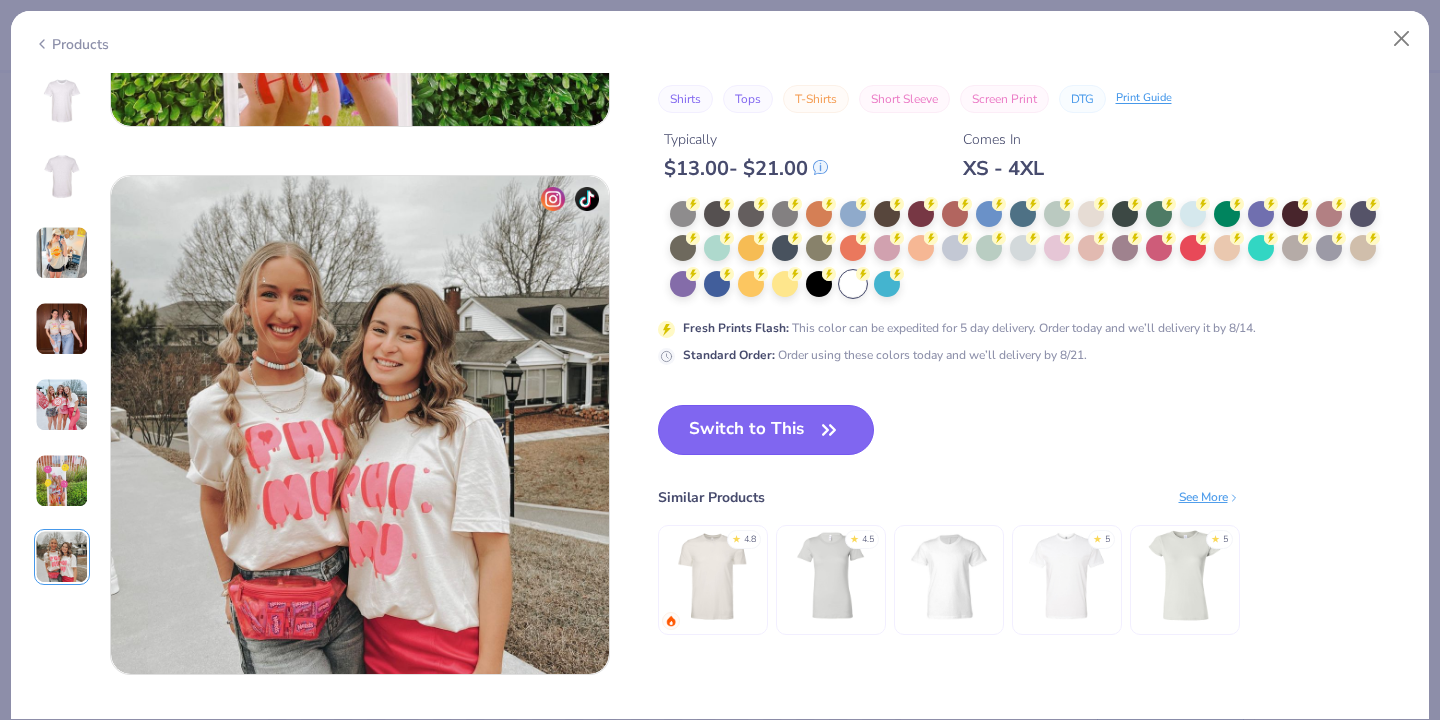 click on "Switch to This" at bounding box center [766, 430] 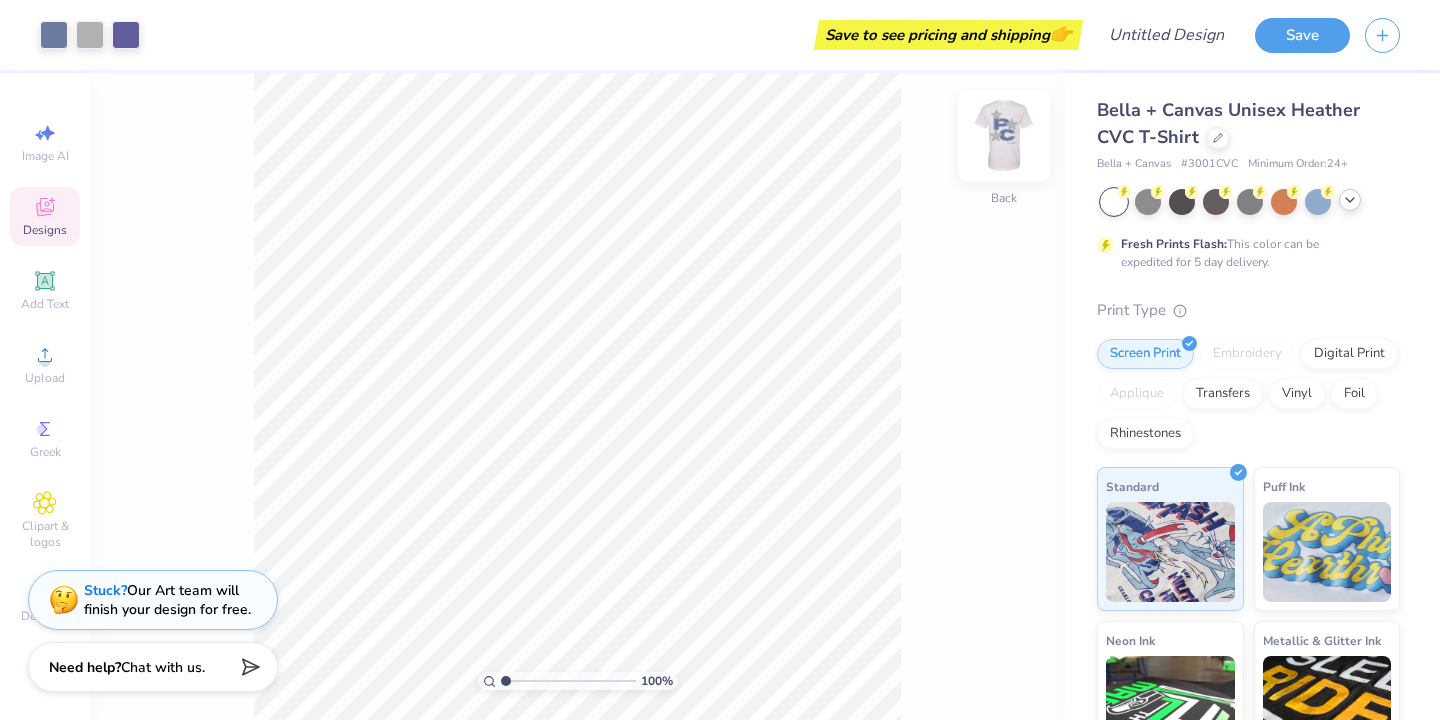 click at bounding box center [1004, 136] 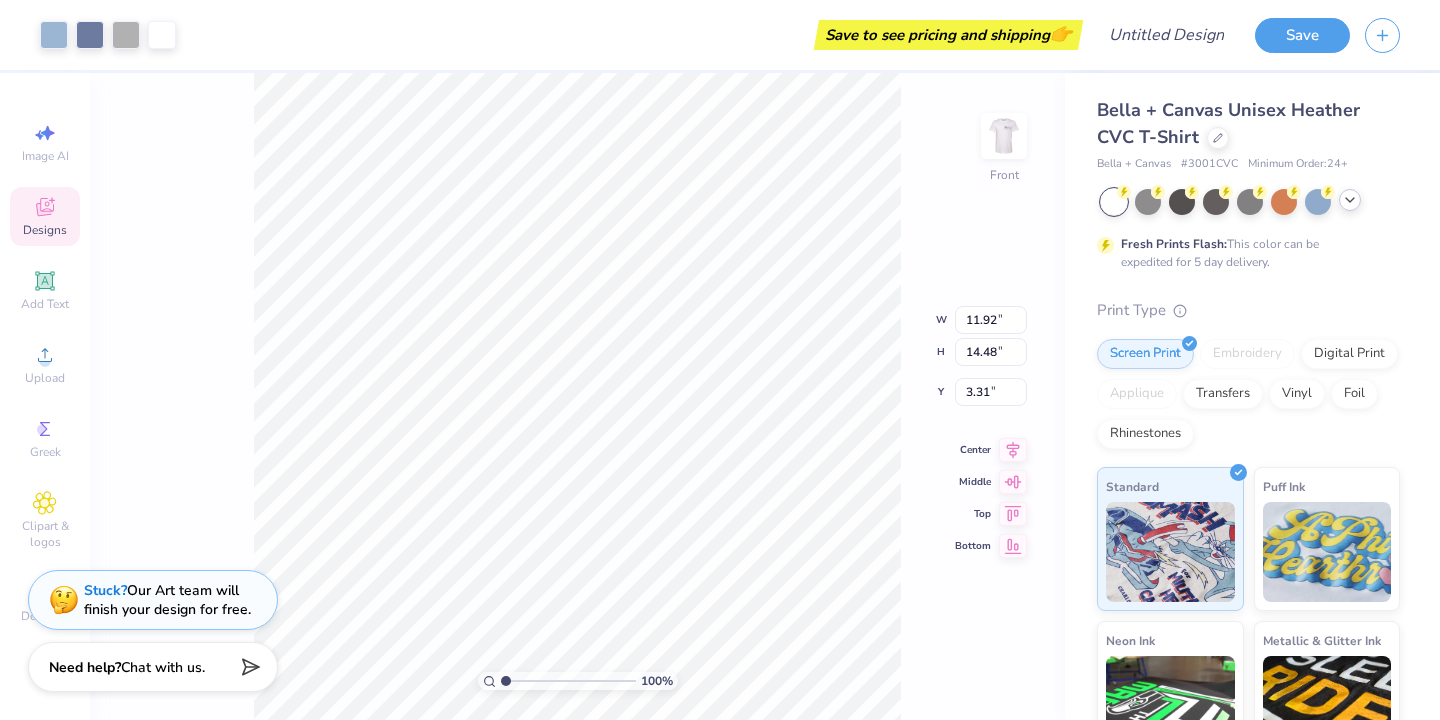 type on "11.17" 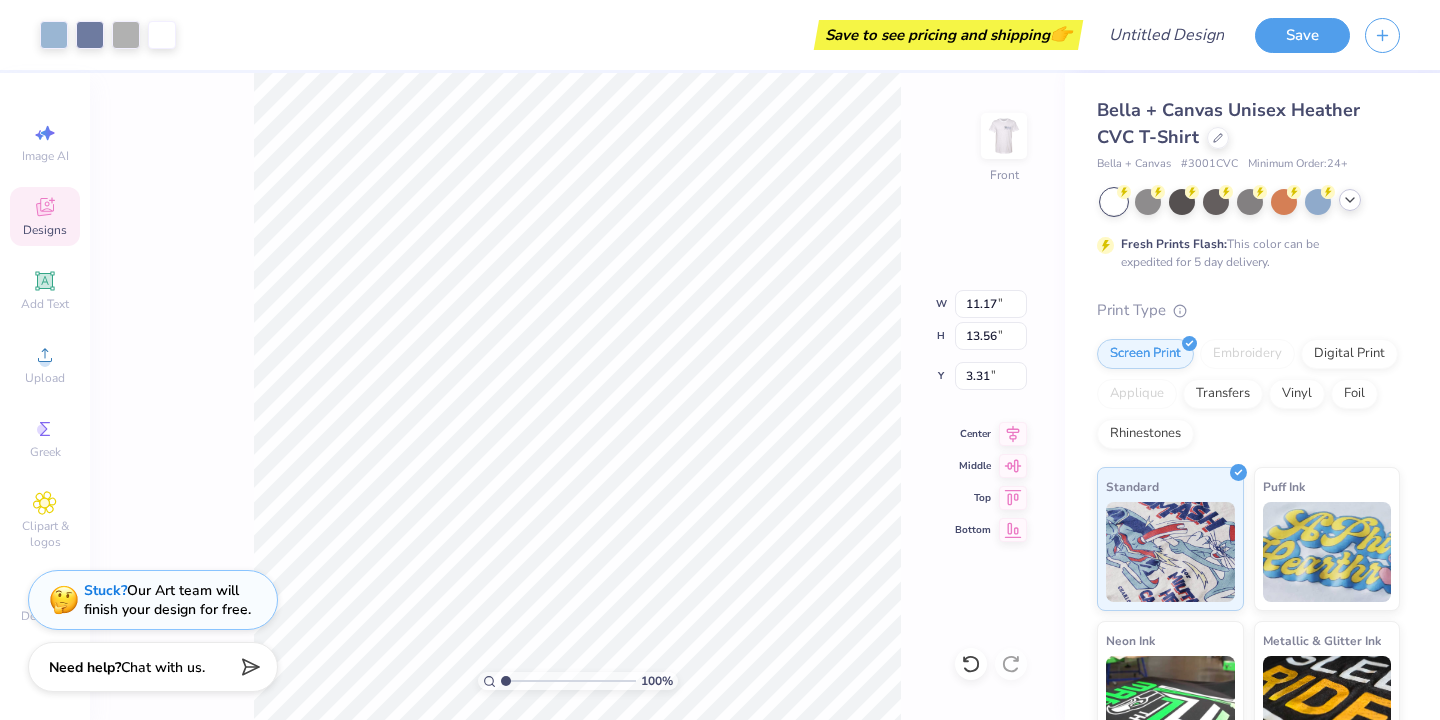 type on "3.00" 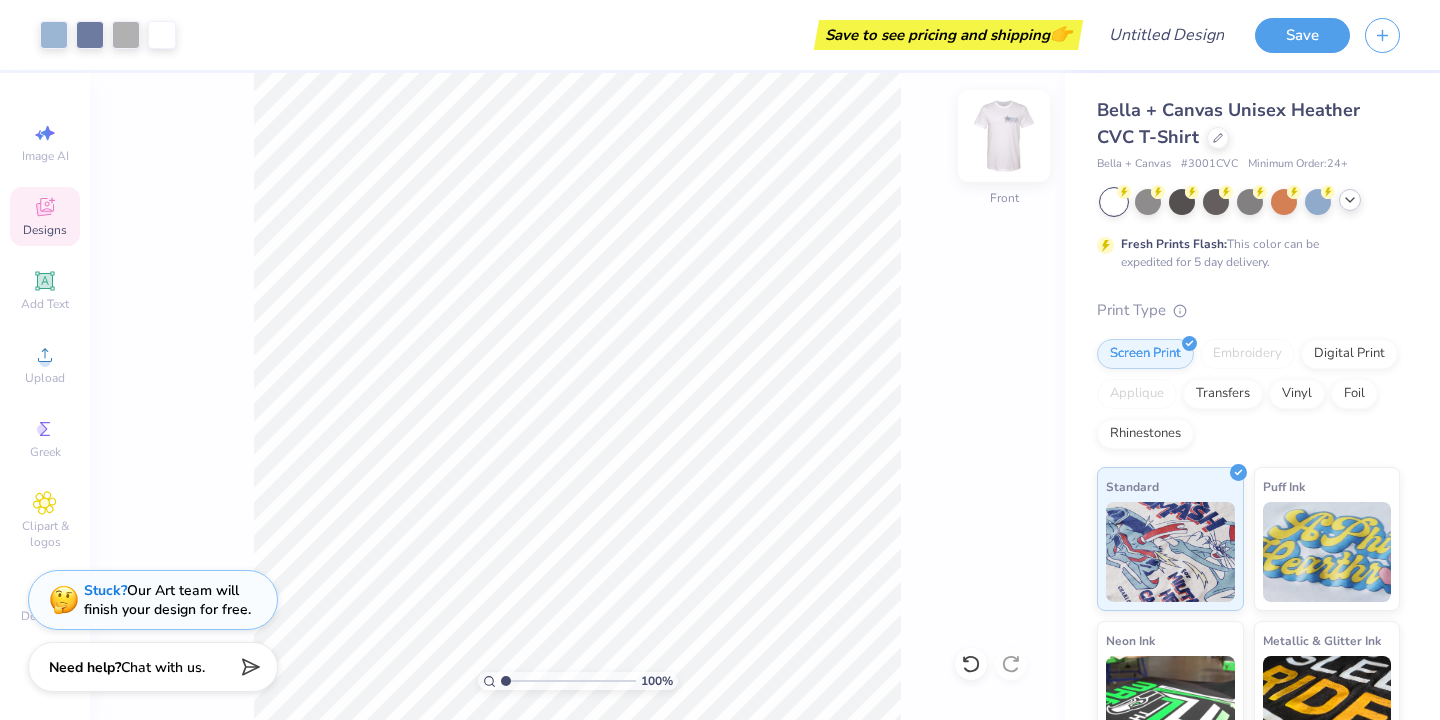 click at bounding box center [1004, 136] 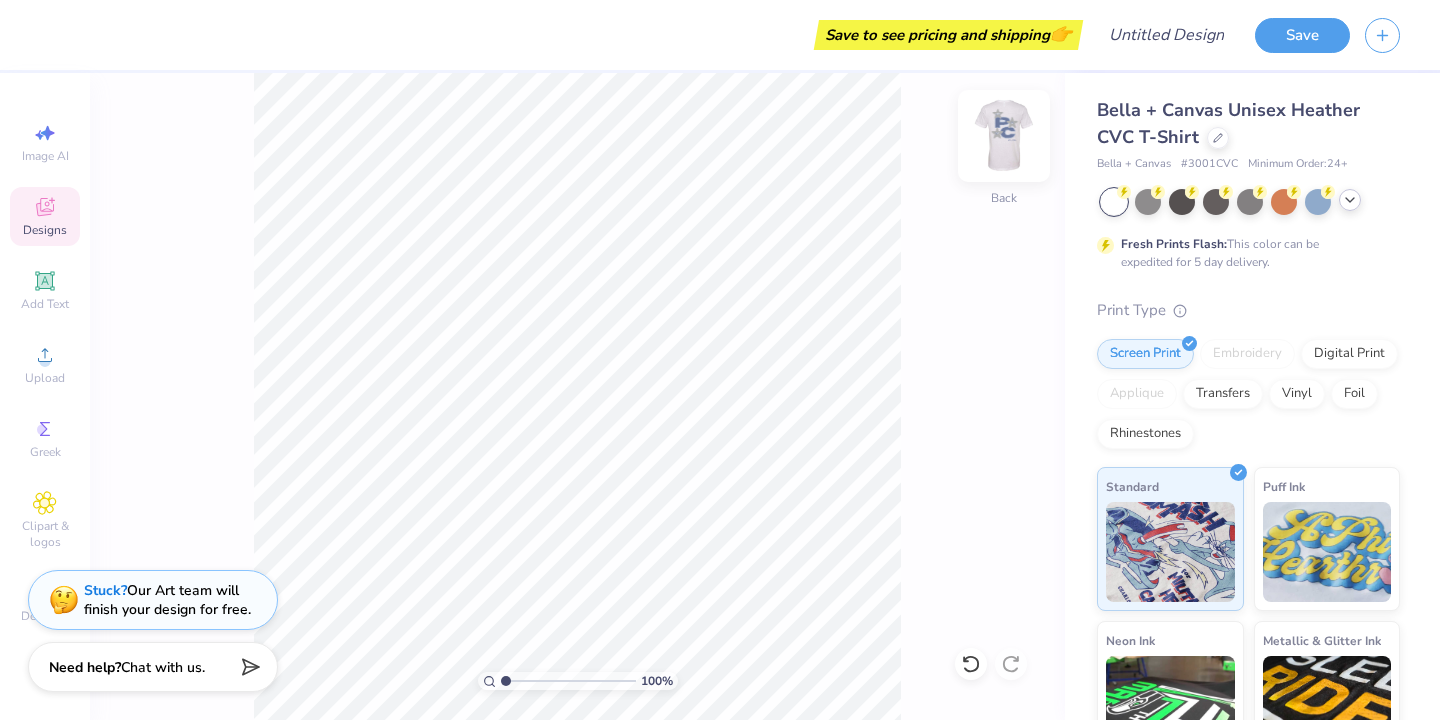 click at bounding box center (1004, 136) 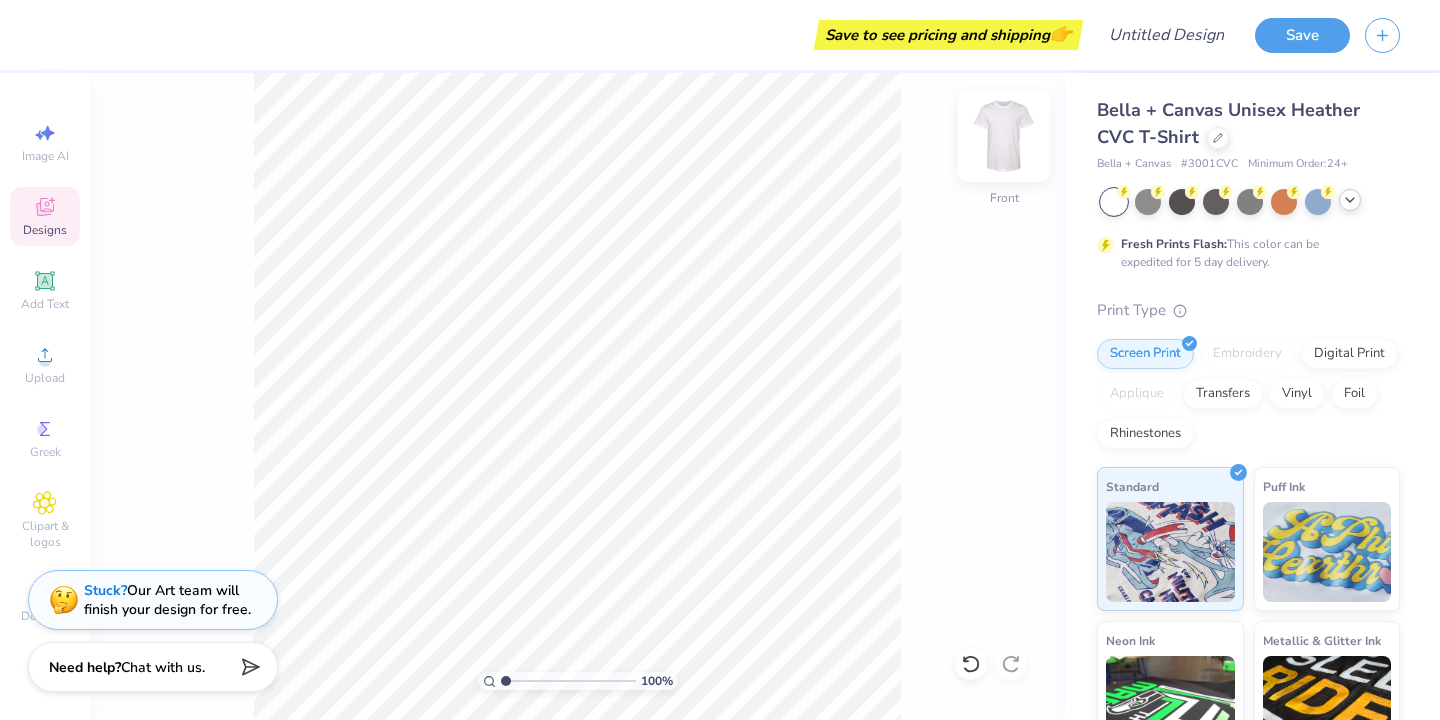 click at bounding box center (1004, 136) 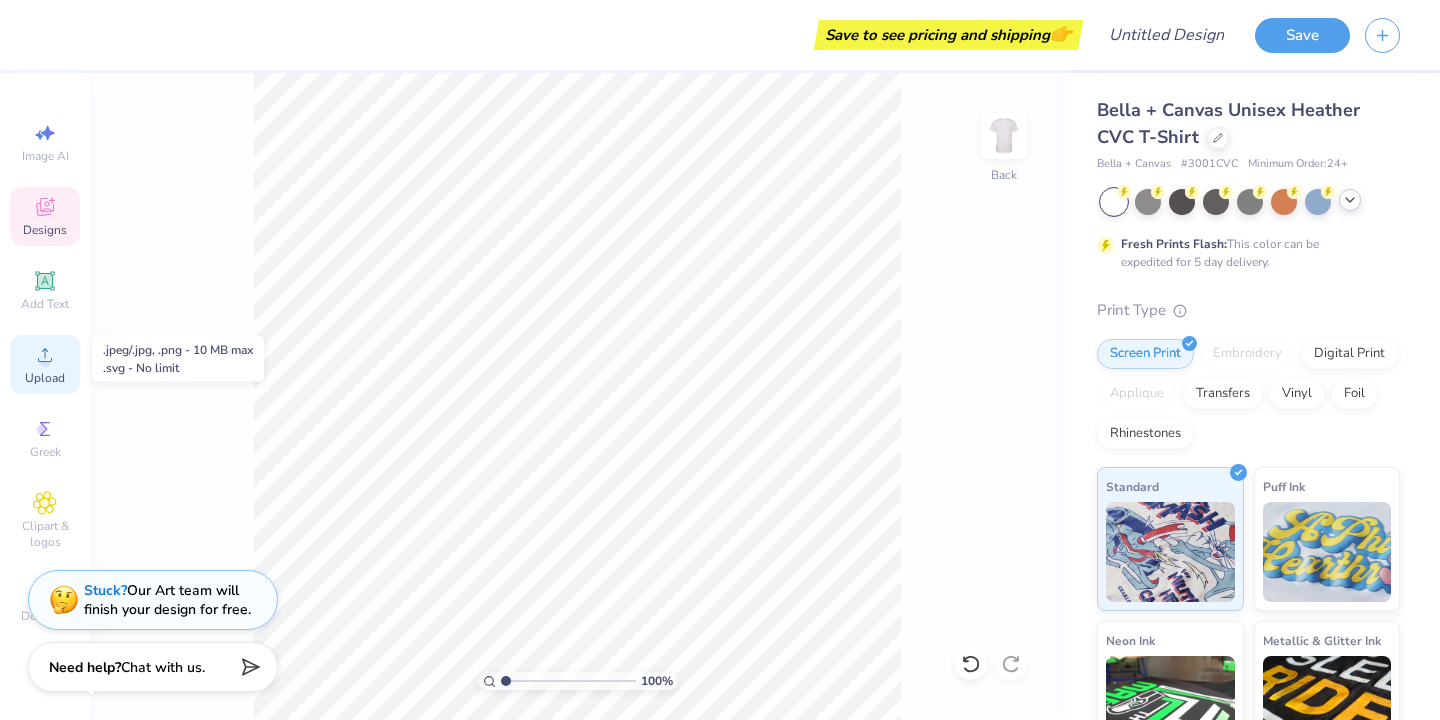 click on "Upload" at bounding box center [45, 378] 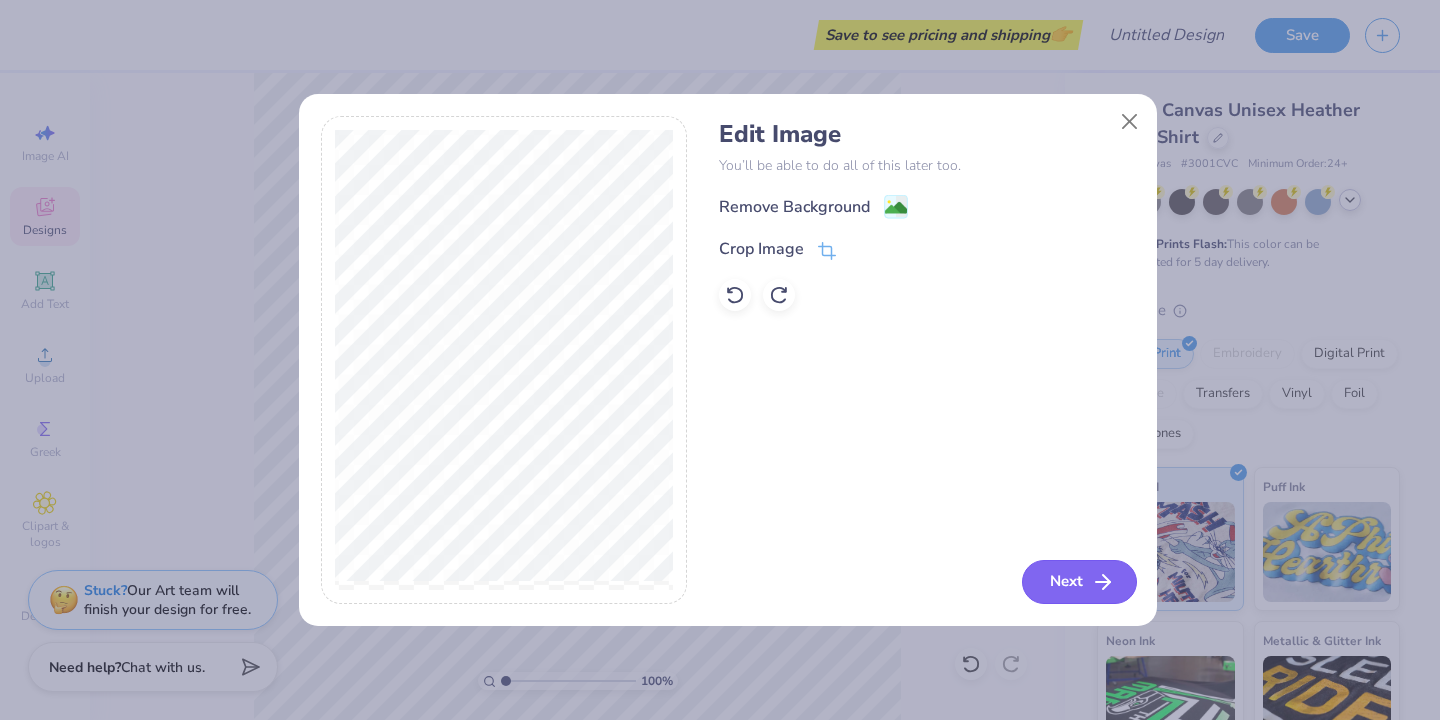 click on "Next" at bounding box center [1079, 582] 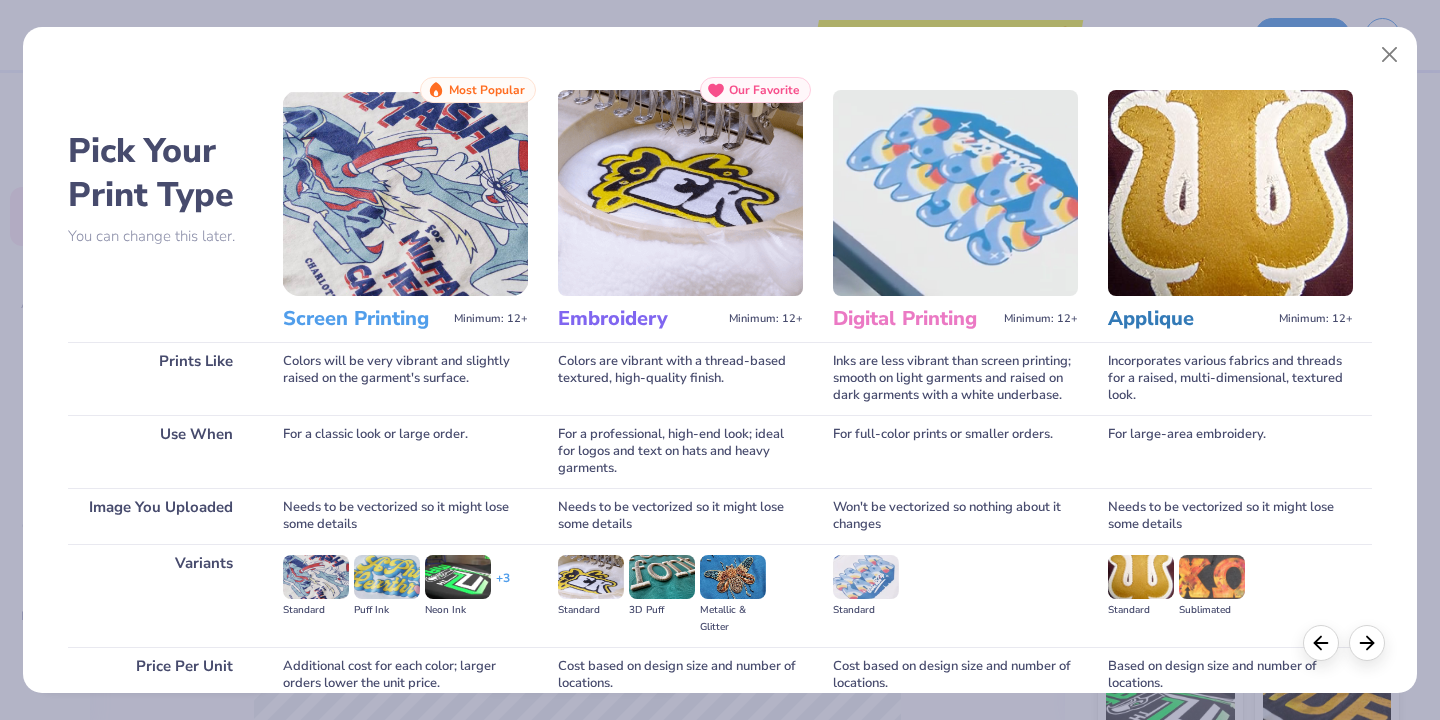 scroll, scrollTop: 177, scrollLeft: 0, axis: vertical 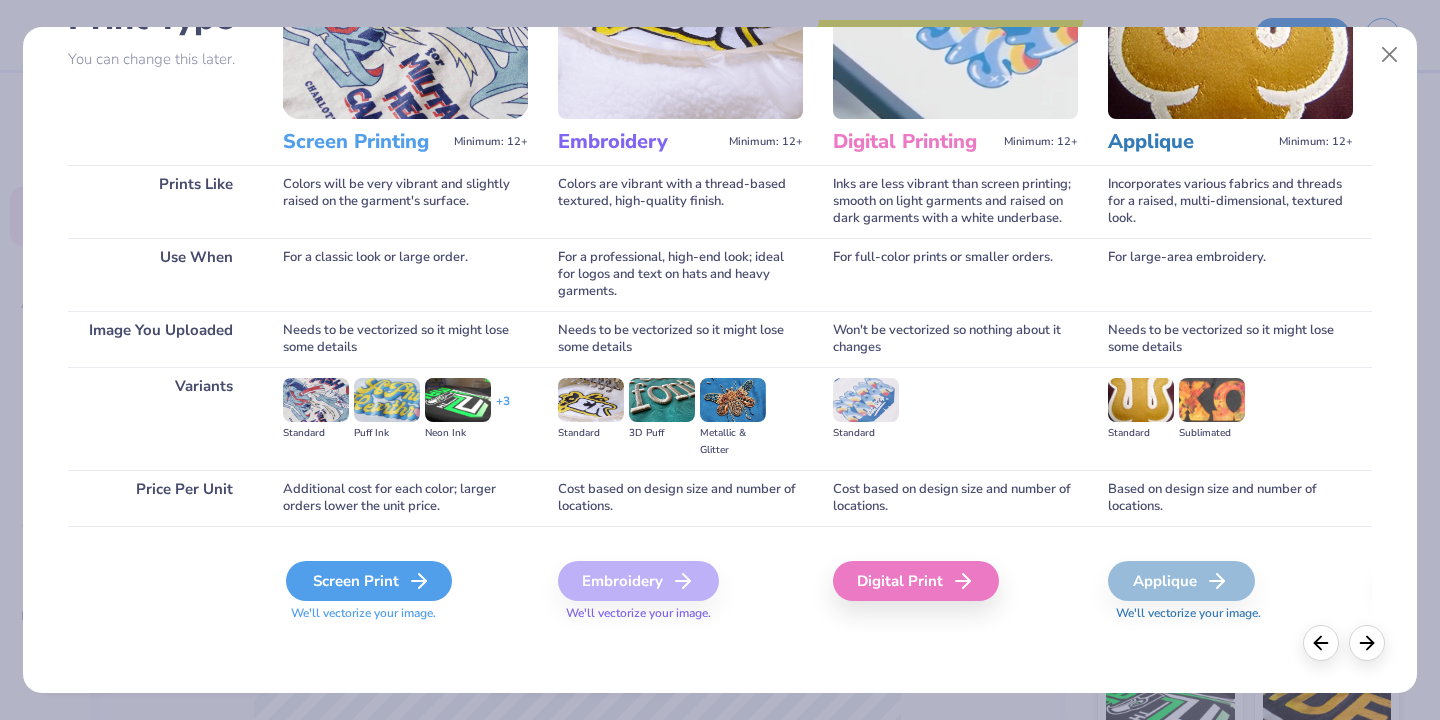 click 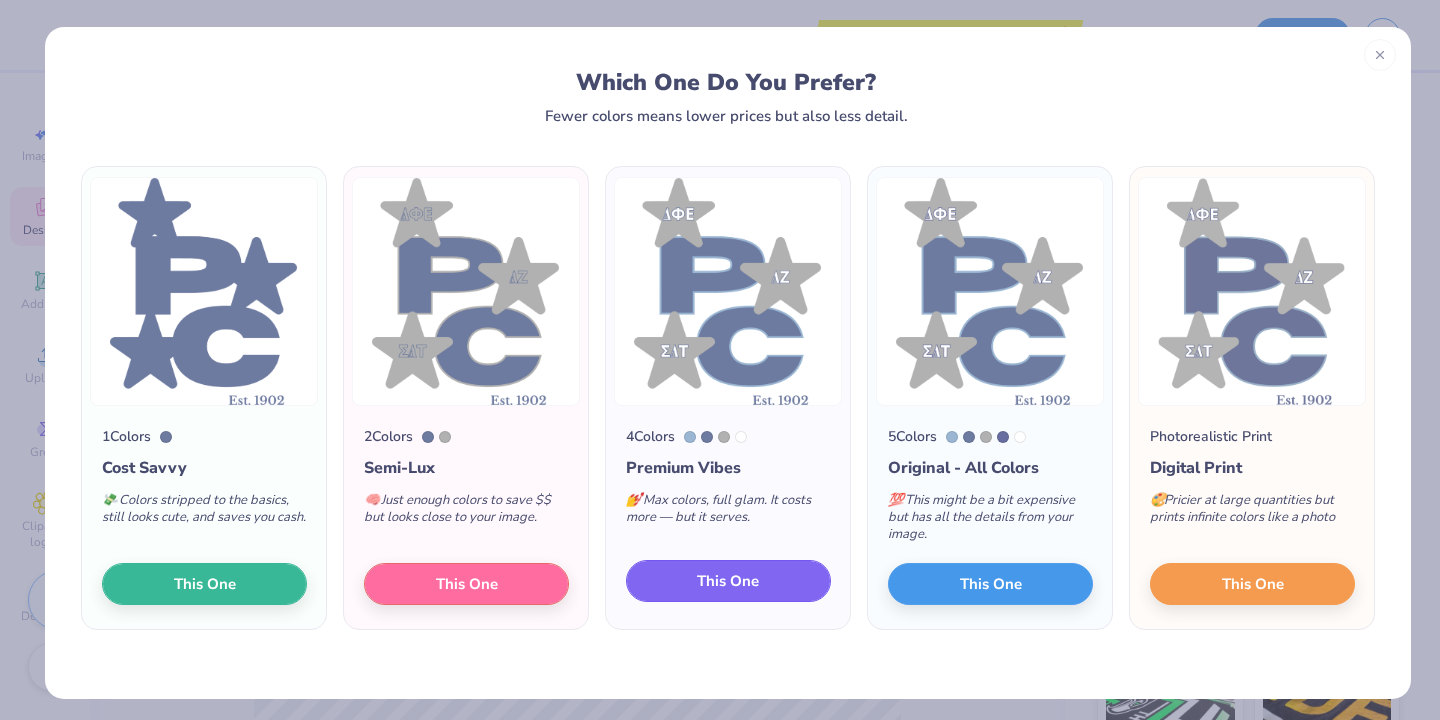 click on "This One" at bounding box center [728, 581] 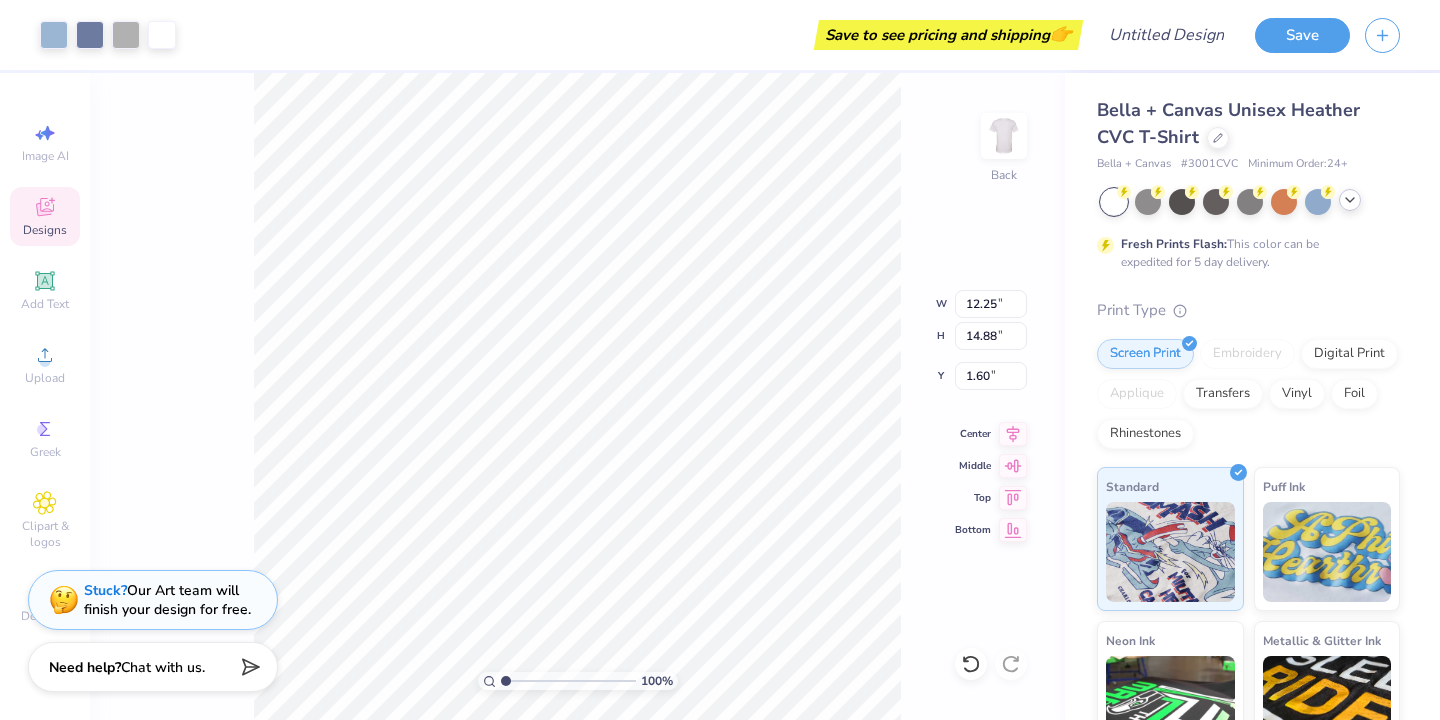 type on "1.32" 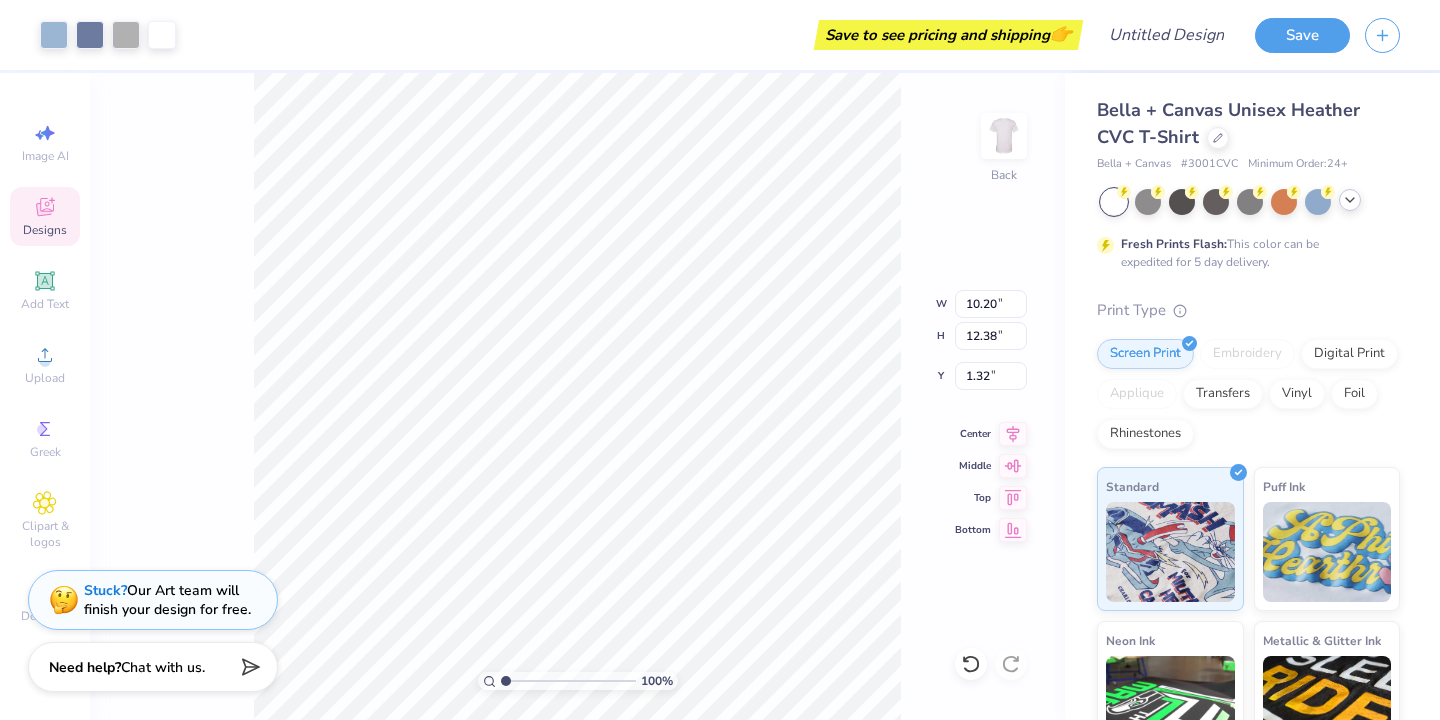 type on "10.20" 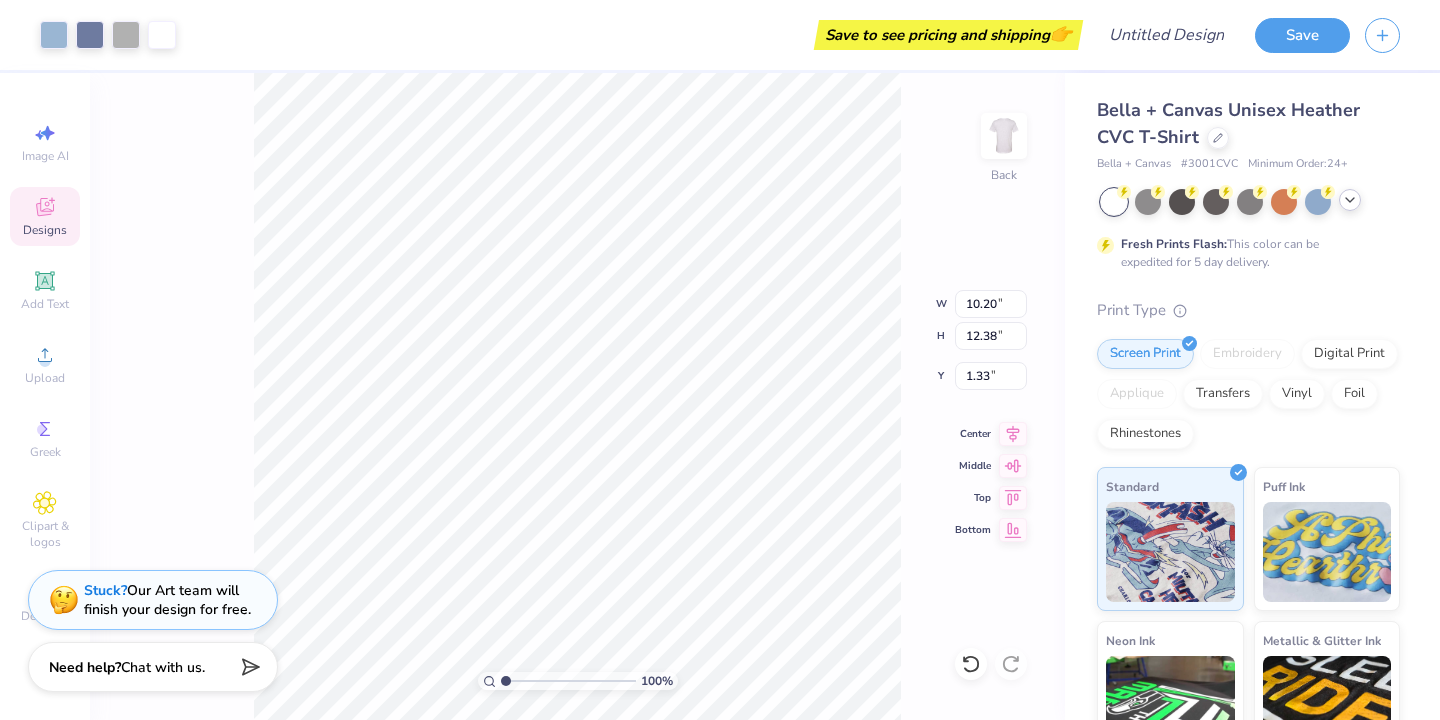 type on "1.53" 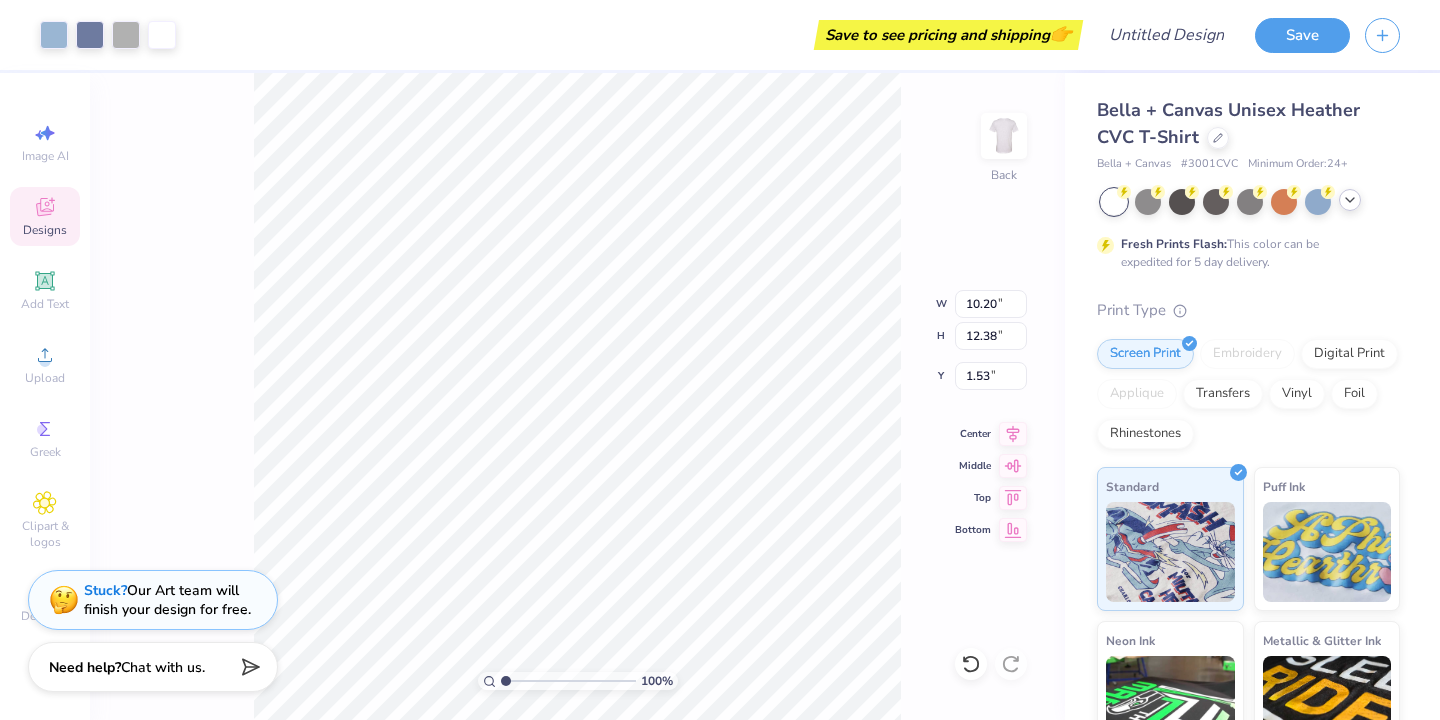 type on "9.28" 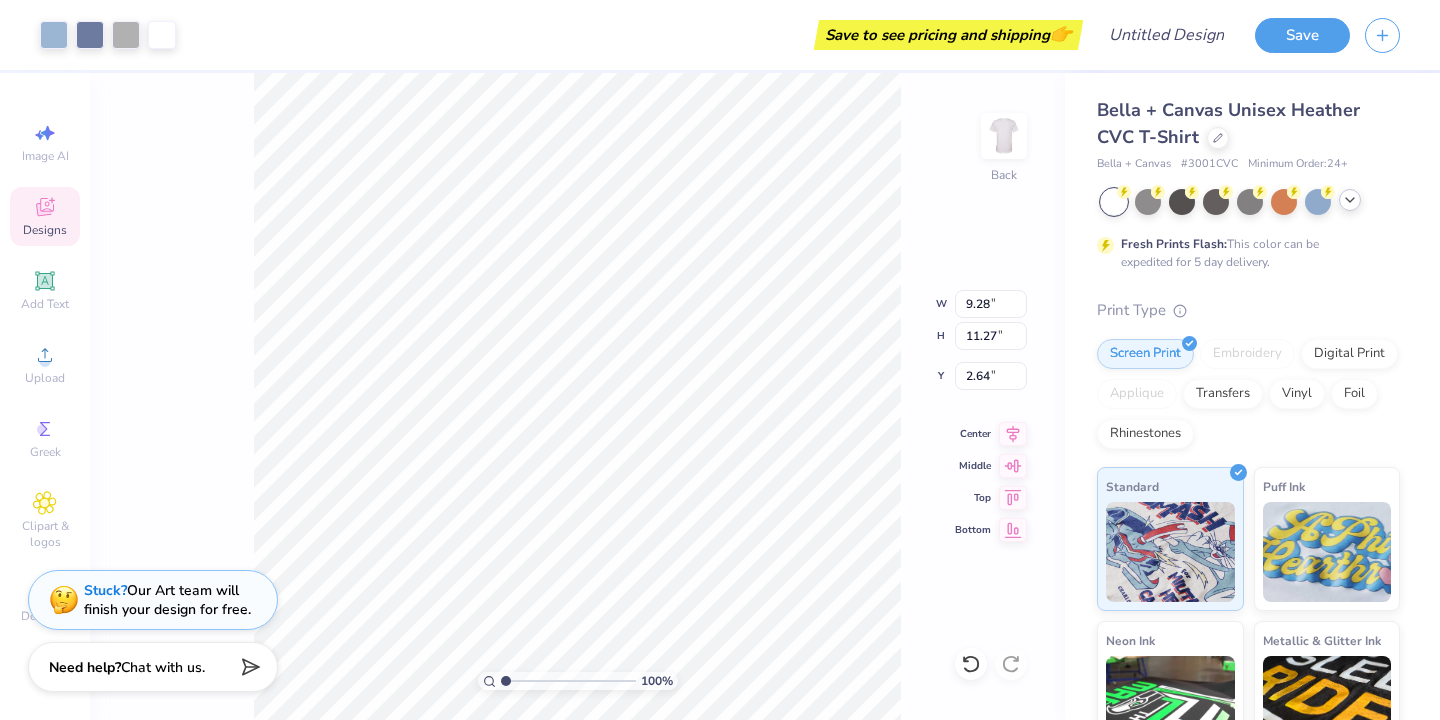 type on "1.73" 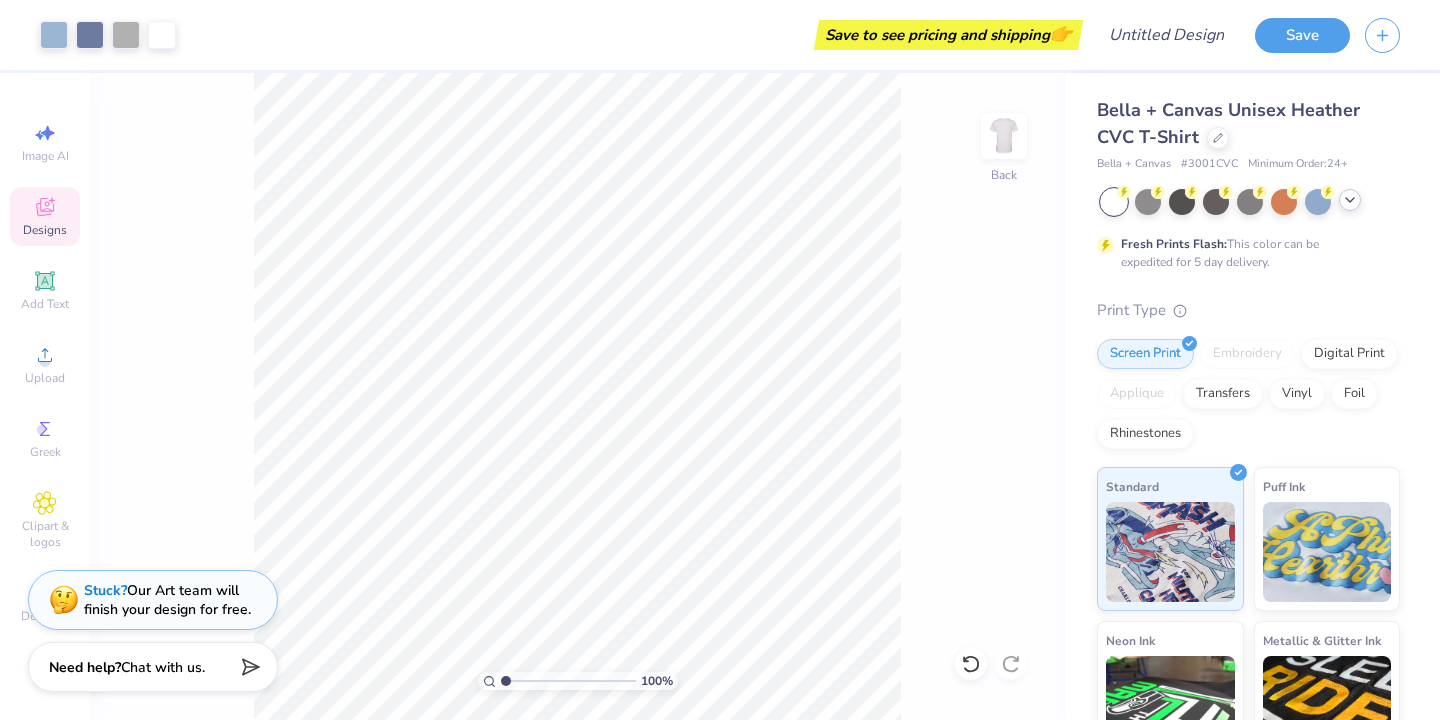 click on "100  % Back" at bounding box center [577, 396] 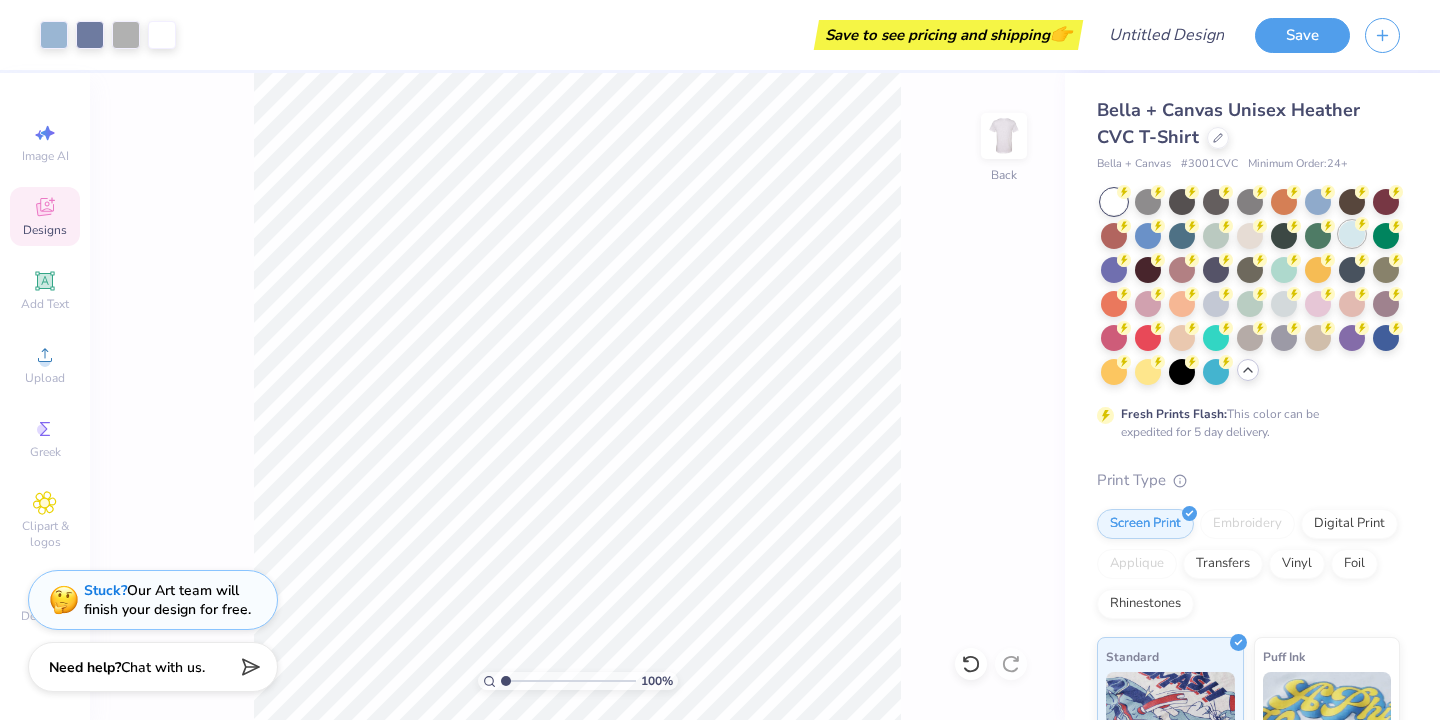 click at bounding box center (1352, 234) 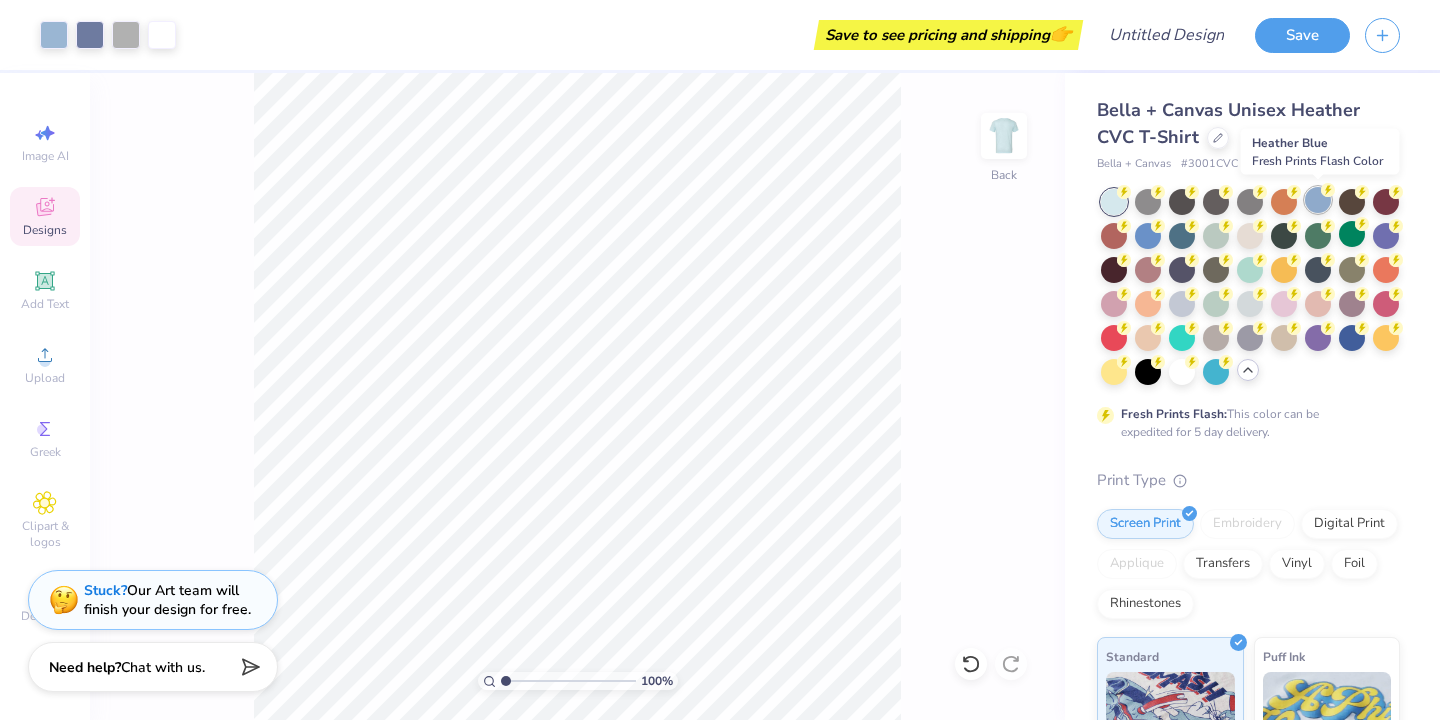 click at bounding box center (1318, 200) 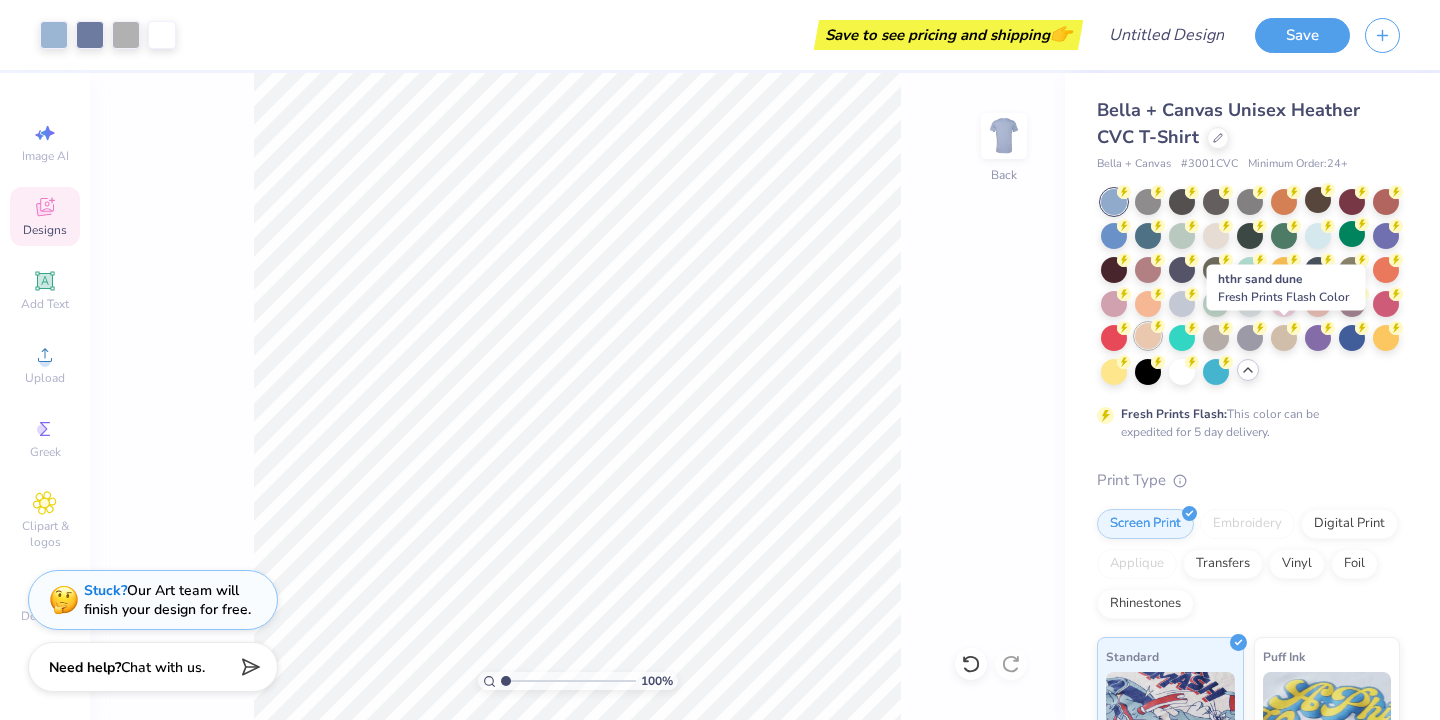 click at bounding box center [1148, 336] 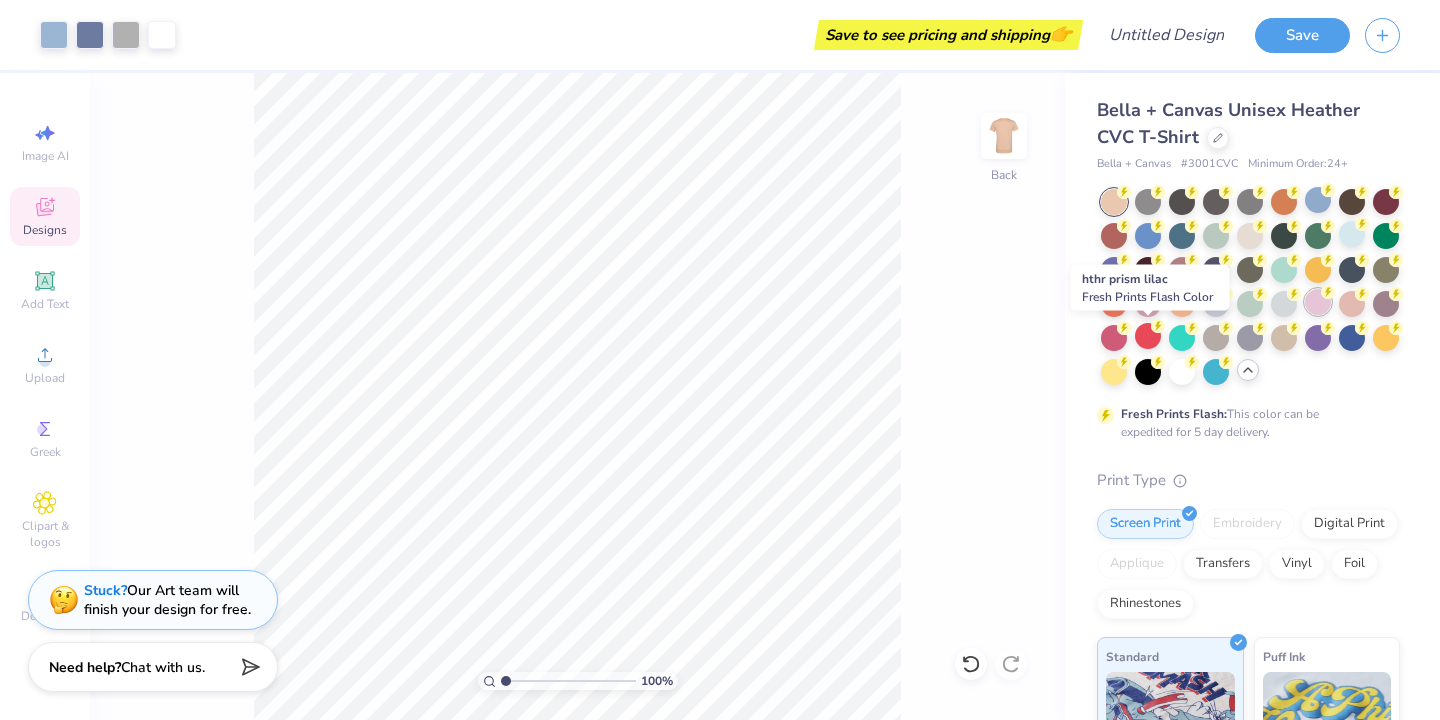 click at bounding box center (1318, 302) 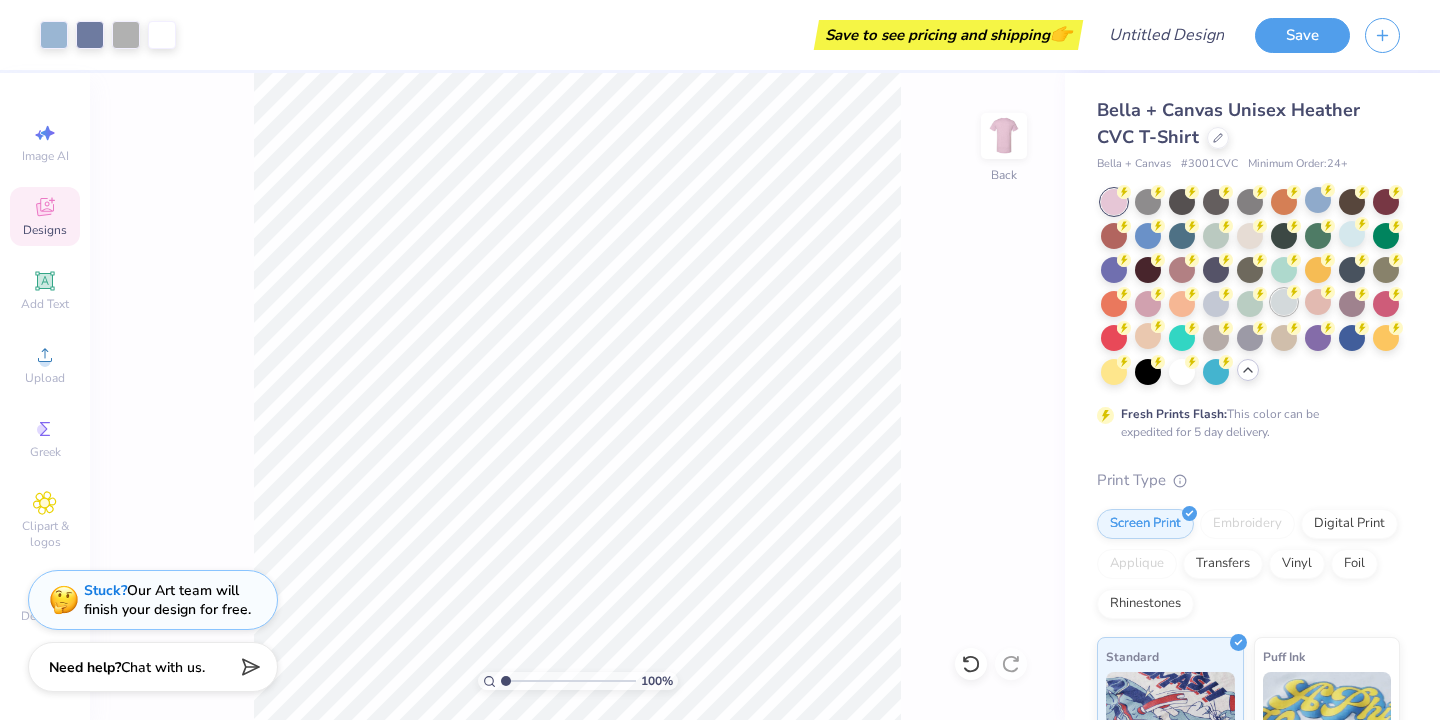 click at bounding box center (1284, 302) 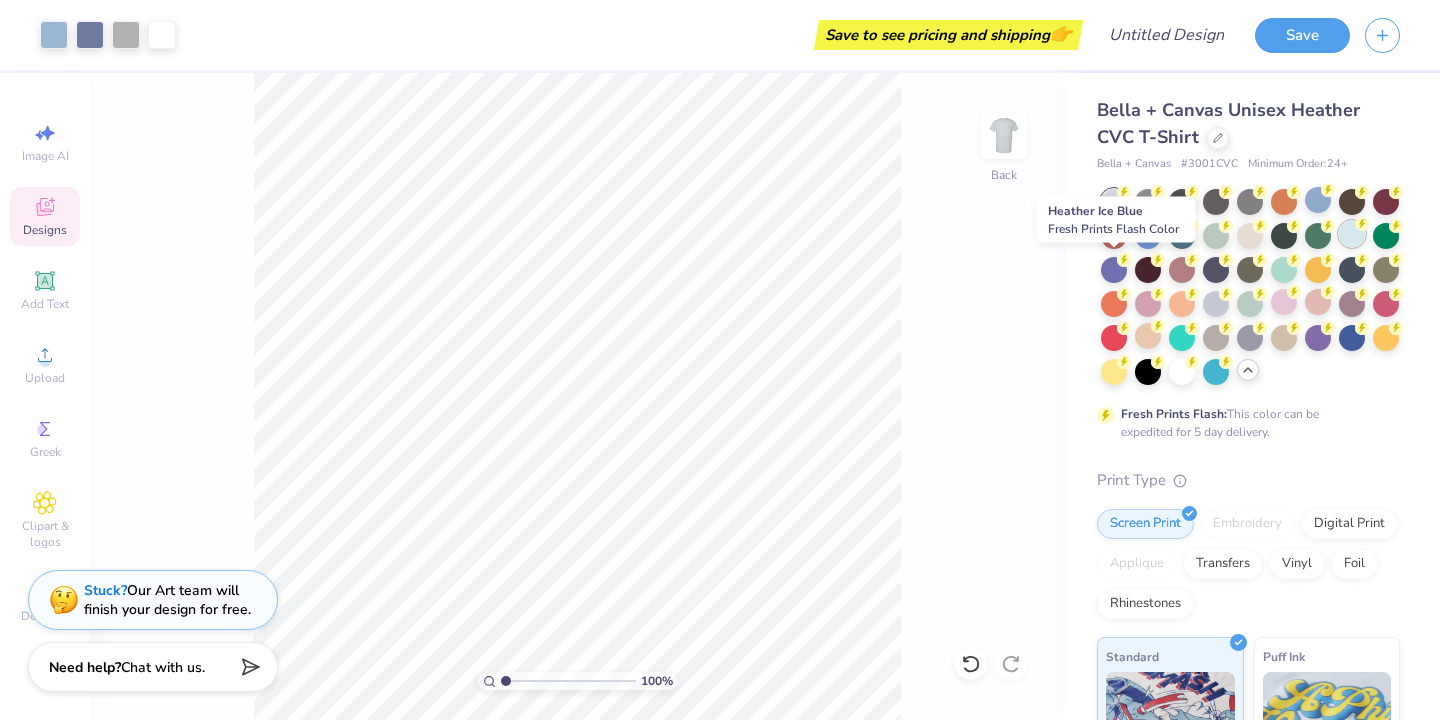 click at bounding box center [1352, 234] 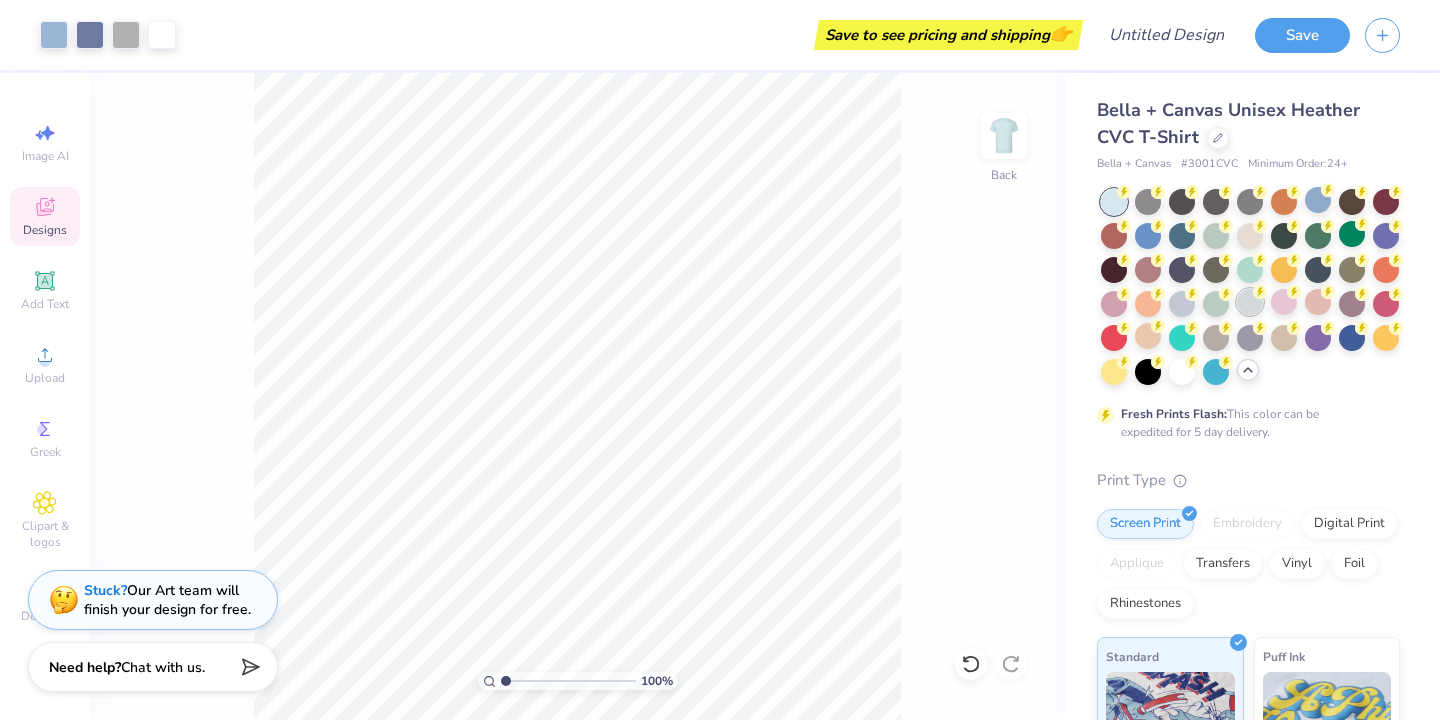 click at bounding box center [1250, 302] 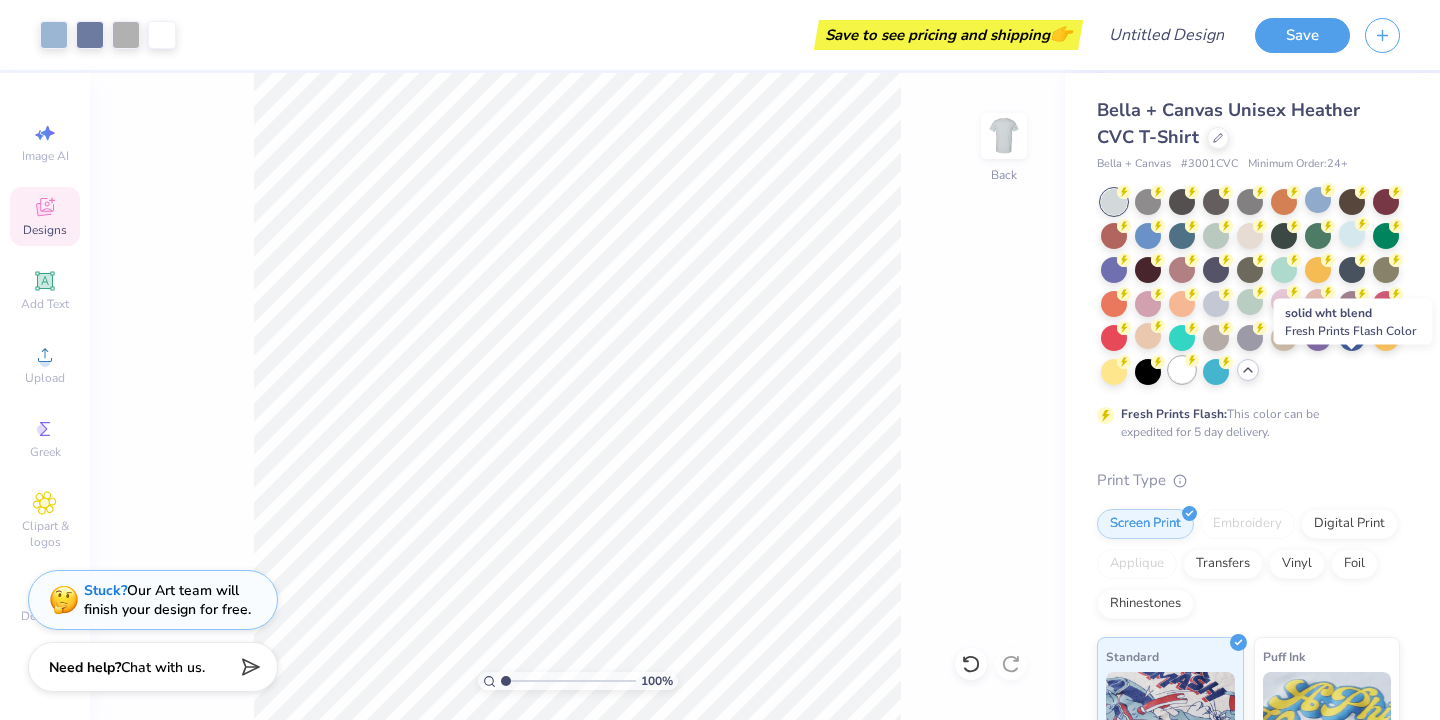 click at bounding box center [1182, 370] 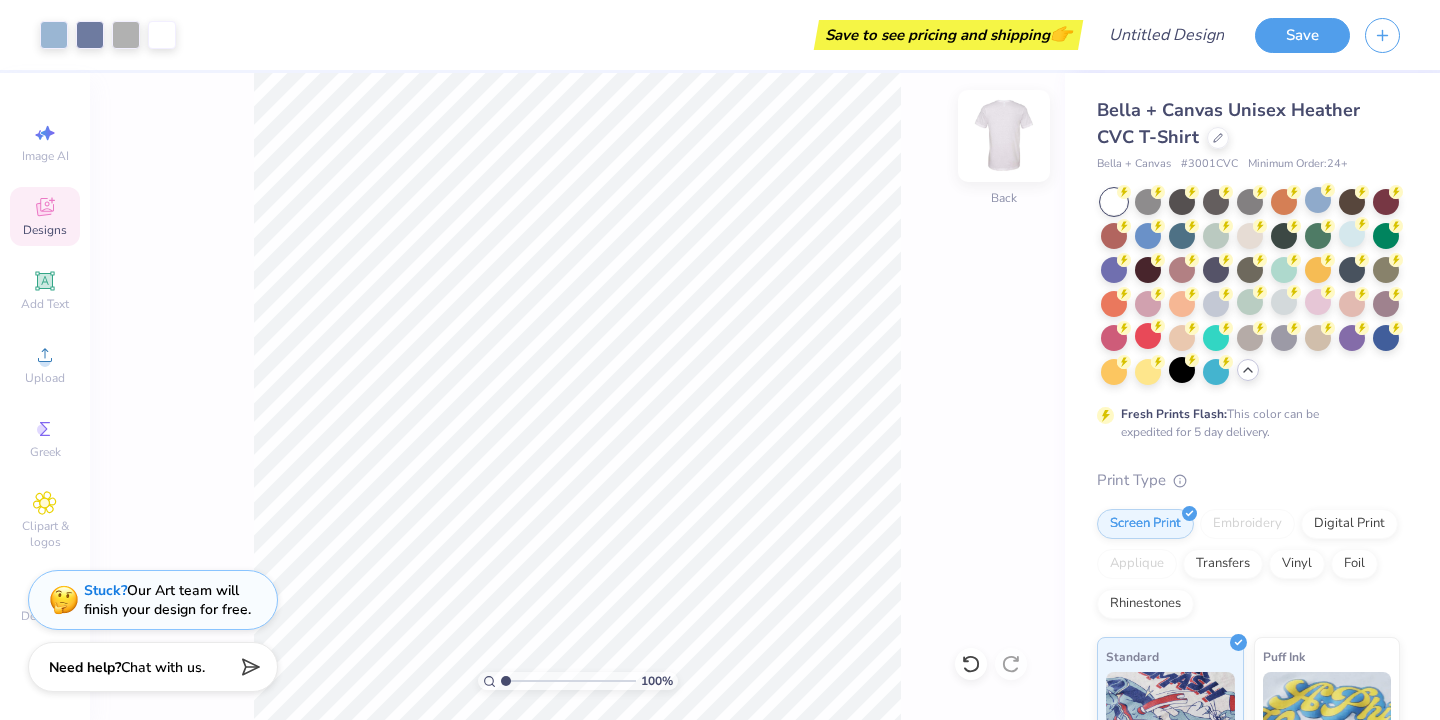 click at bounding box center [1004, 136] 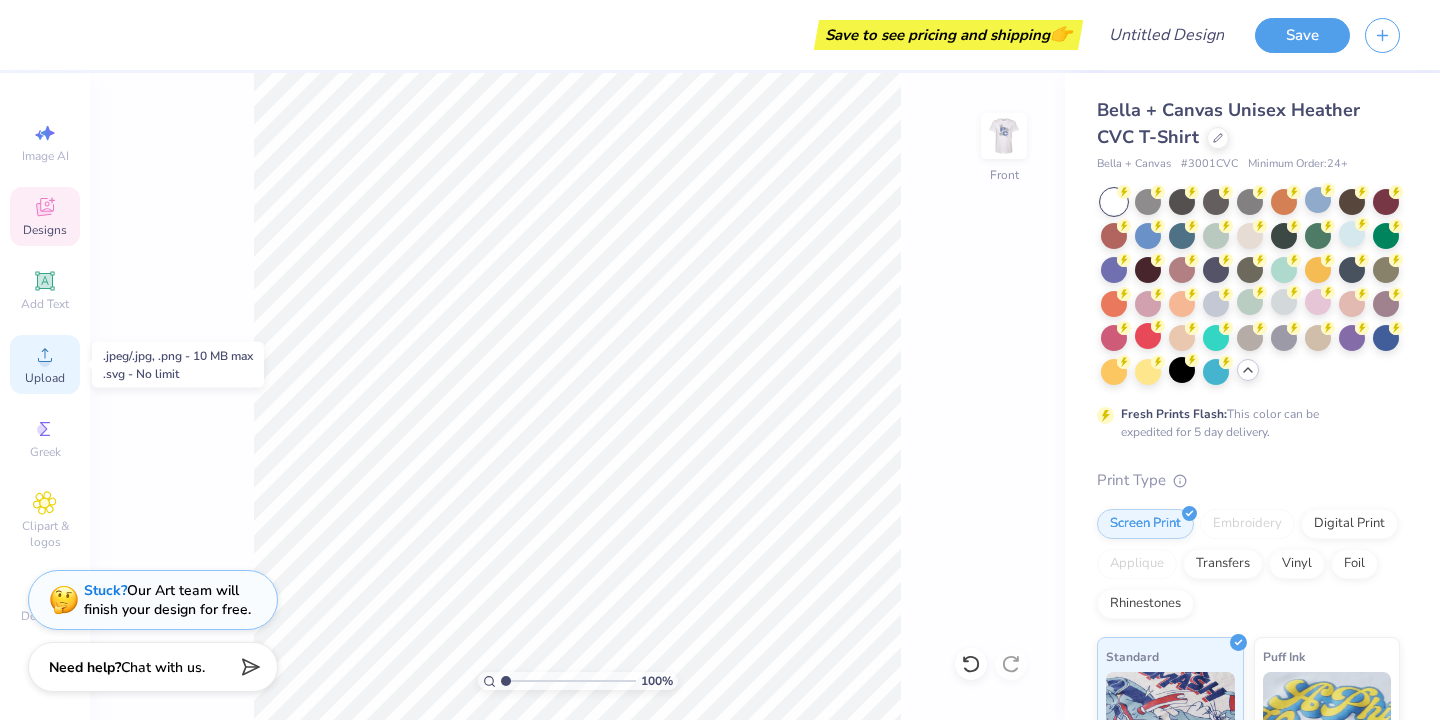 click on "Upload" at bounding box center (45, 378) 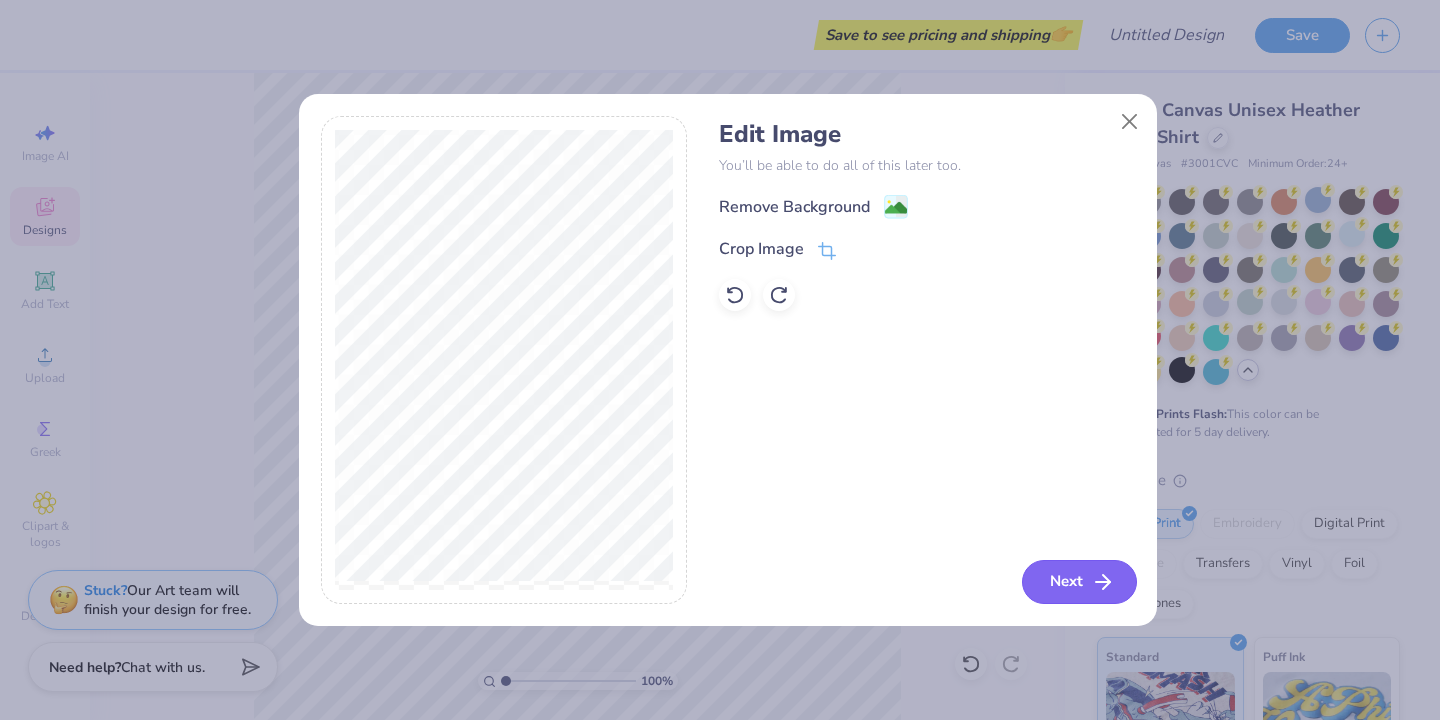 click on "Next" at bounding box center (1079, 582) 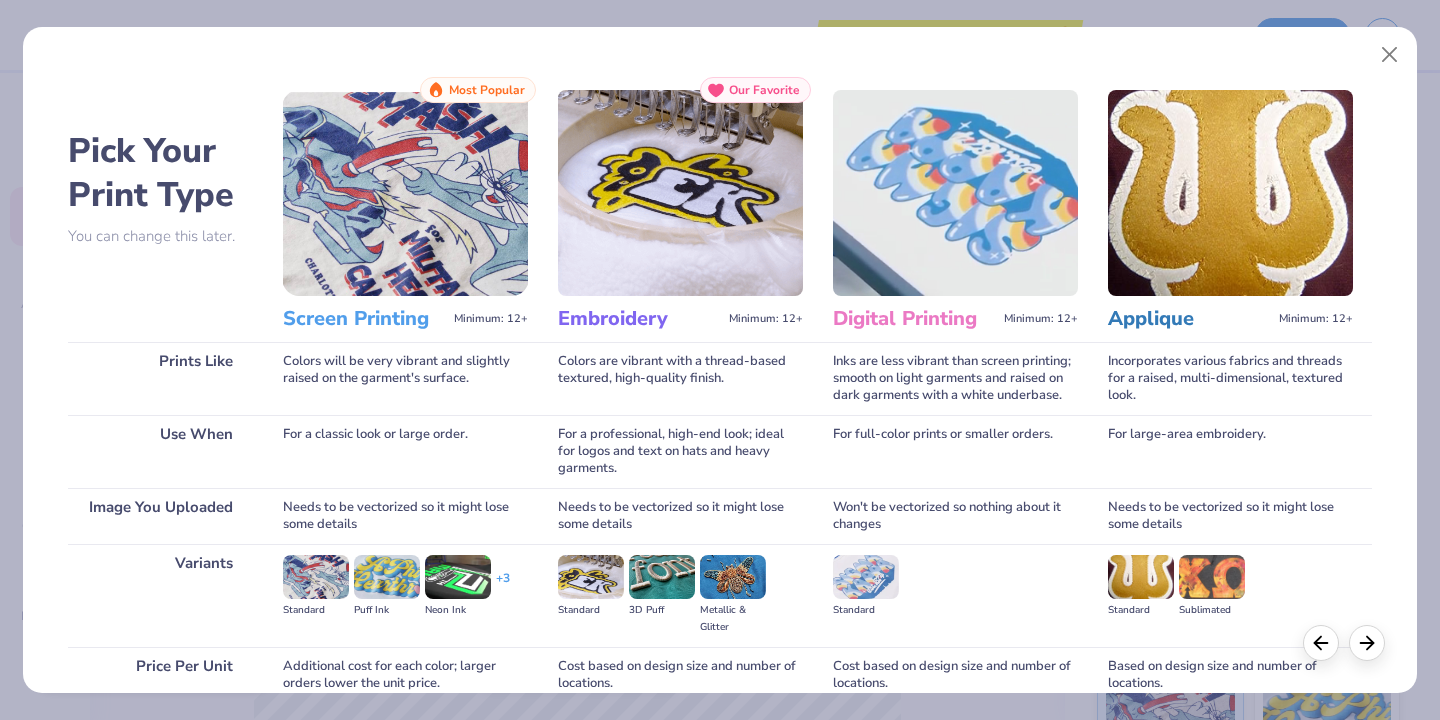 scroll, scrollTop: 177, scrollLeft: 0, axis: vertical 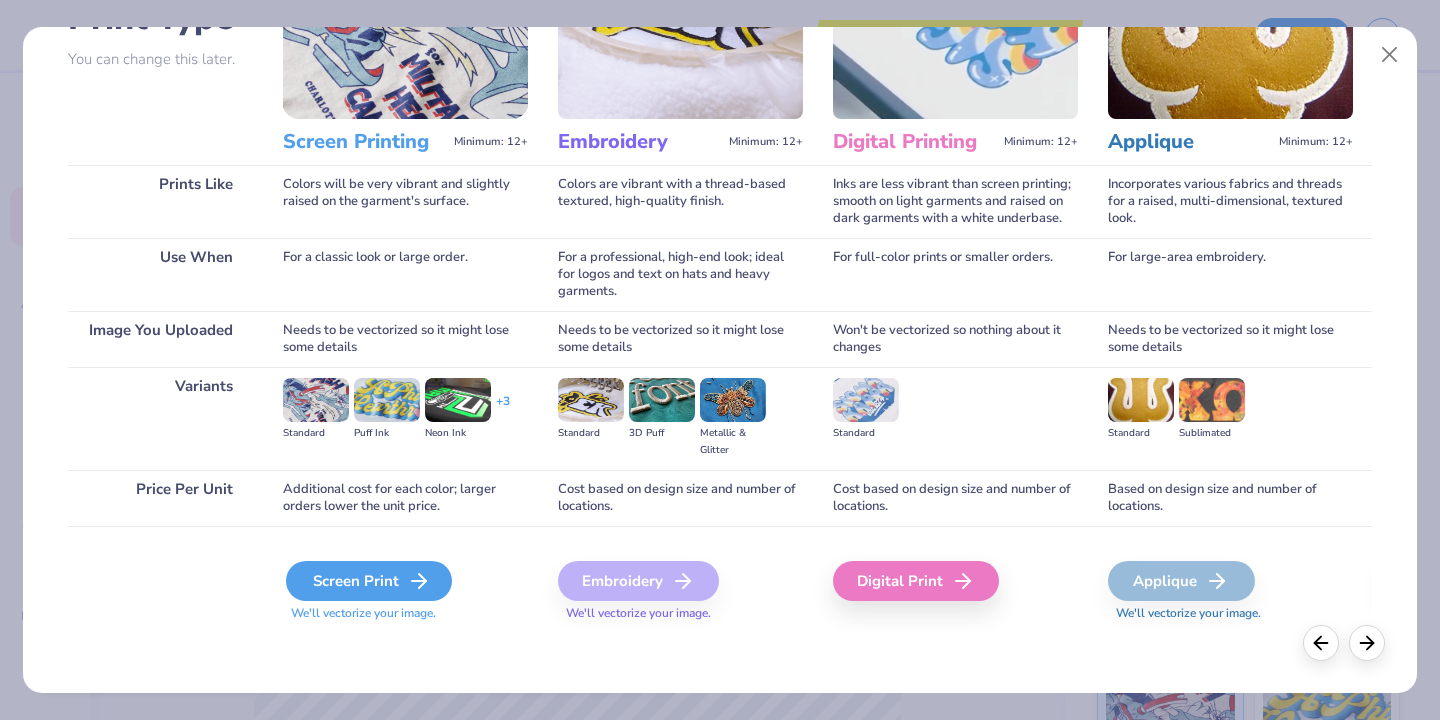 click 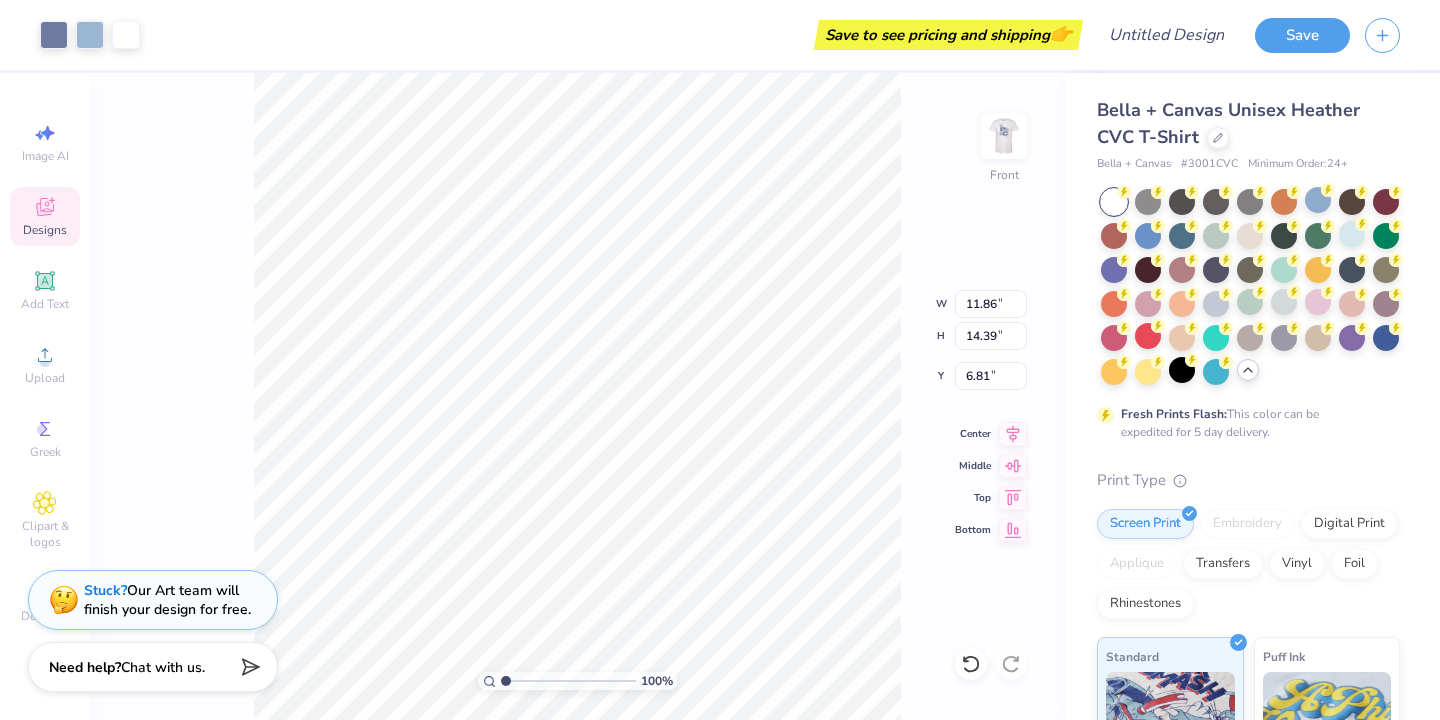 type on "9.22" 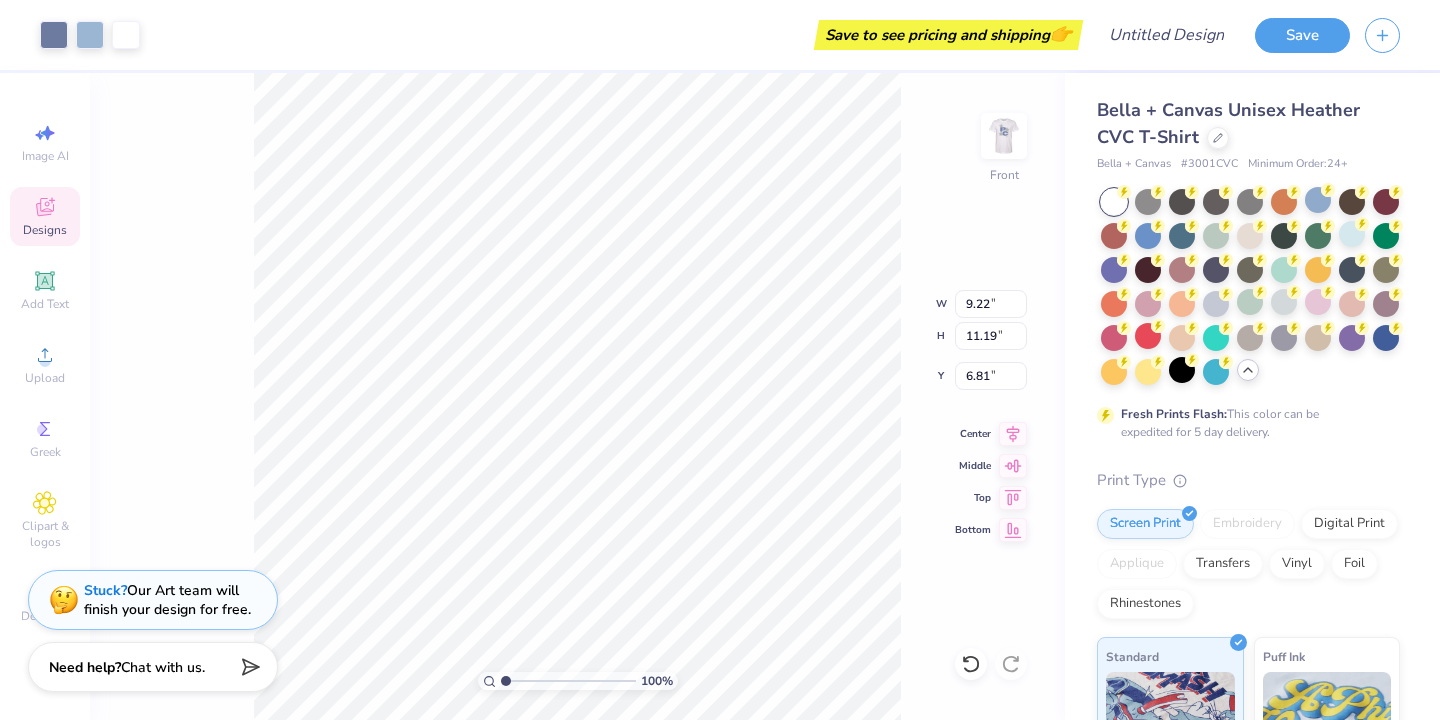 type on "4.15" 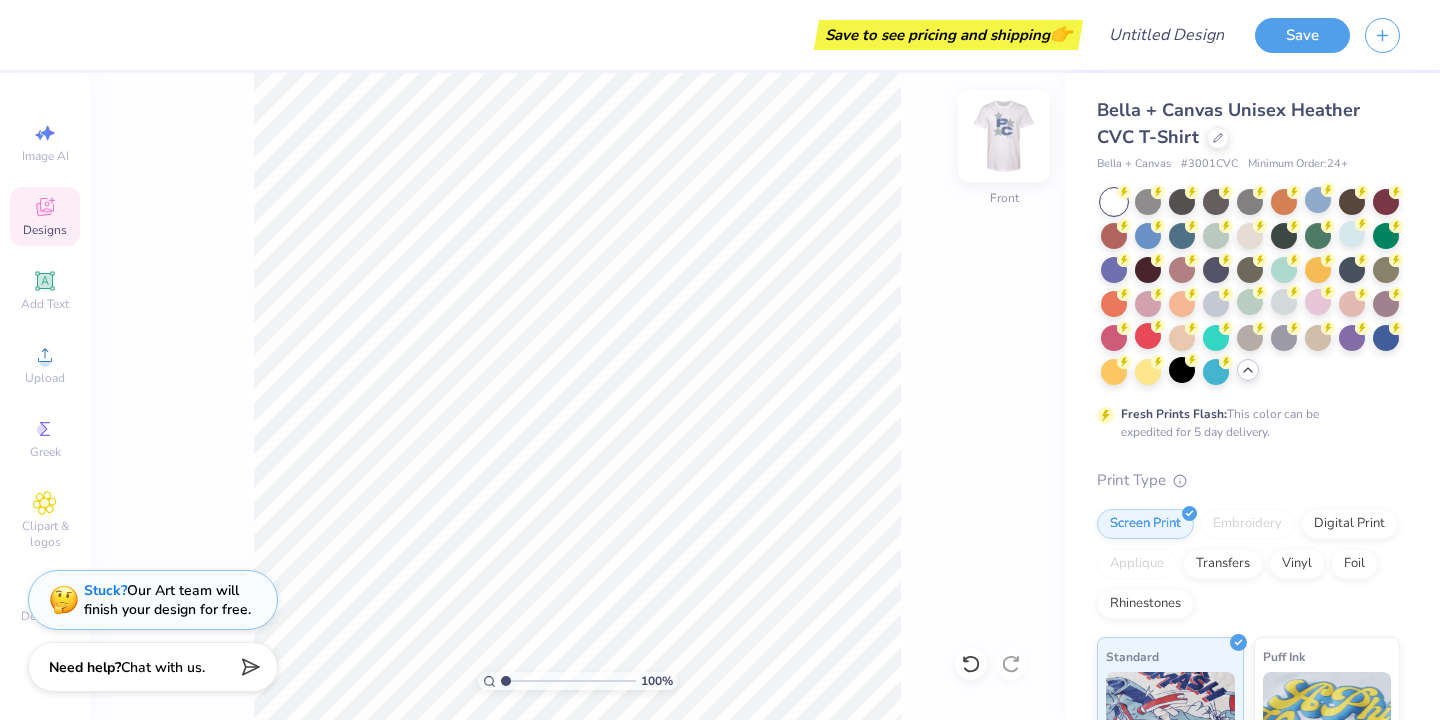 click at bounding box center (1004, 136) 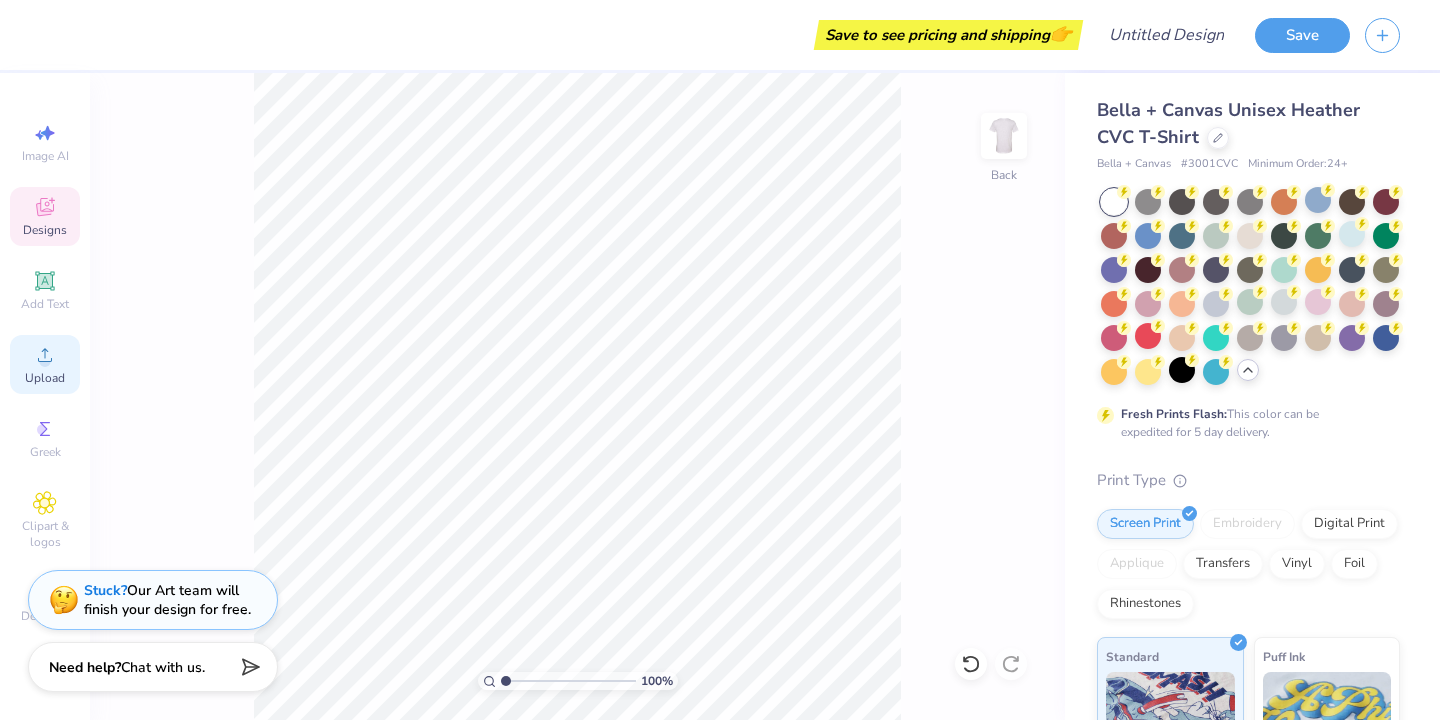 click 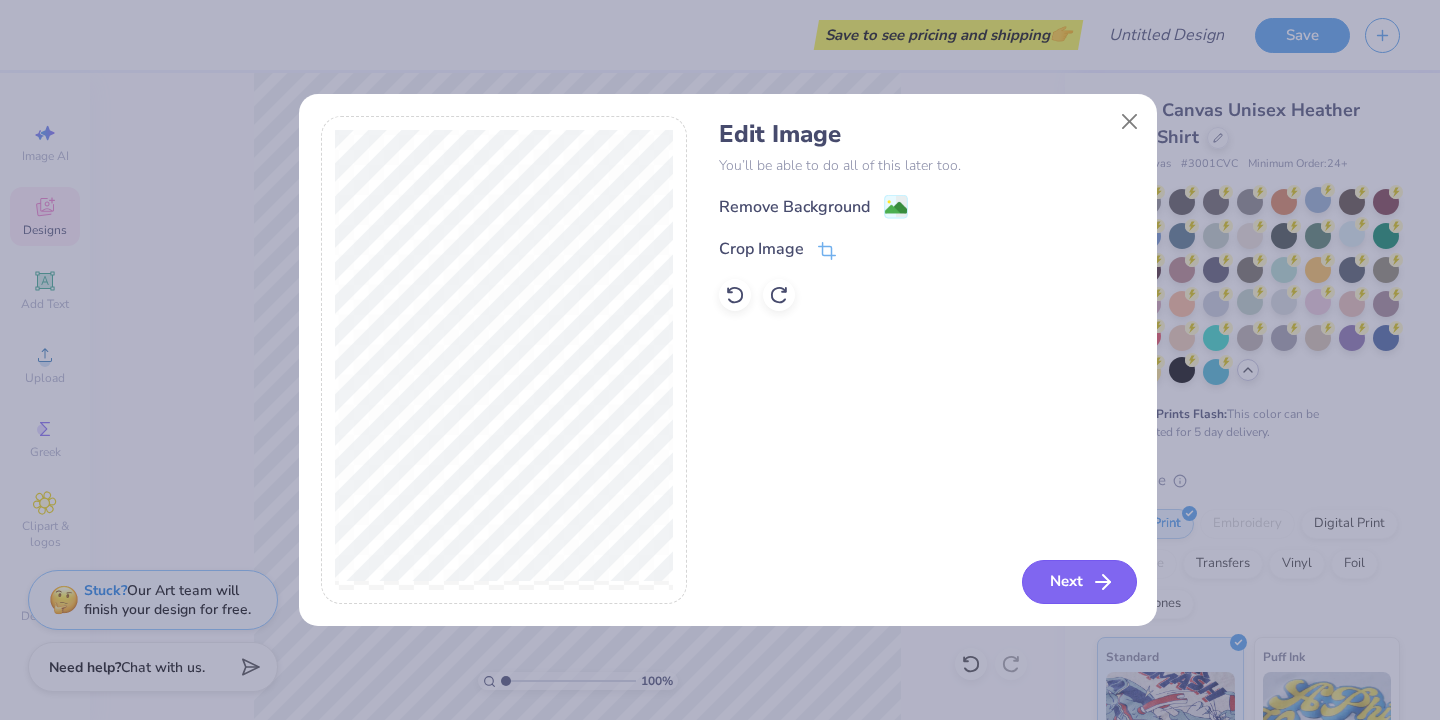 click on "Next" at bounding box center (1079, 582) 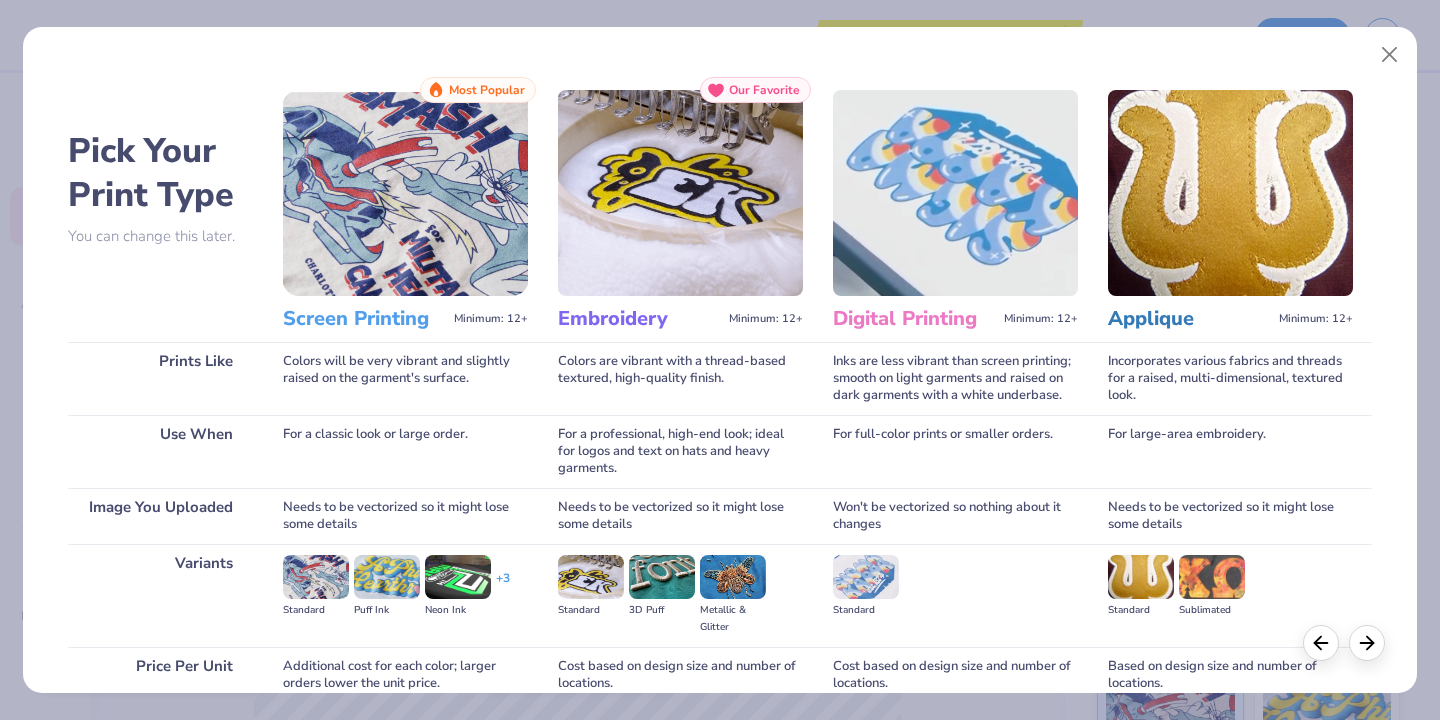 scroll, scrollTop: 177, scrollLeft: 0, axis: vertical 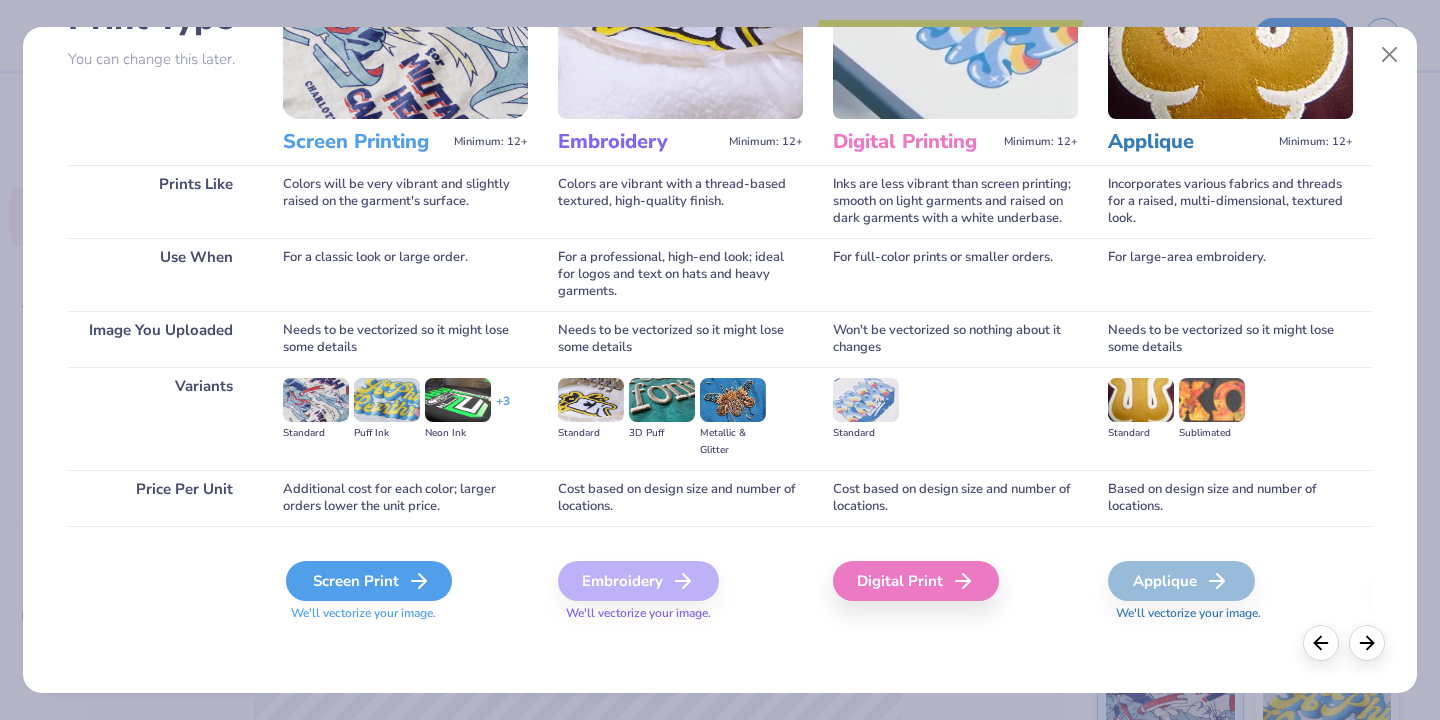 click on "Screen Print" at bounding box center [369, 581] 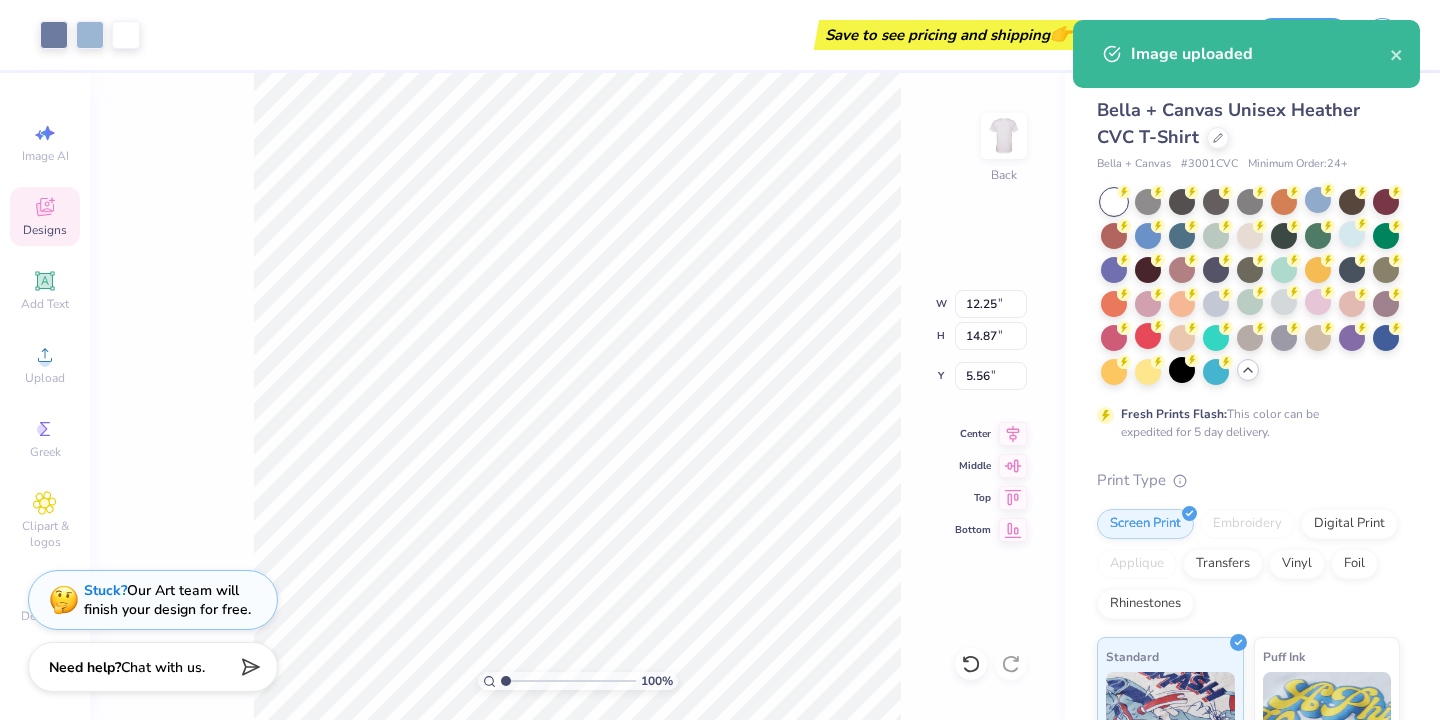 type on "9.06" 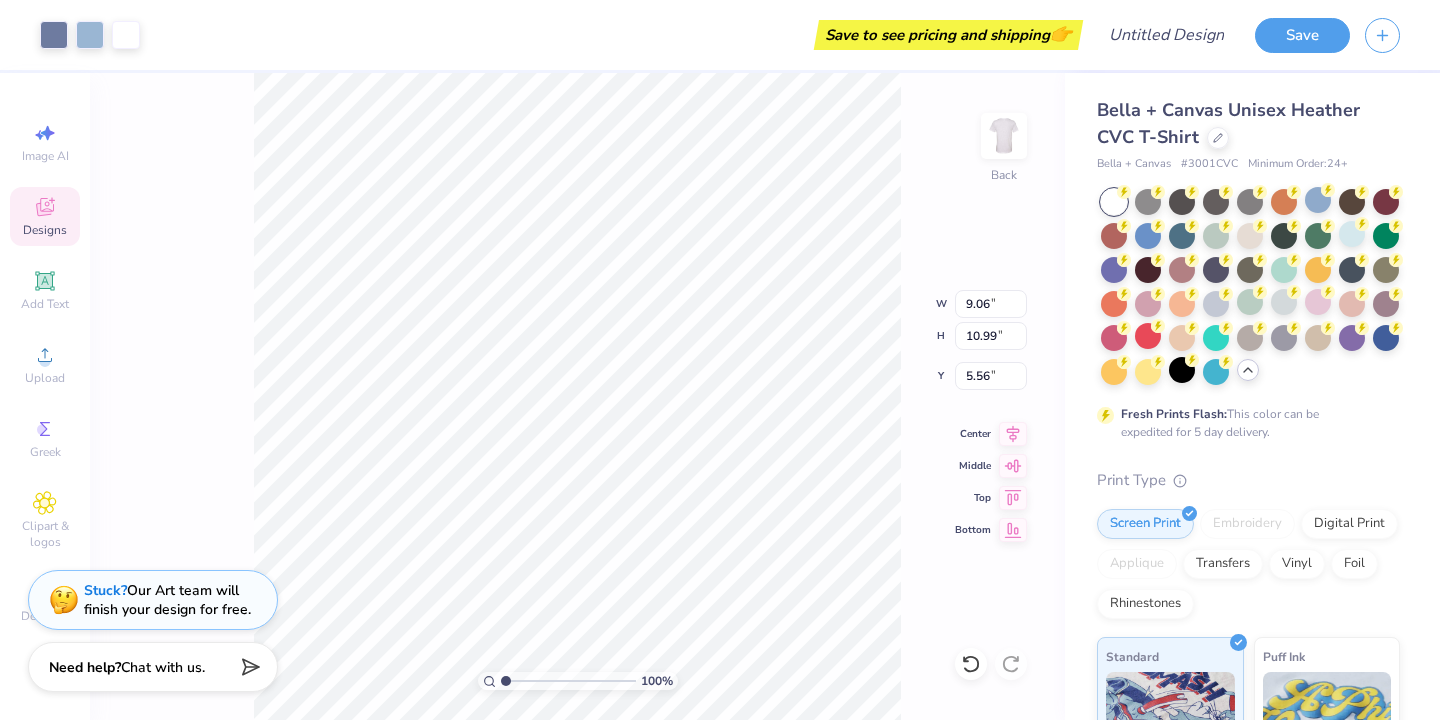 type on "2.01" 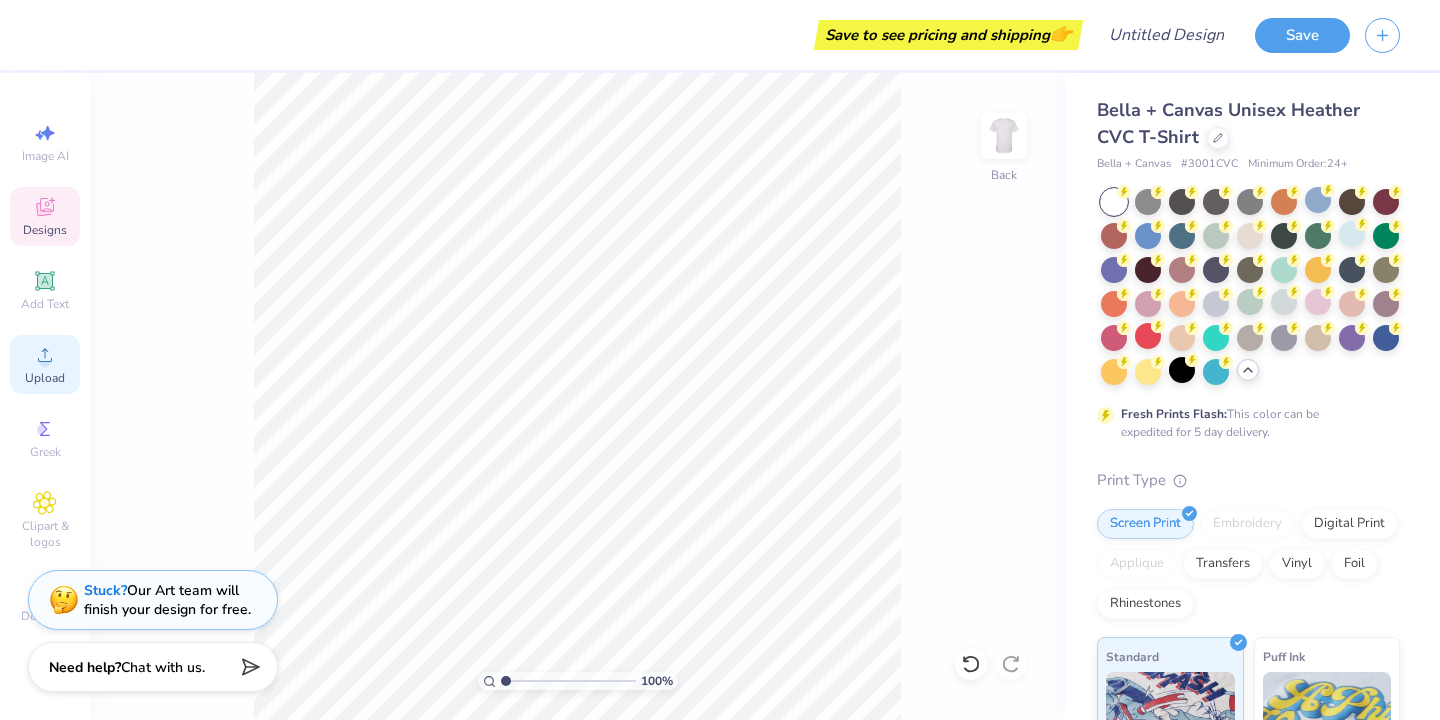 click 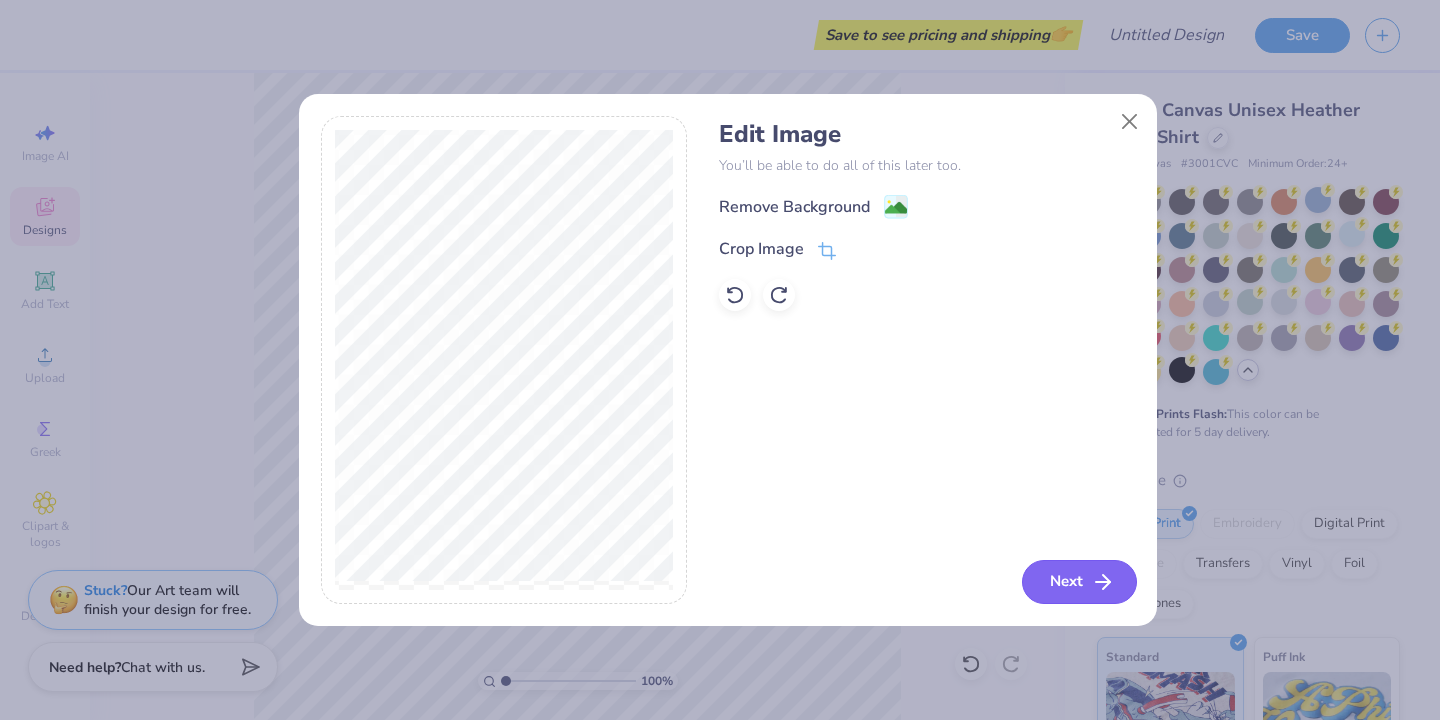 click on "Next" at bounding box center (1079, 582) 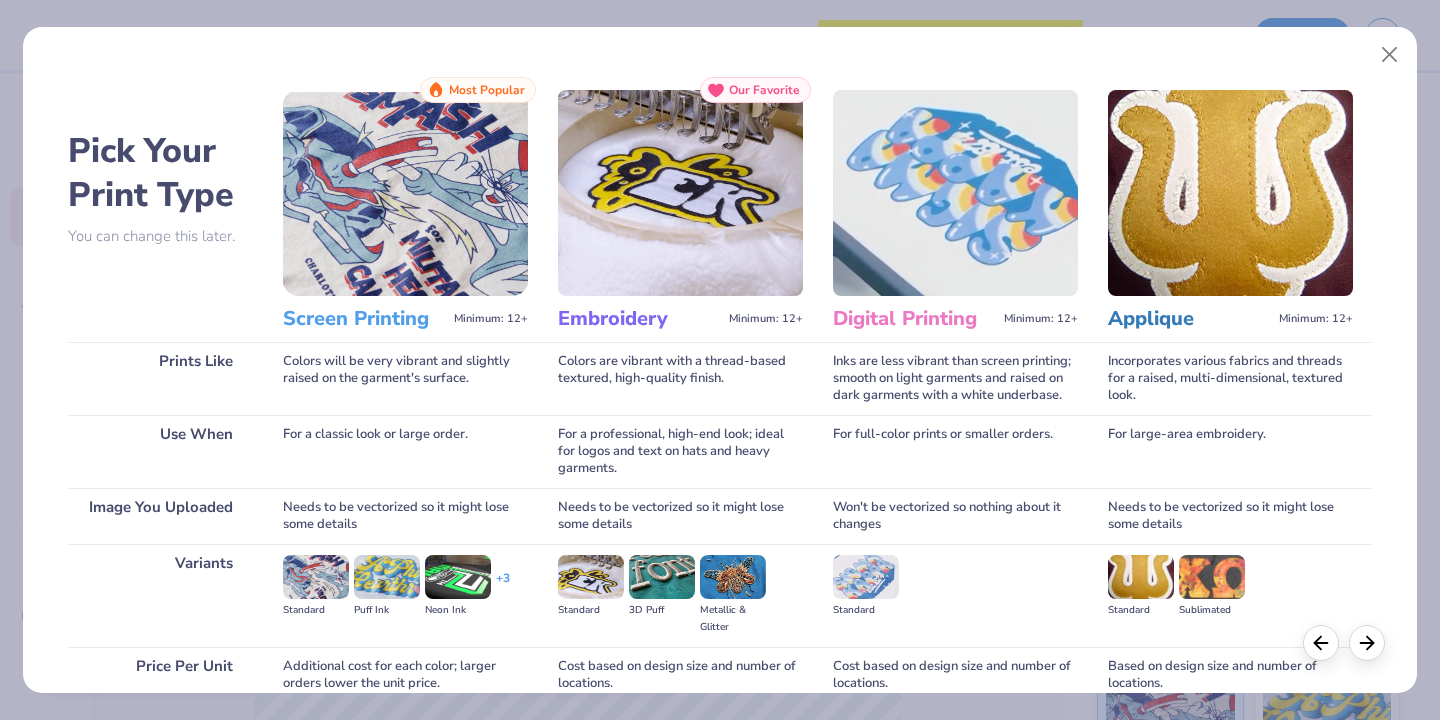 scroll, scrollTop: 177, scrollLeft: 0, axis: vertical 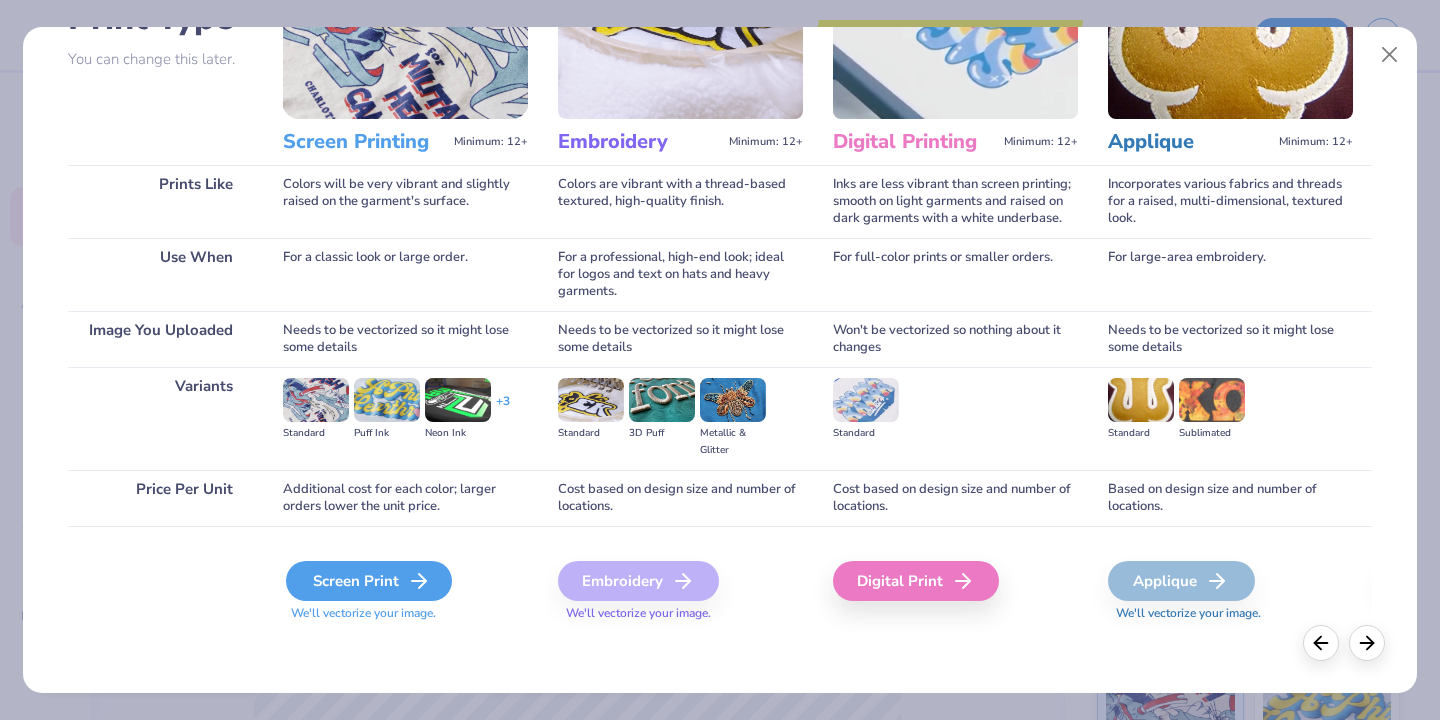 click on "Screen Print" at bounding box center [369, 581] 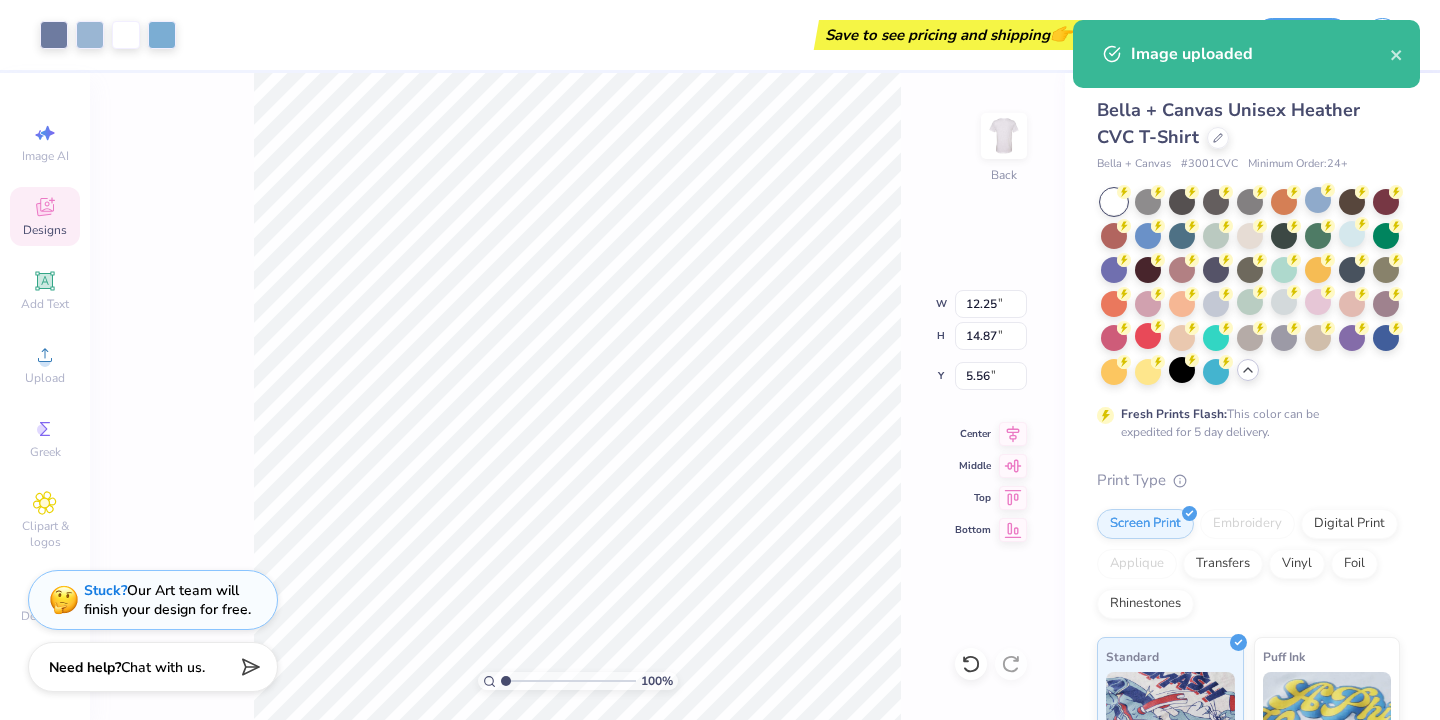 type on "9.02" 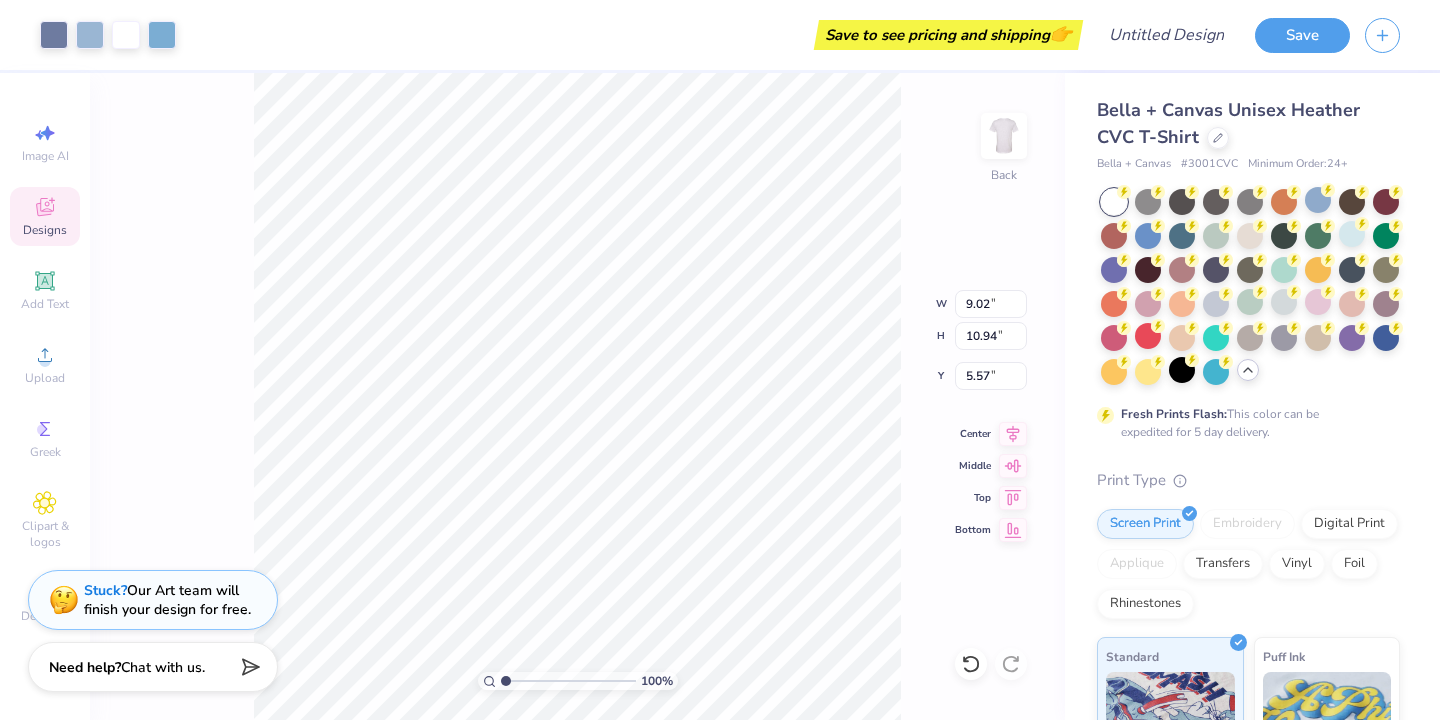 type on "2.06" 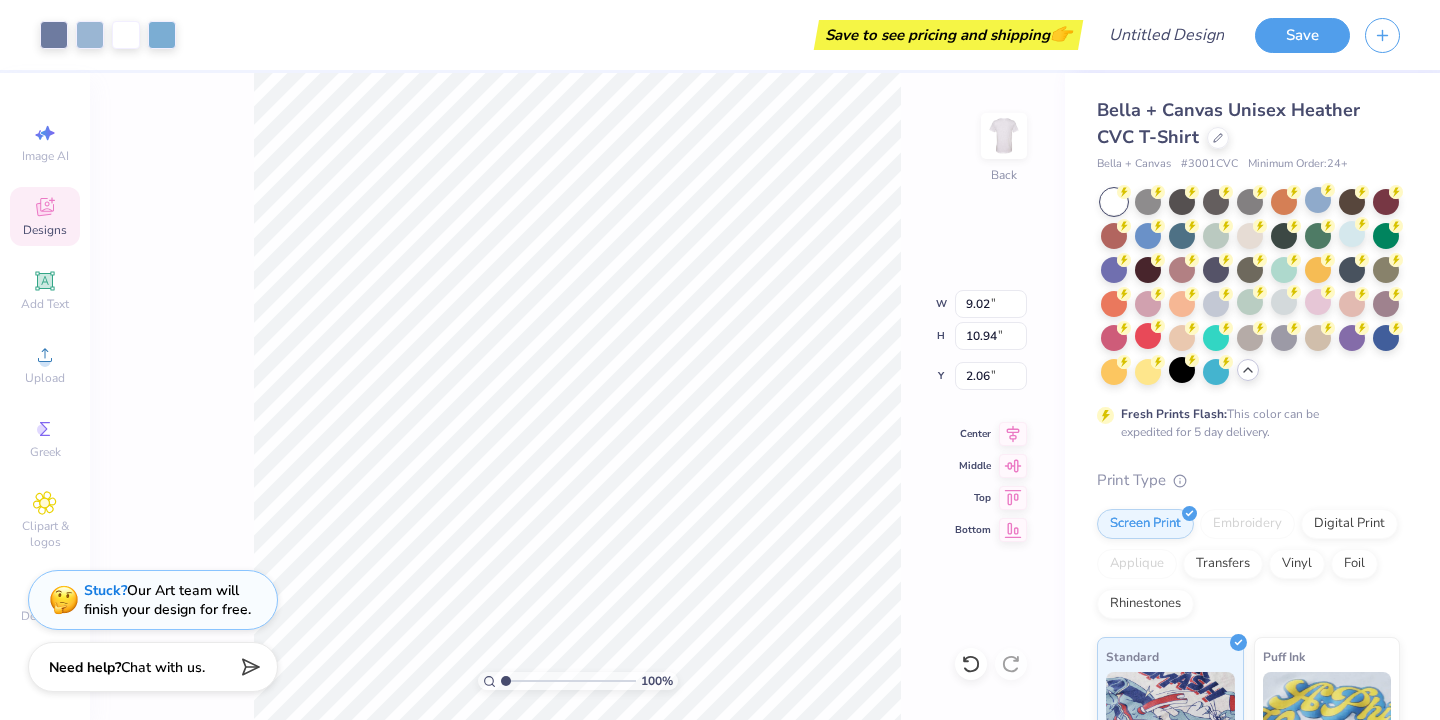 type on "1.66" 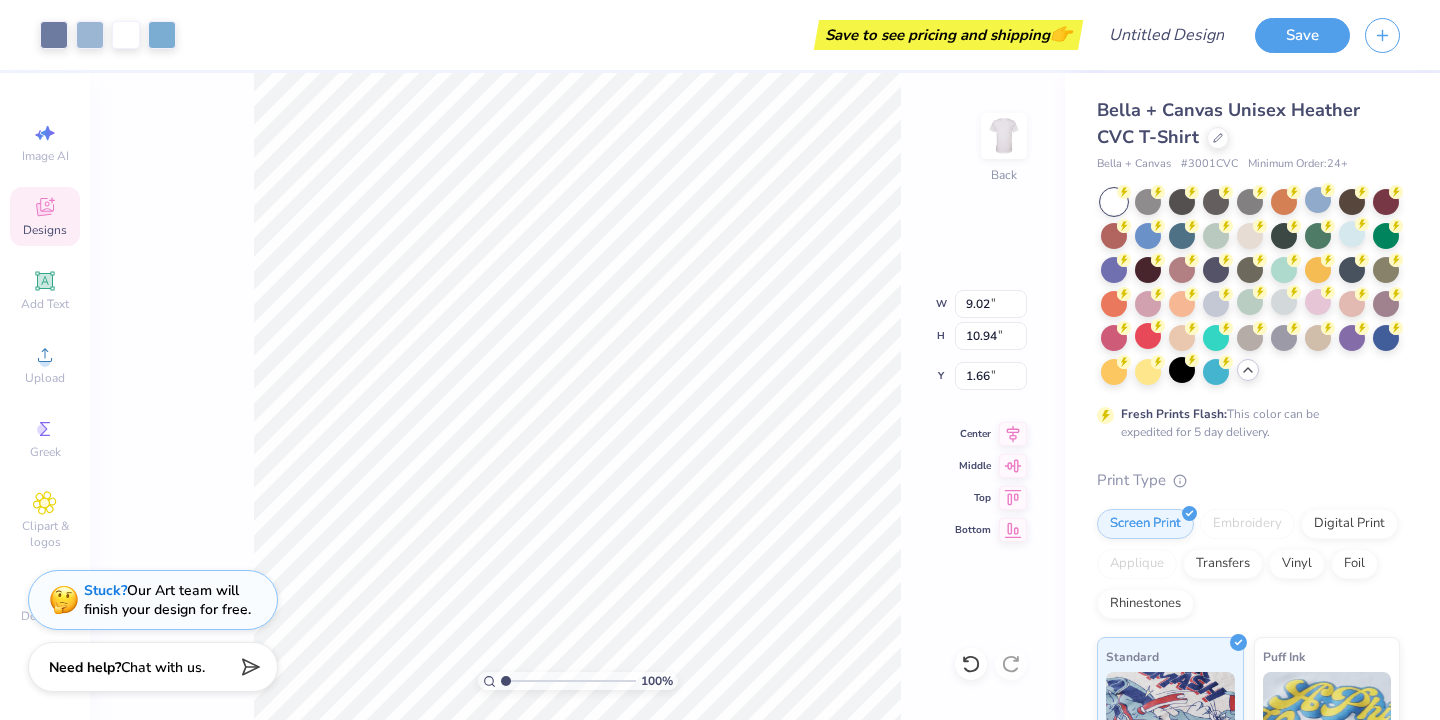type on "1.65" 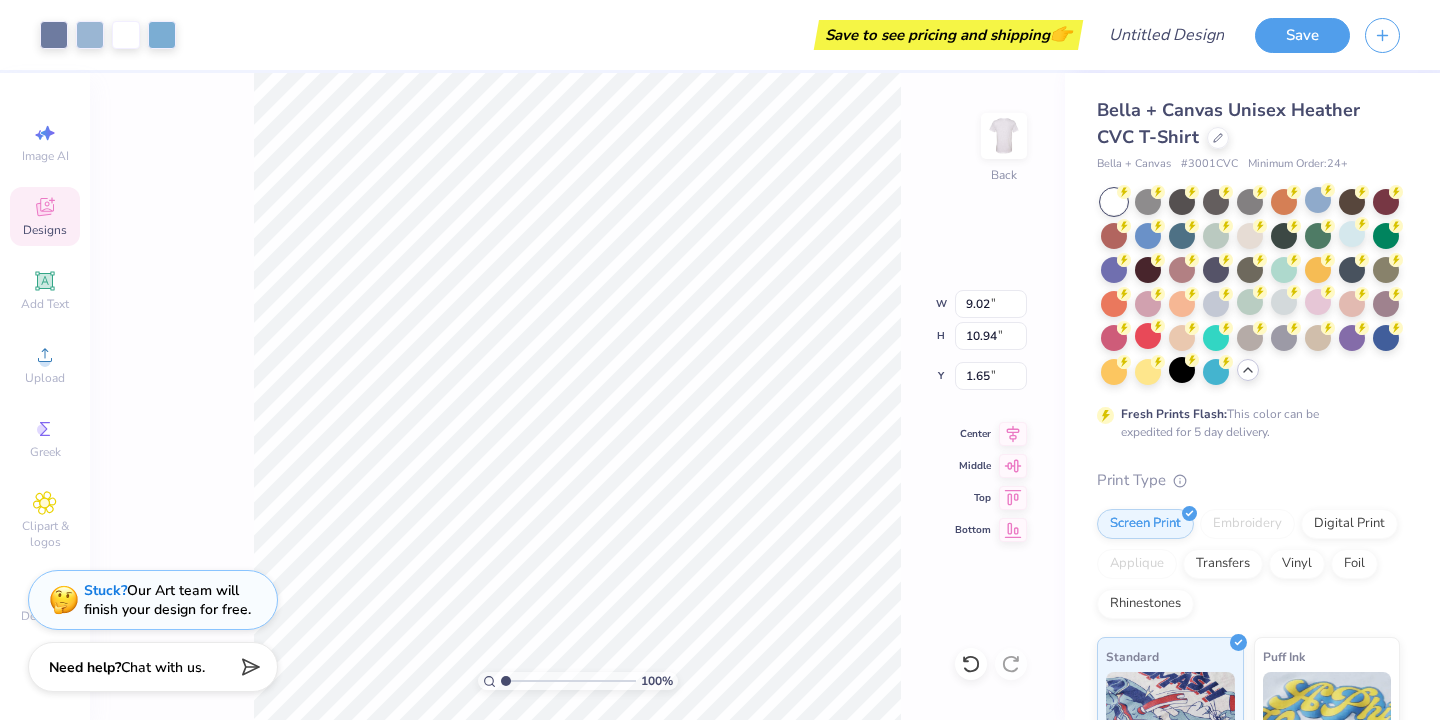 type on "9.87" 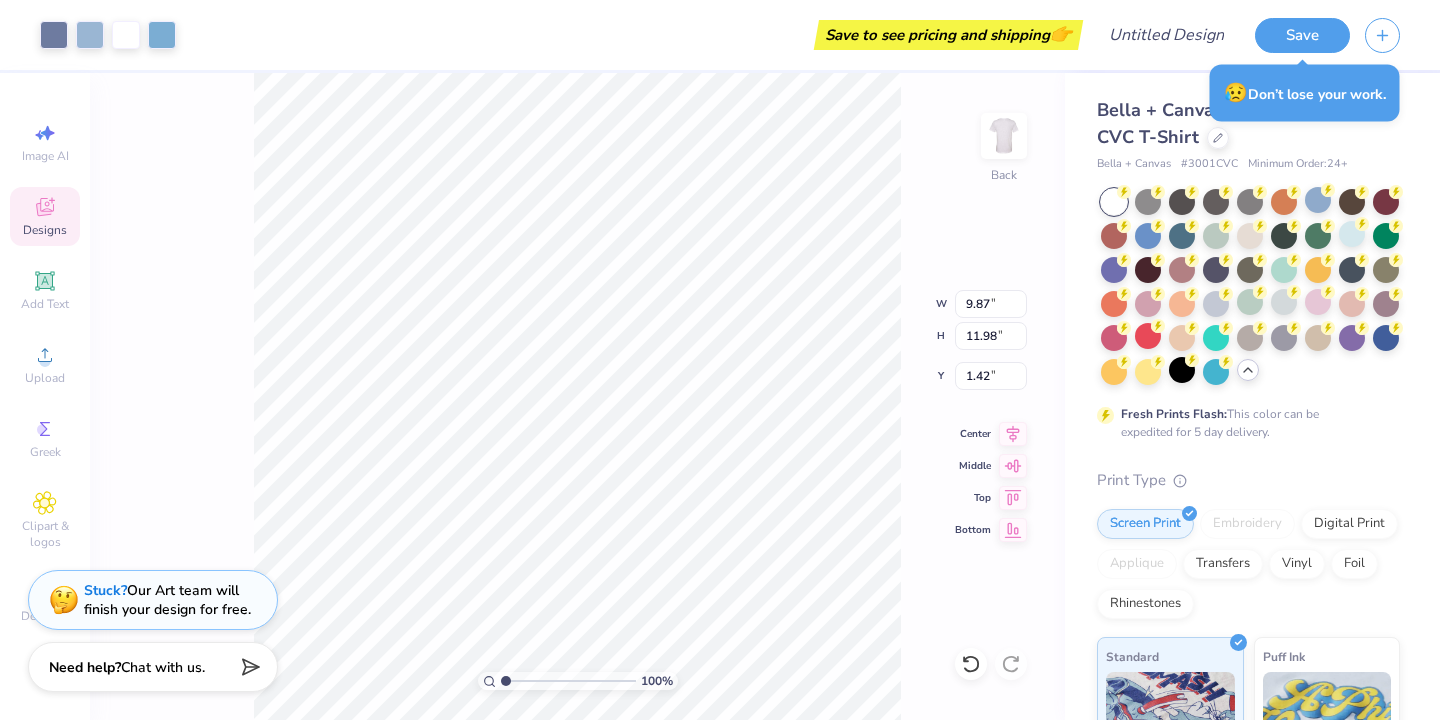 type on "1.42" 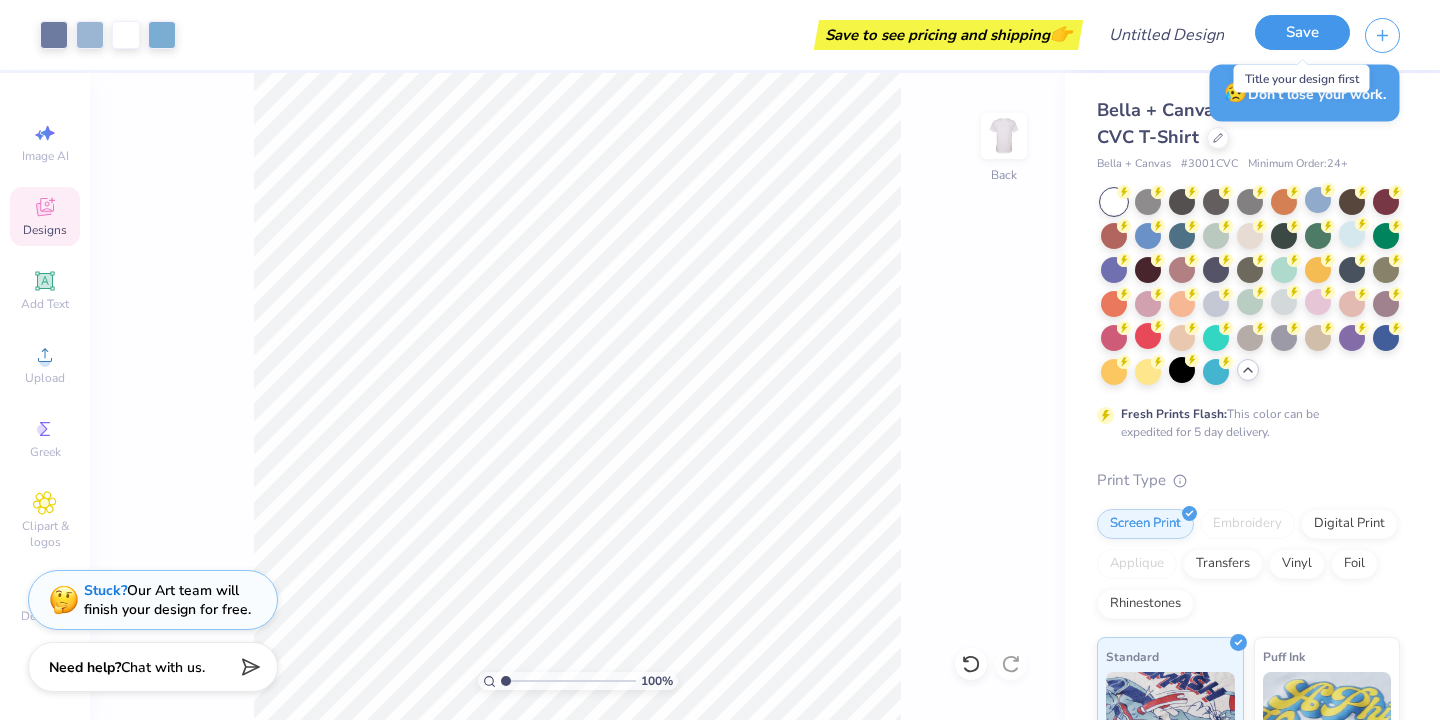 click on "Save" at bounding box center (1302, 32) 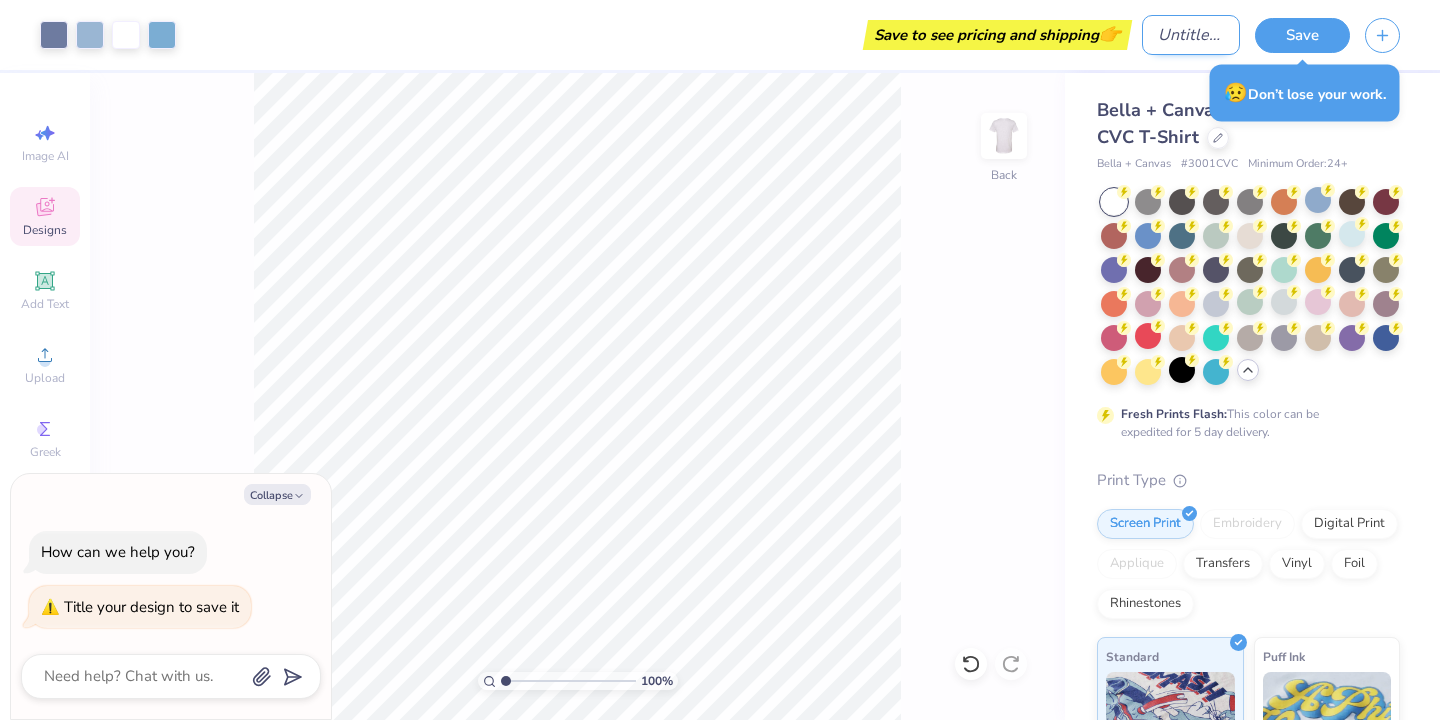 type on "x" 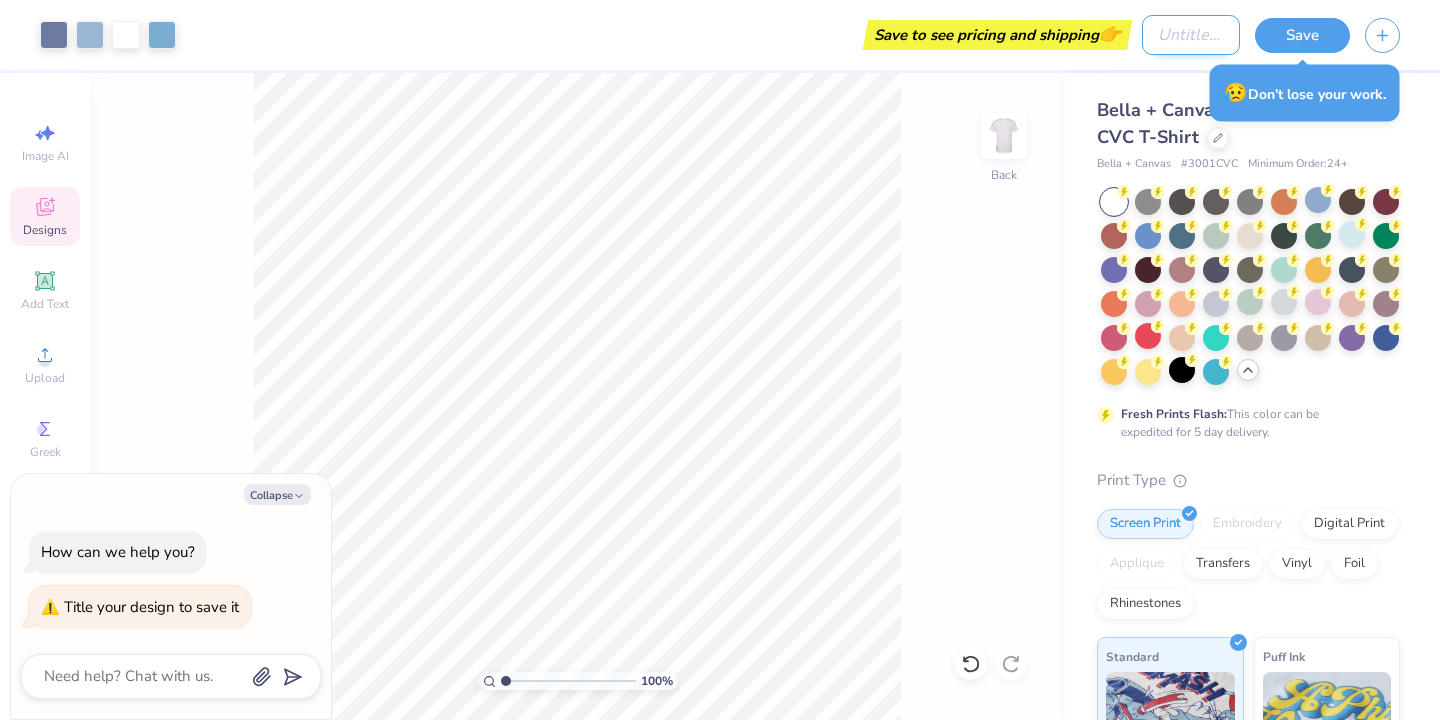 click on "Design Title" at bounding box center (1191, 35) 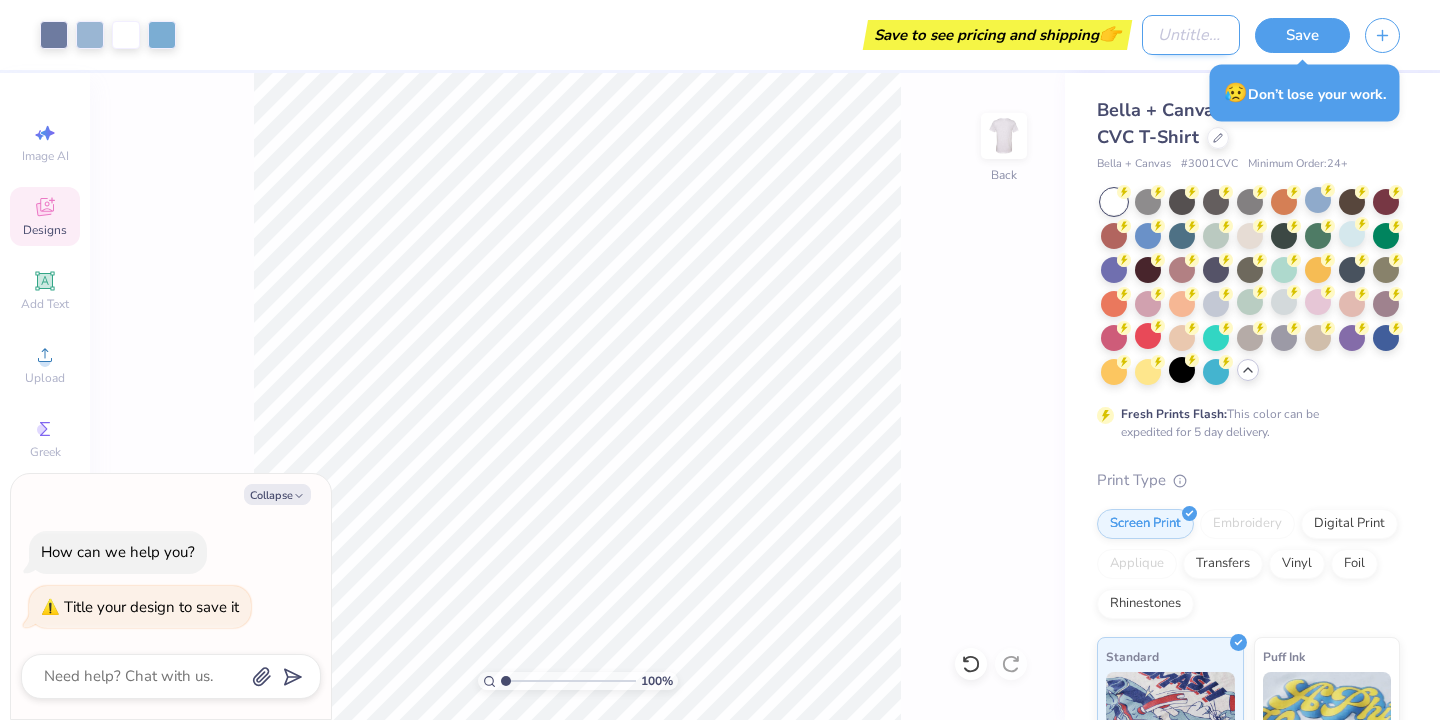 type on "P" 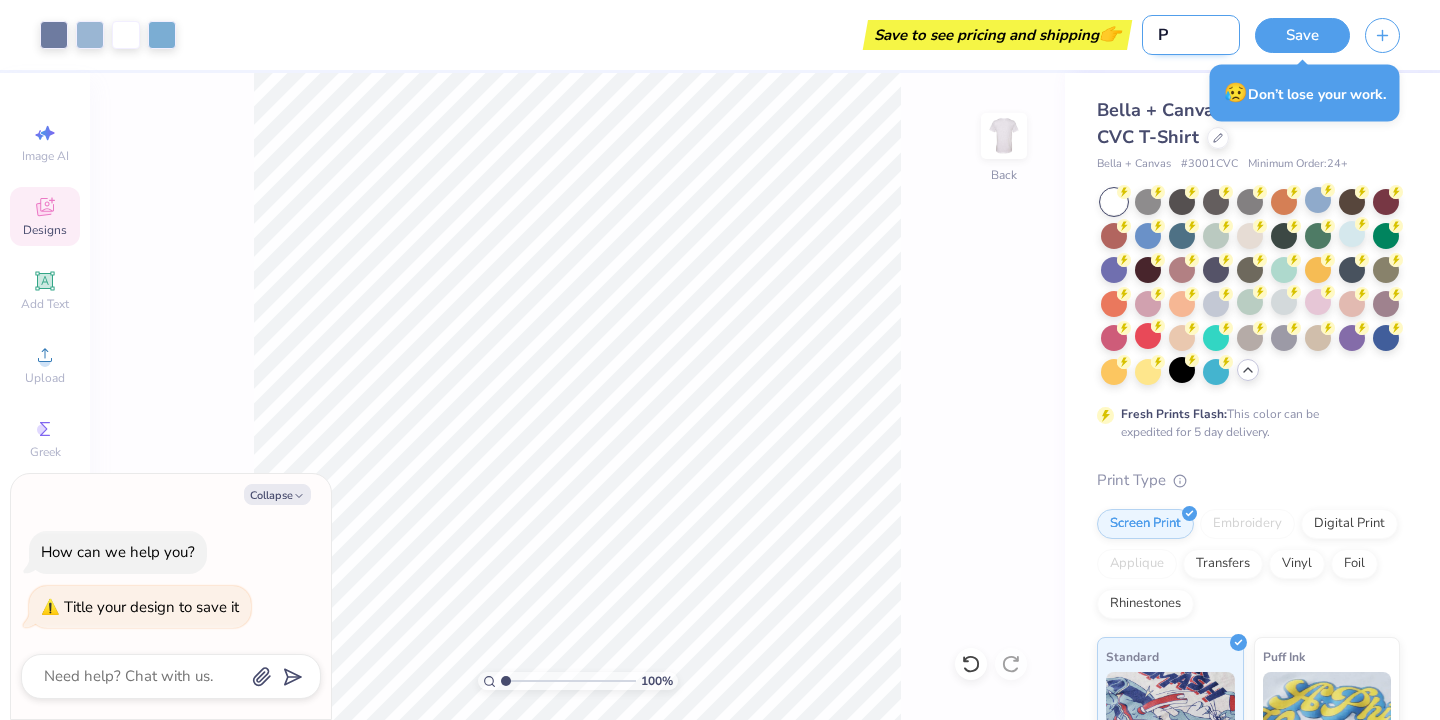 type on "PC" 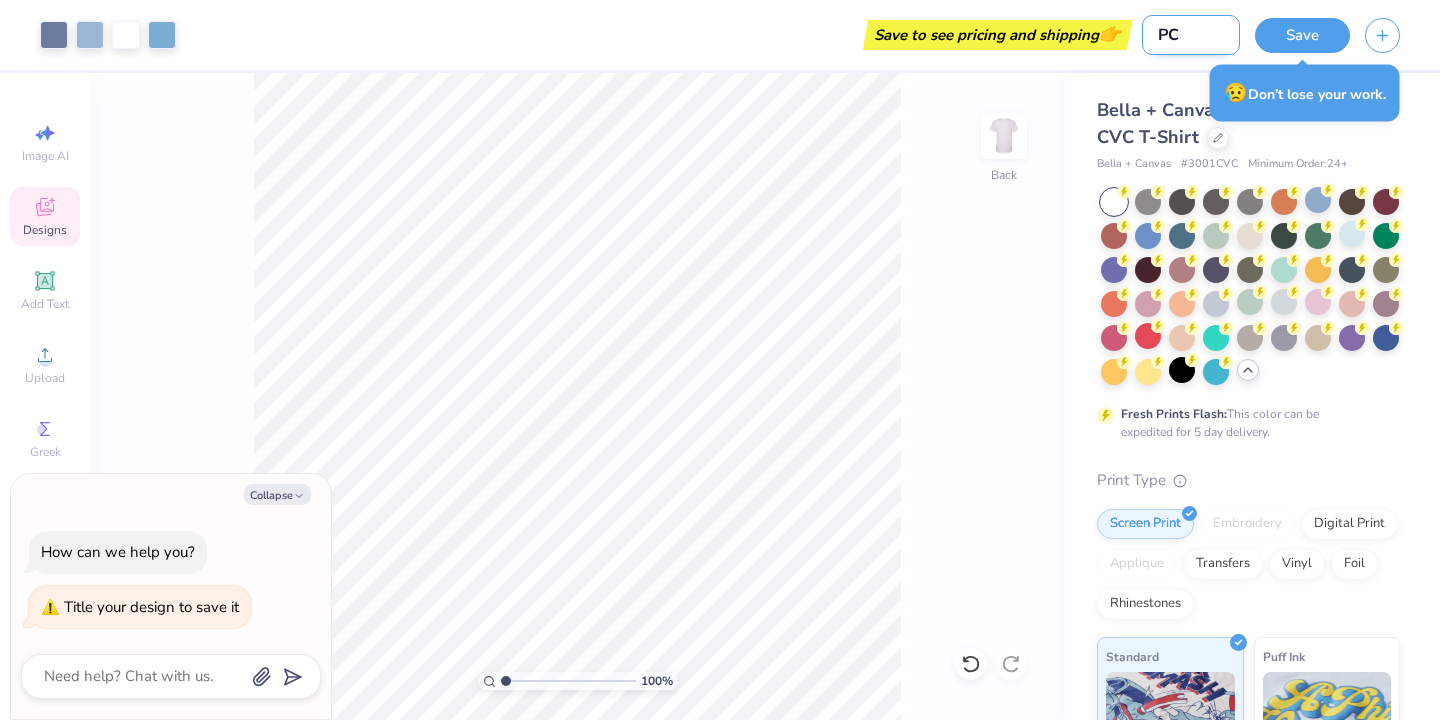 type on "PC" 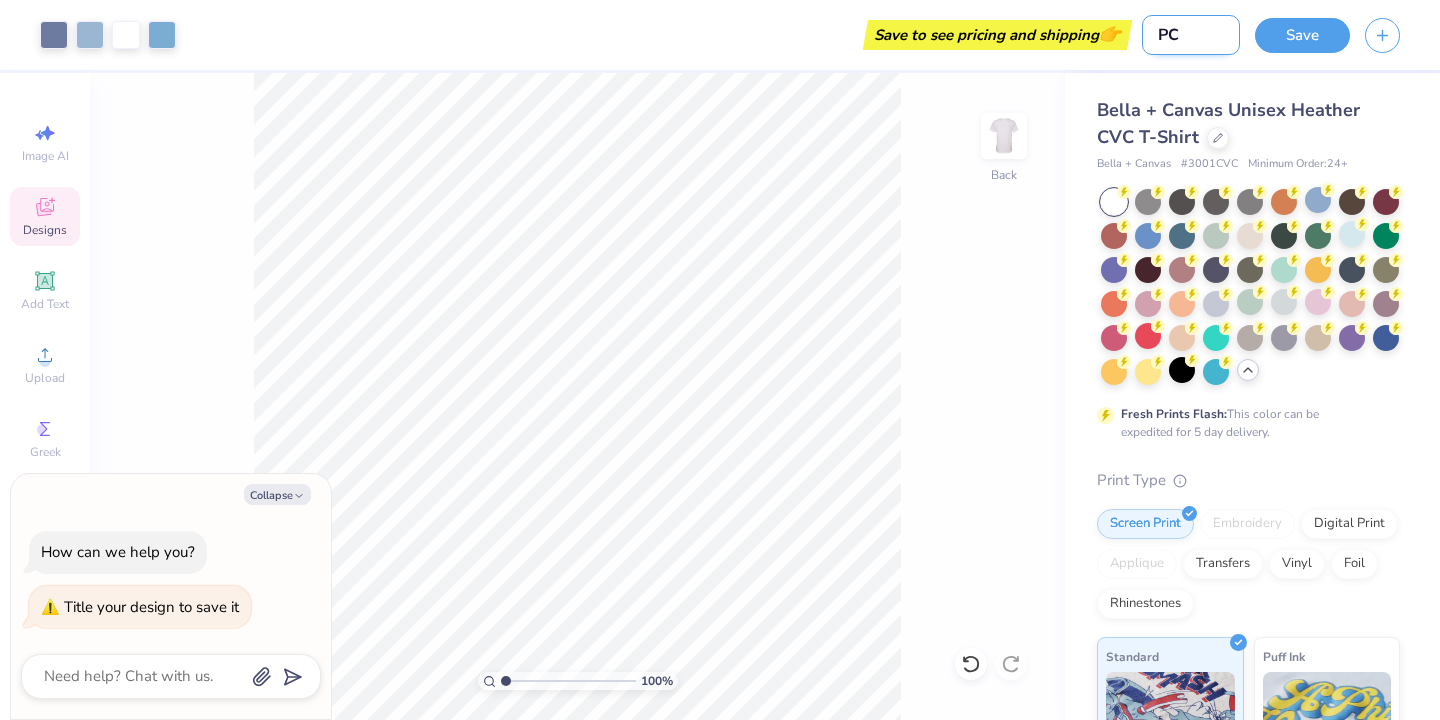 type on "PC Sh" 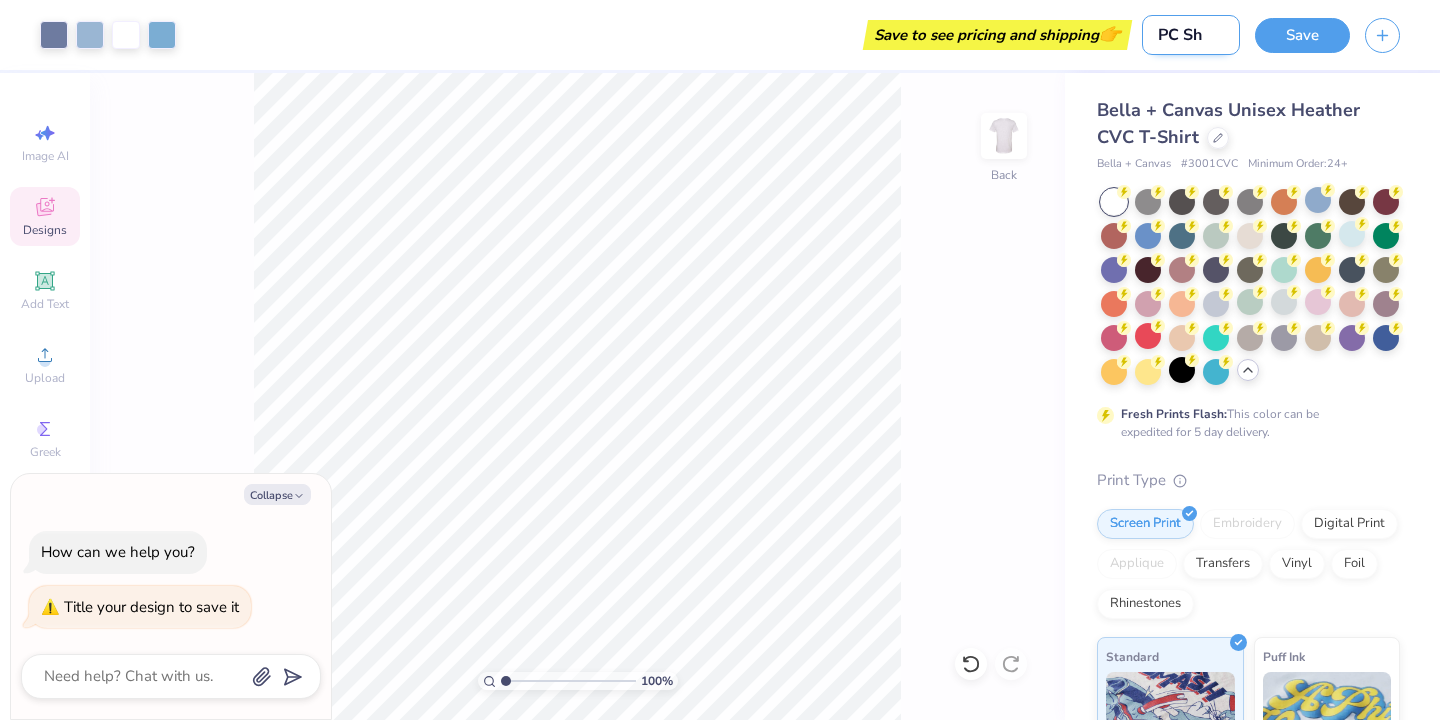 type on "PC Sh" 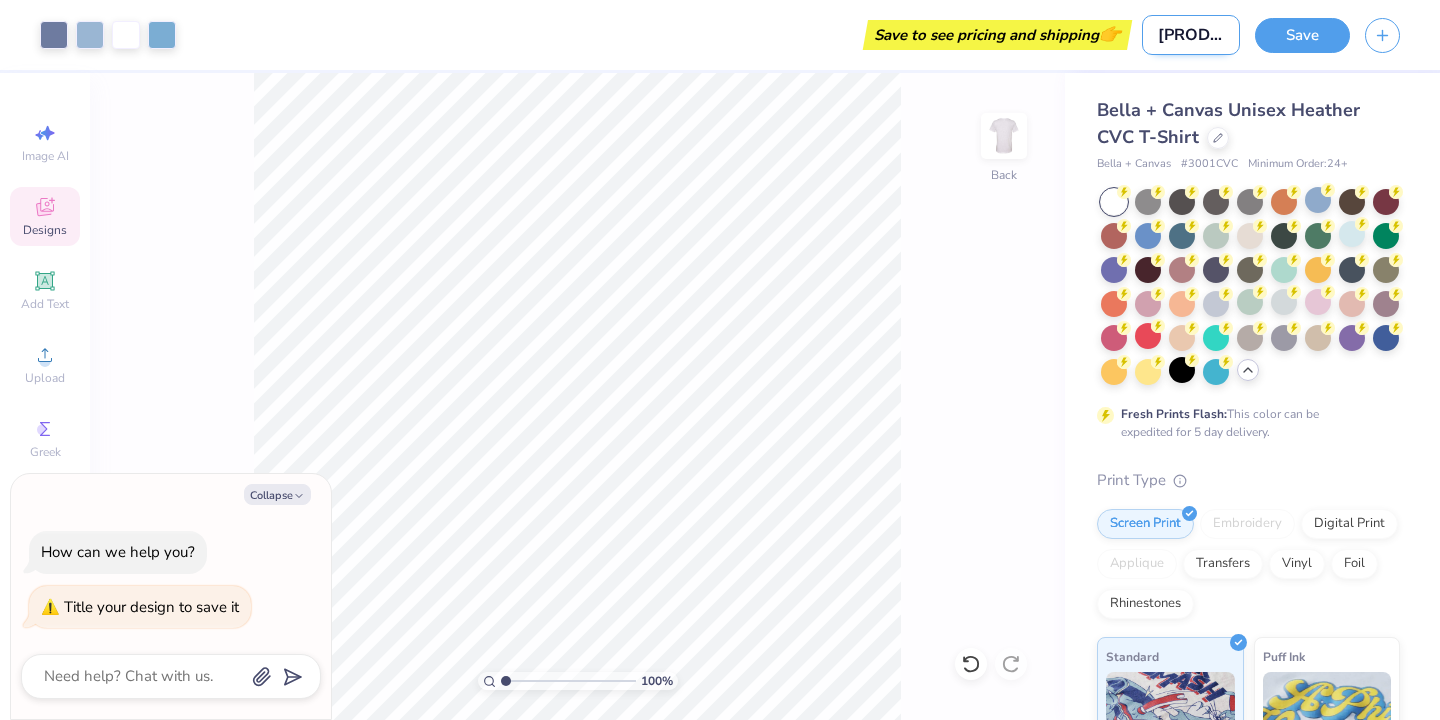 type on "PC Shir" 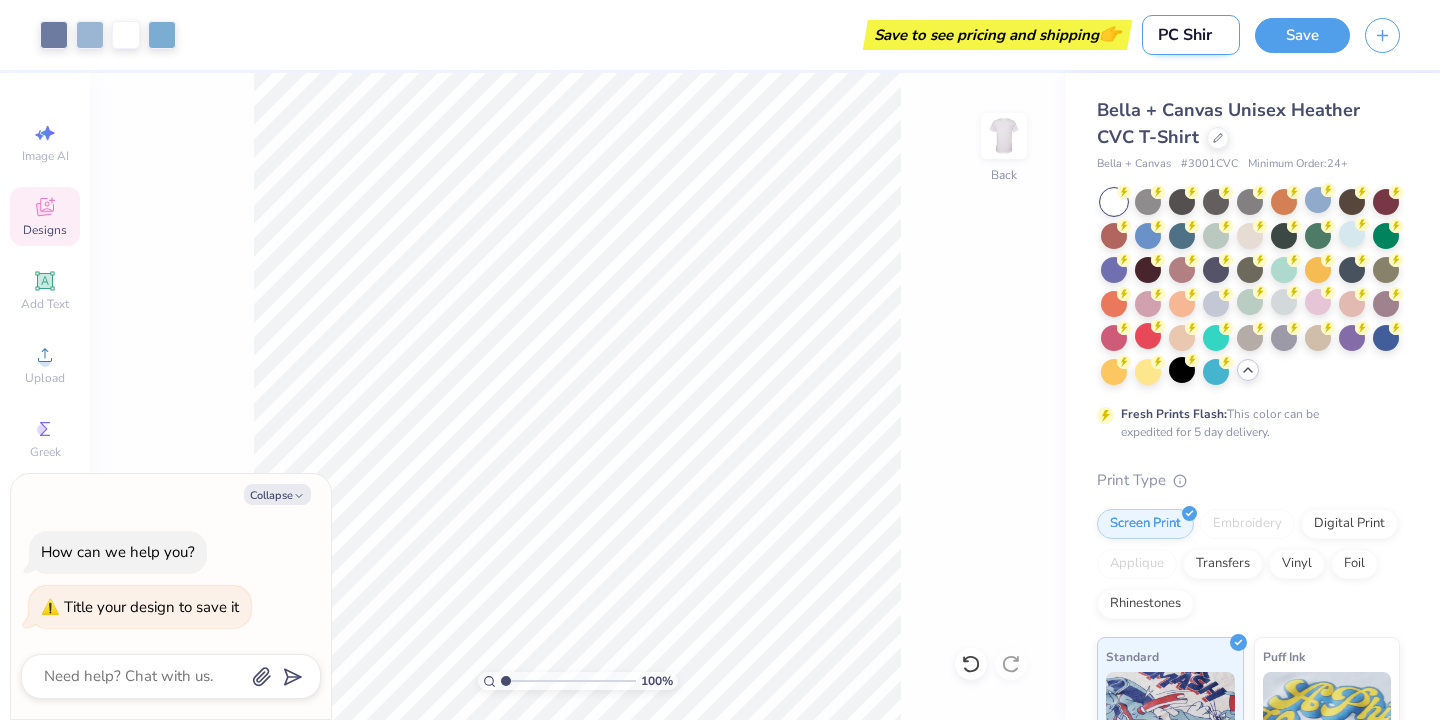 type on "[PRODUCT_NAME]" 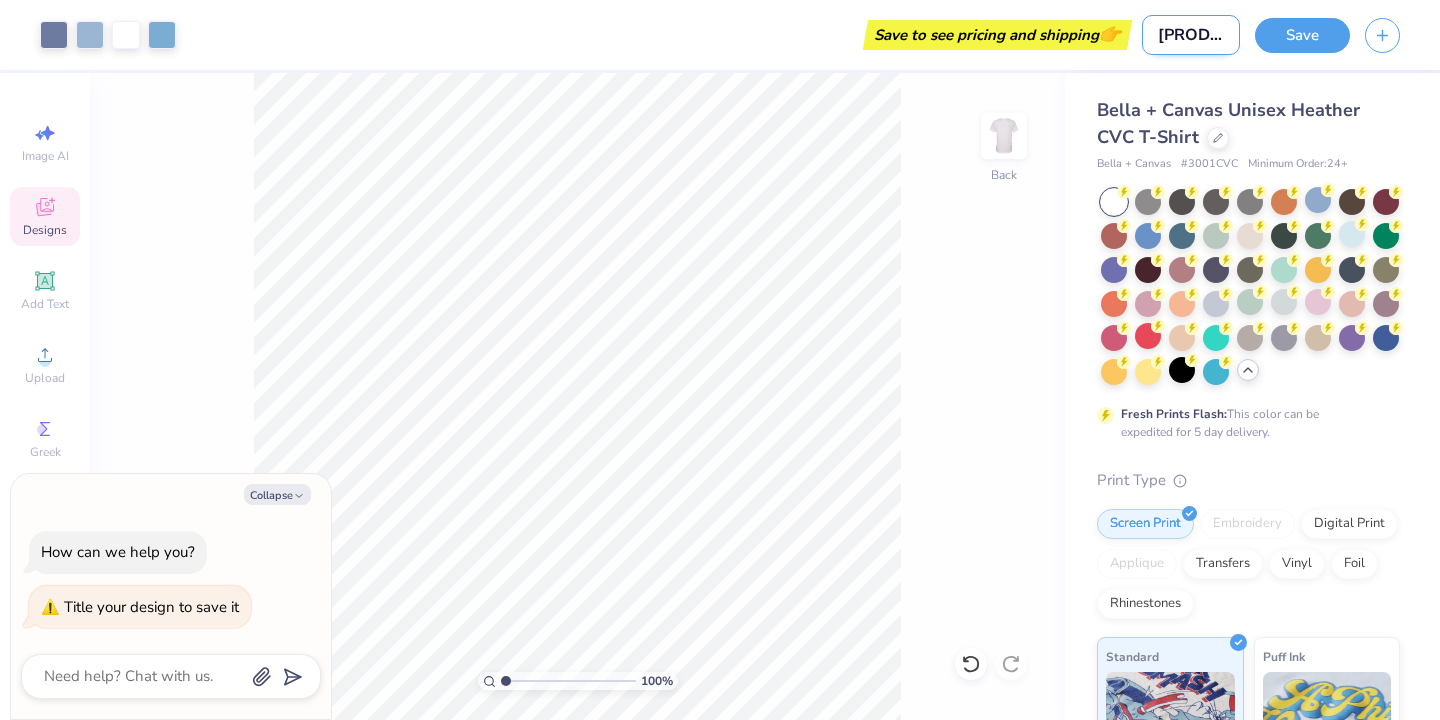 type on "[PRODUCT_NAME]" 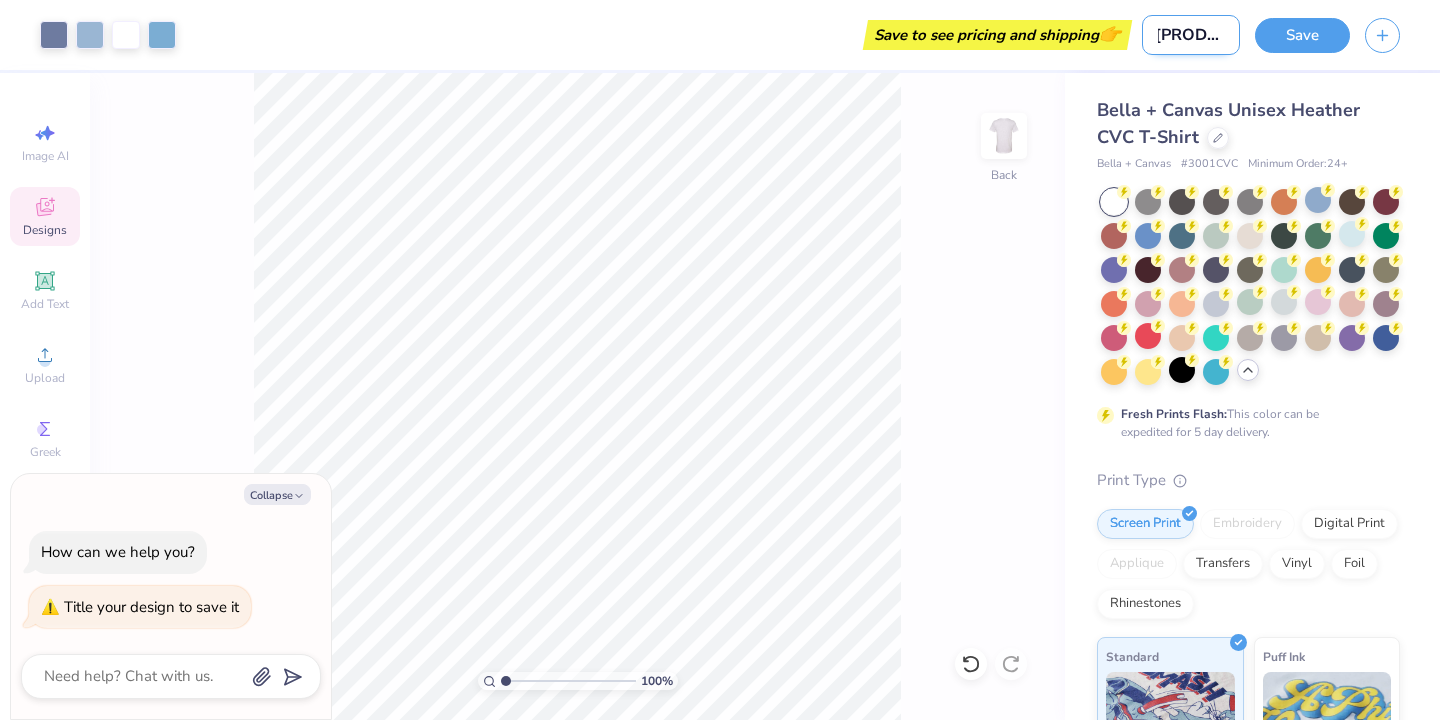 type on "[PRODUCT_NAME]" 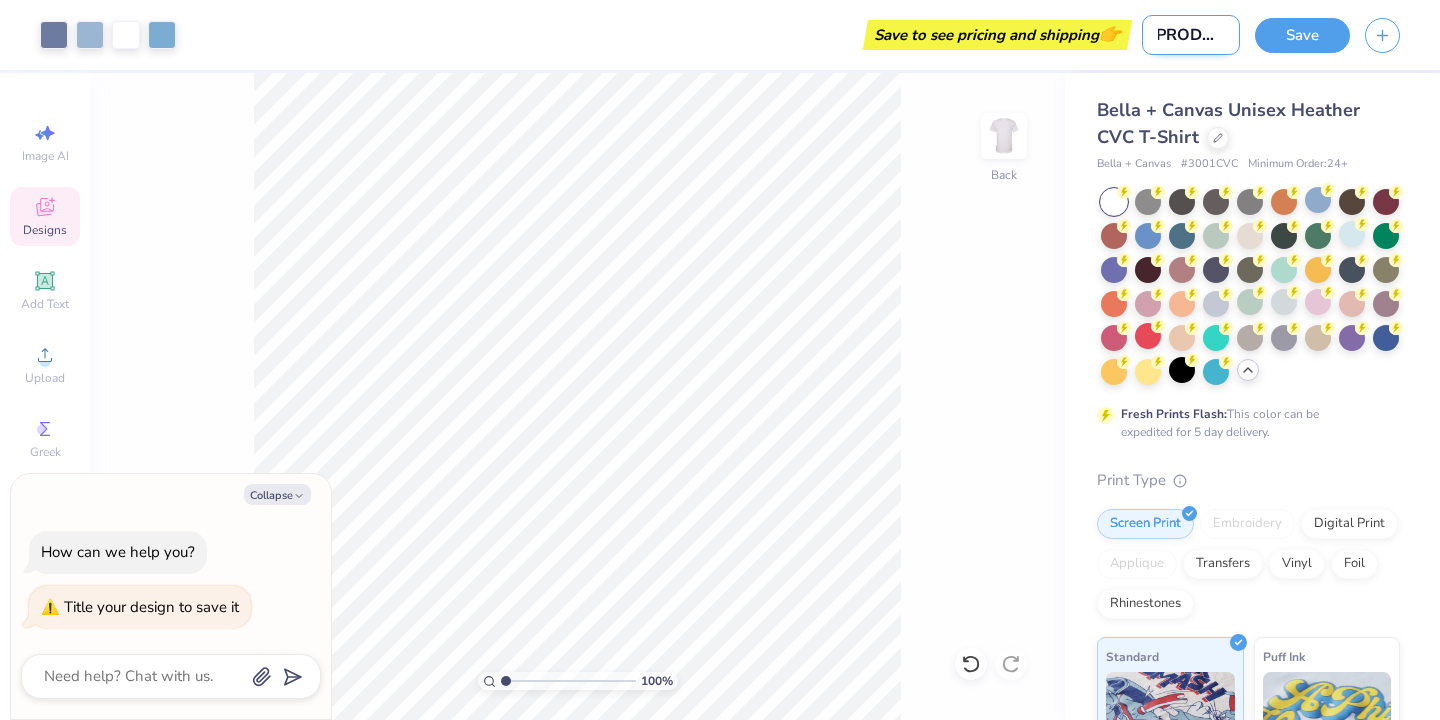 type on "[PRODUCT_NAME]" 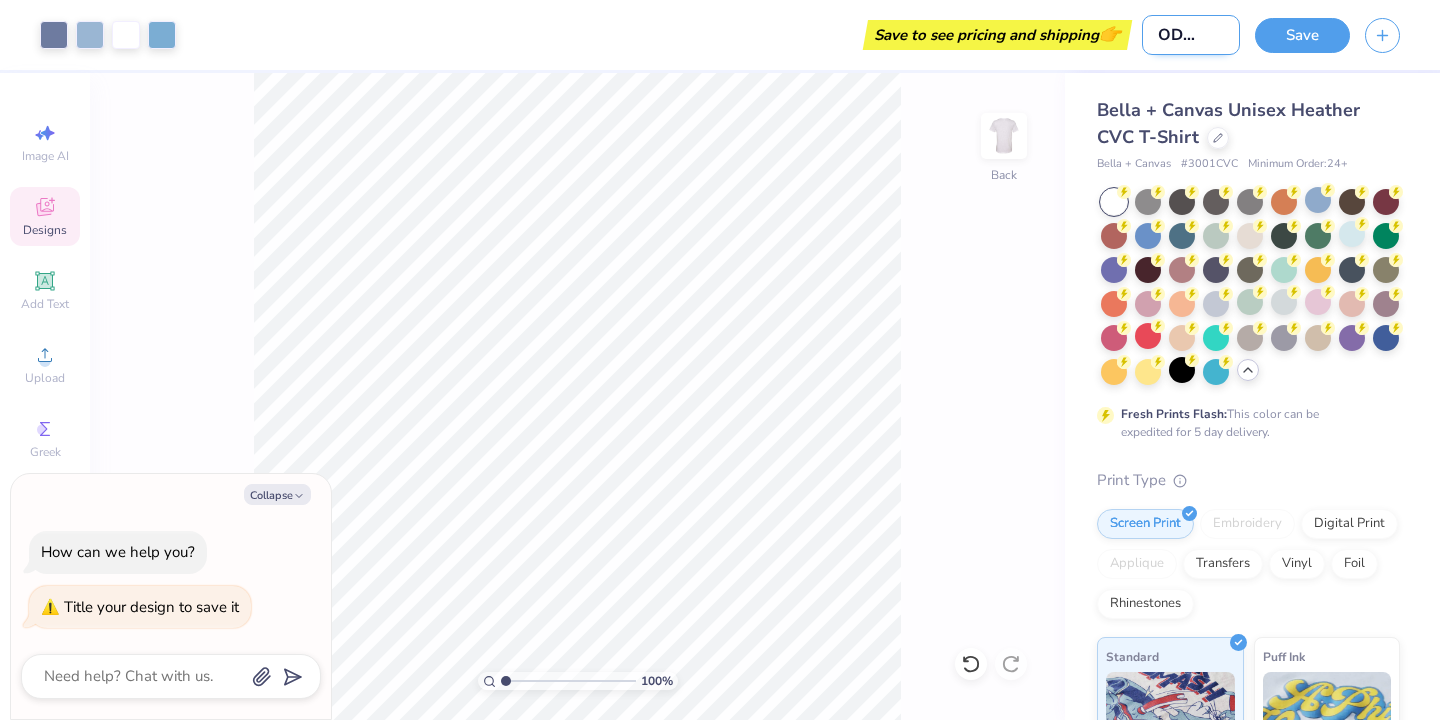 type on "PC Shirts 202" 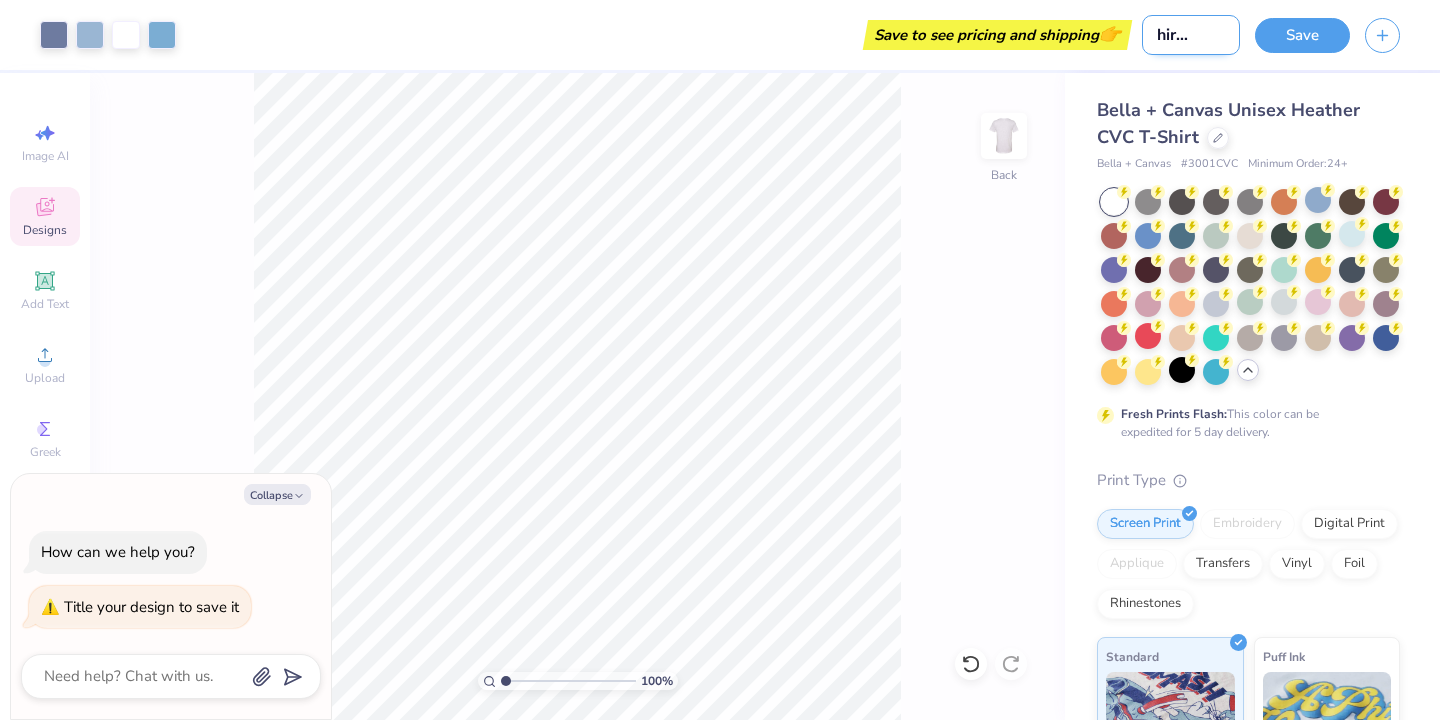 type on "PC Shirts 2025" 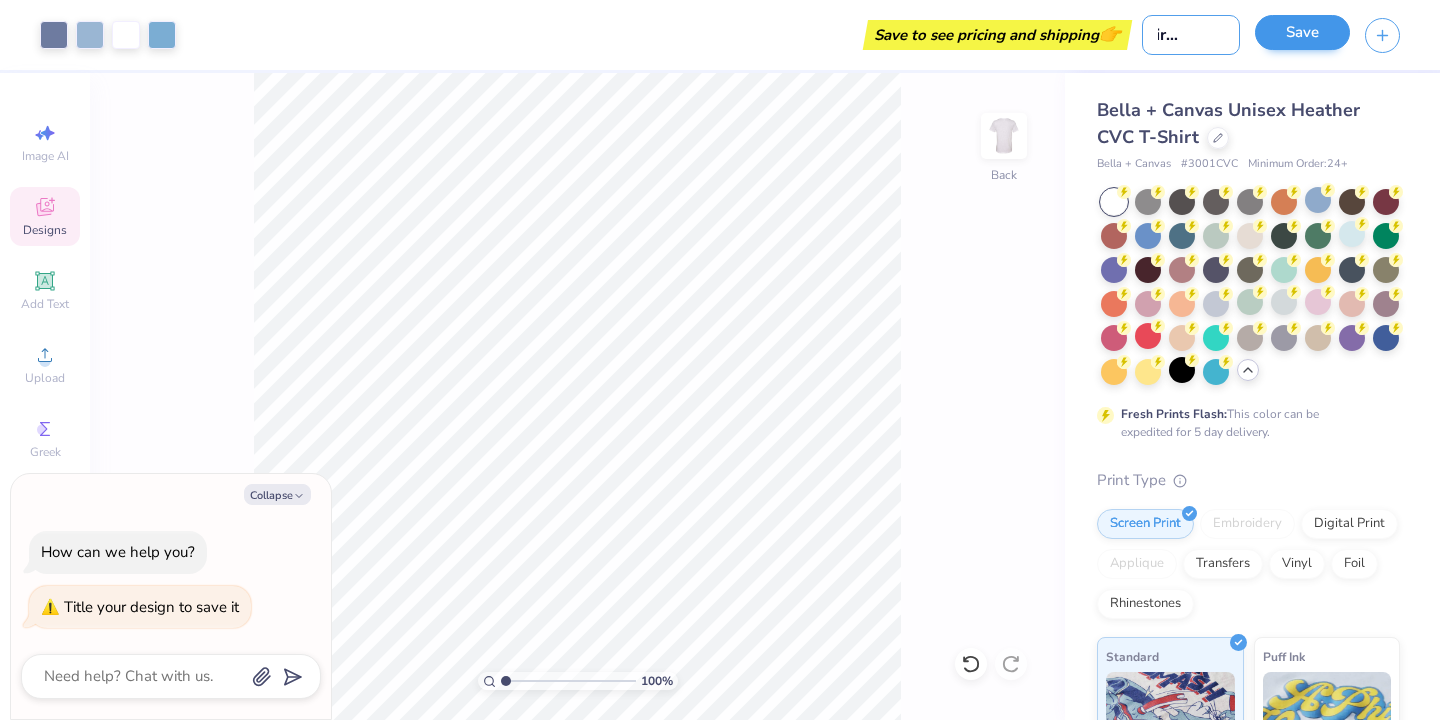 type on "PC Shirts 2025" 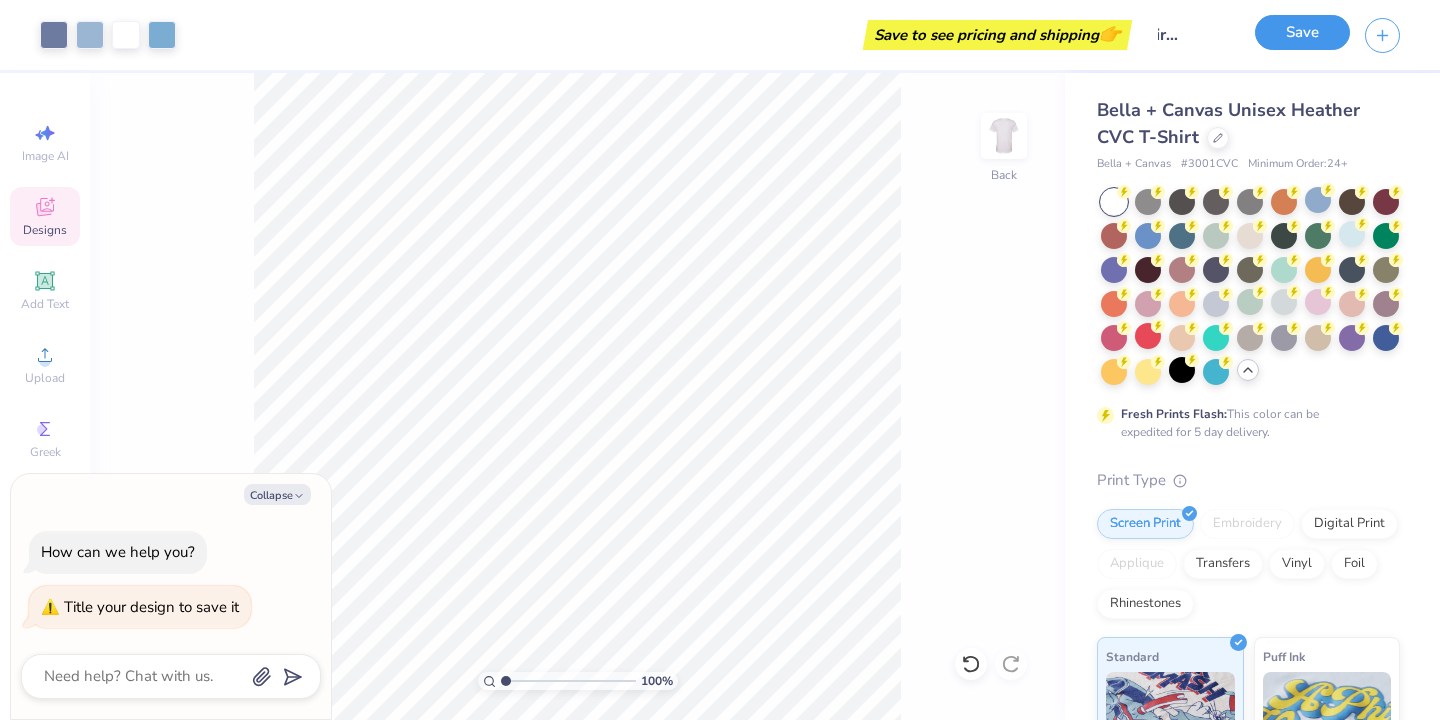click on "Save" at bounding box center [1302, 32] 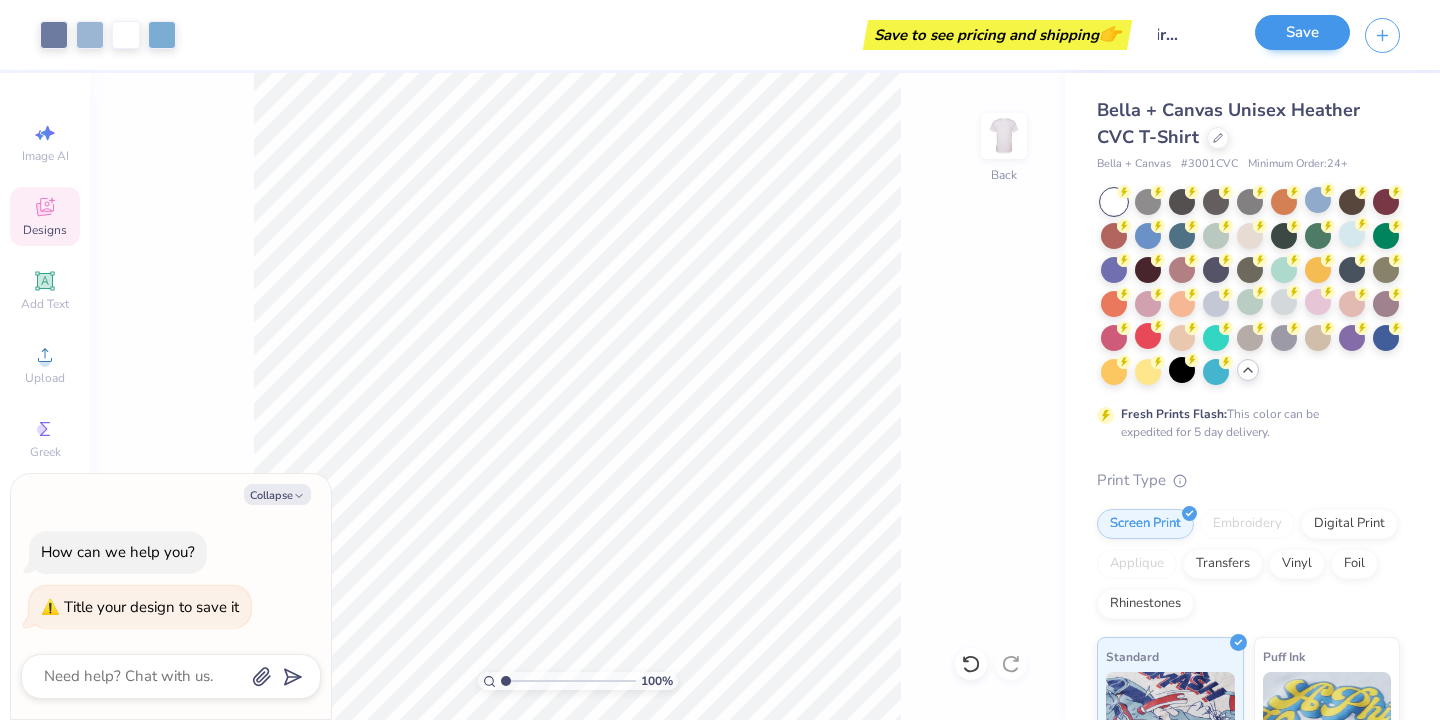 scroll, scrollTop: 0, scrollLeft: 0, axis: both 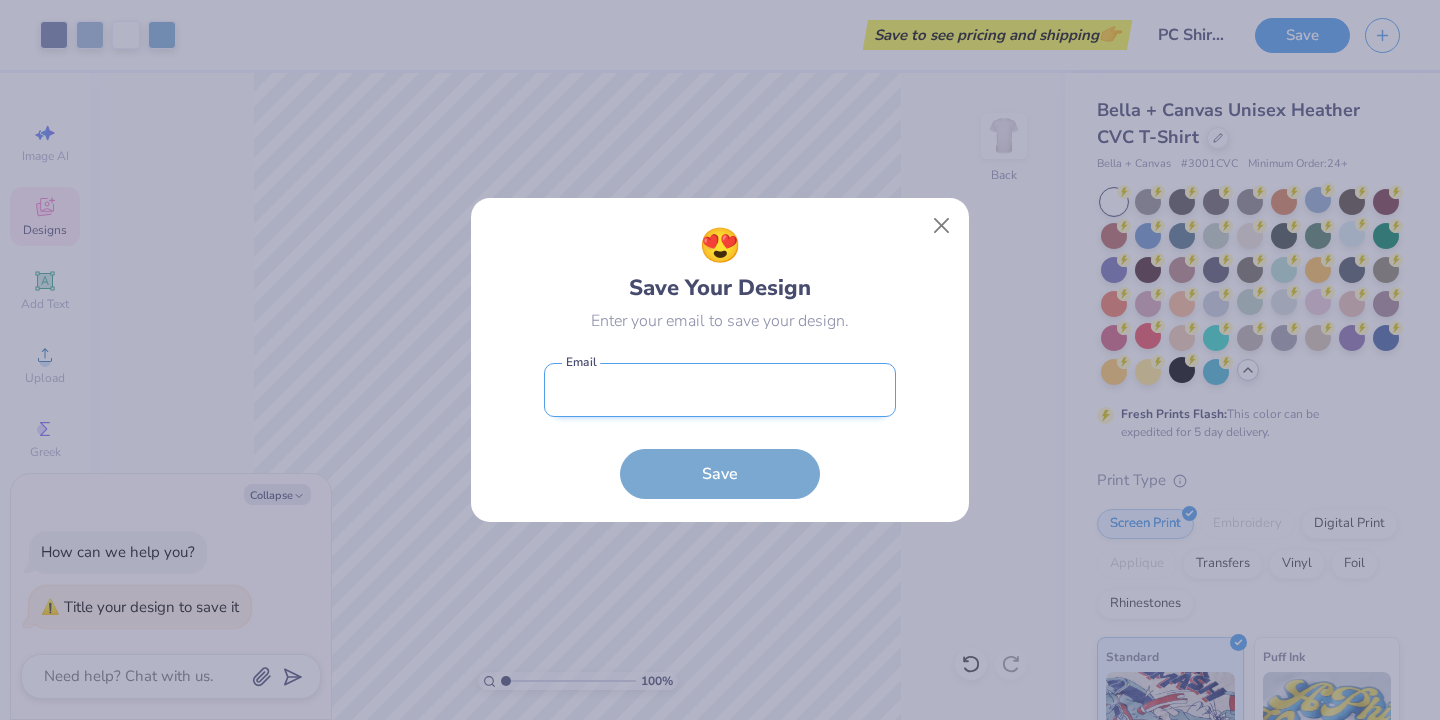 click at bounding box center (720, 390) 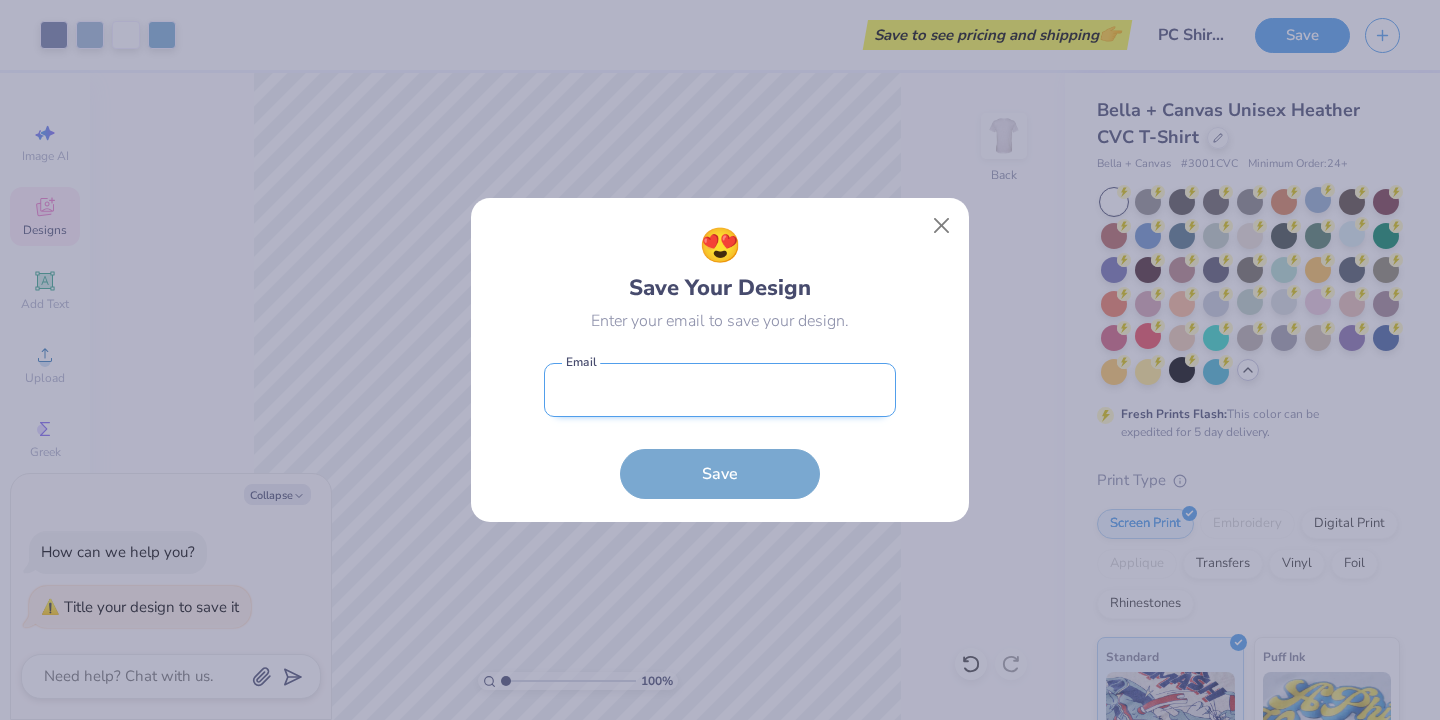 type on "[EMAIL]" 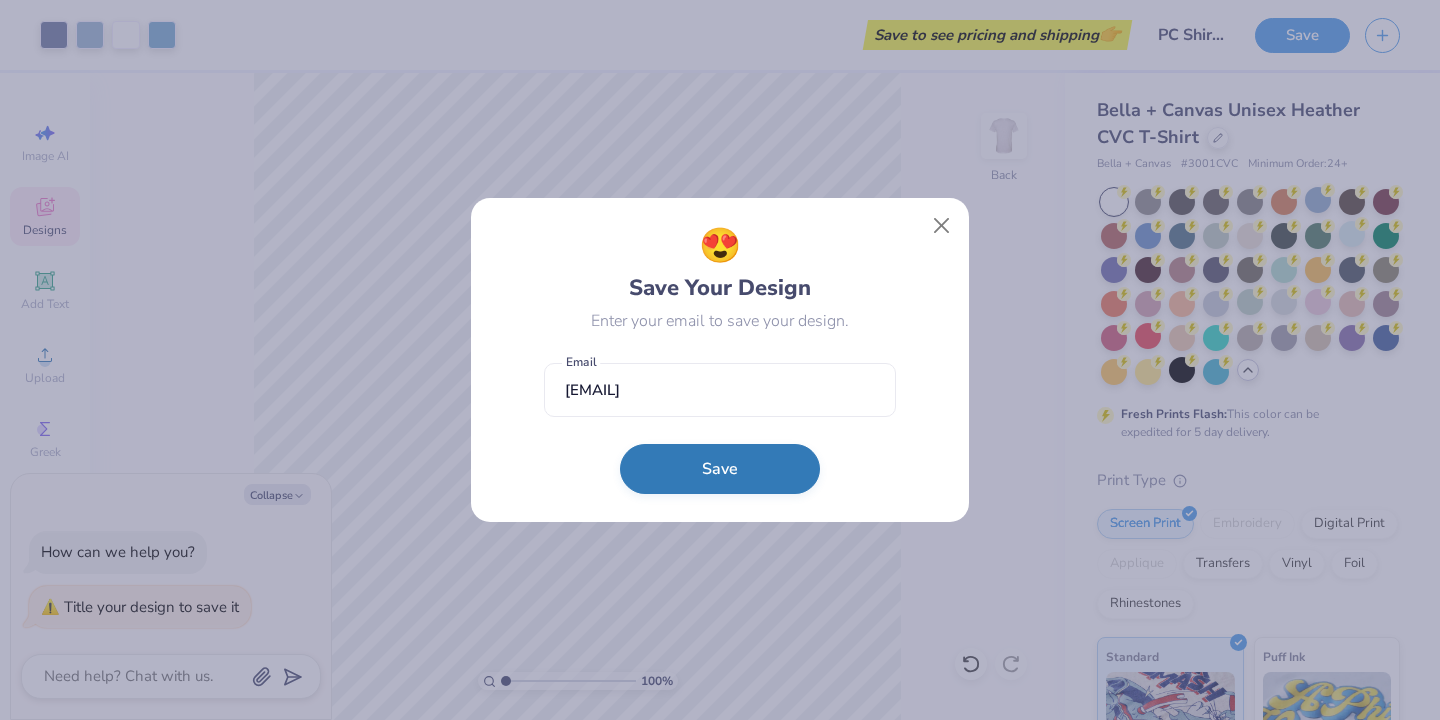 click on "Save" at bounding box center (720, 469) 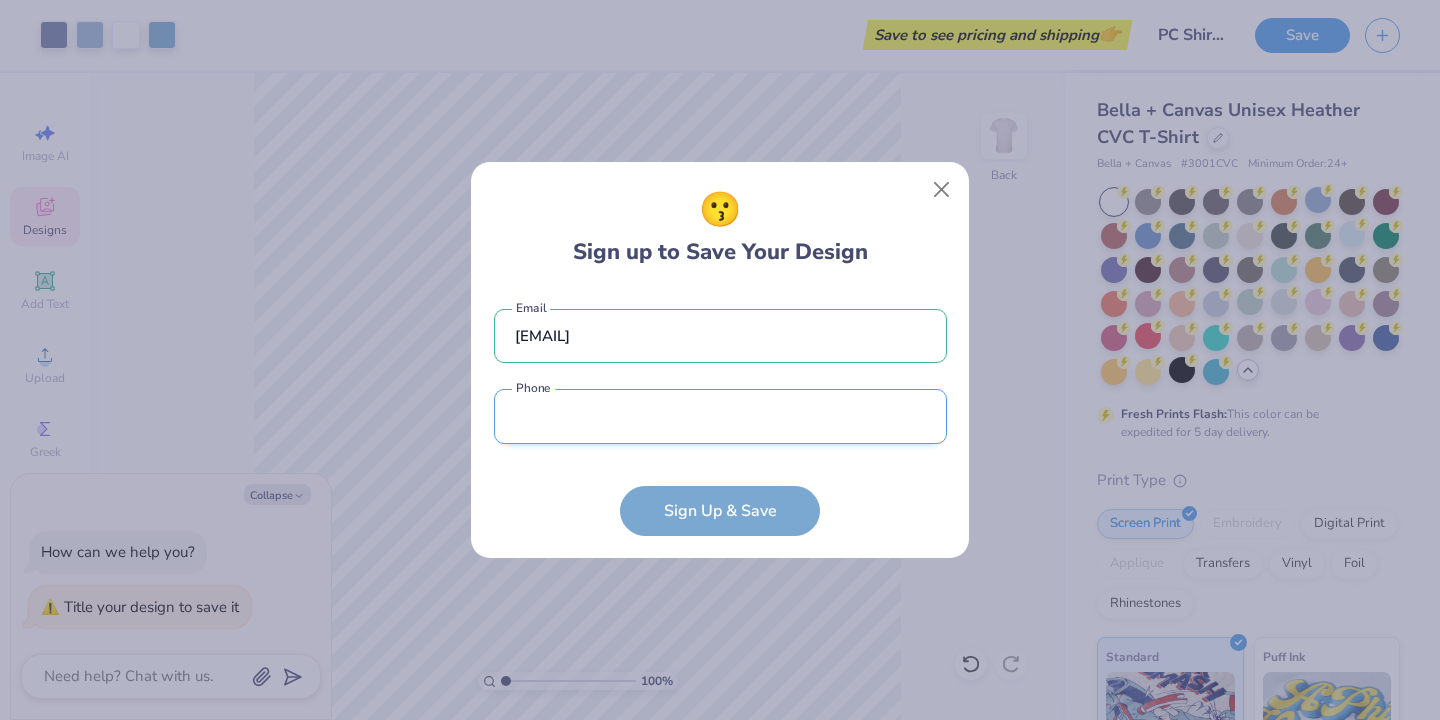 click at bounding box center [720, 416] 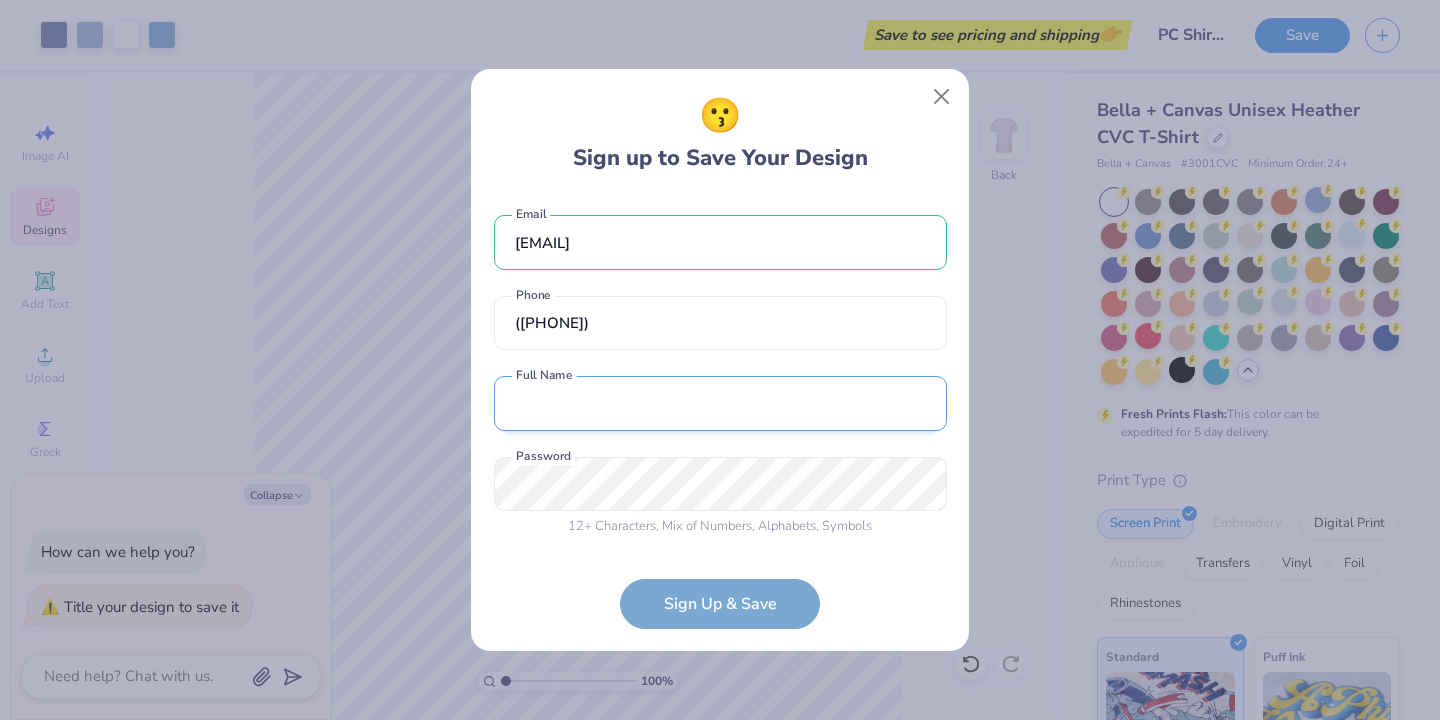click at bounding box center (720, 403) 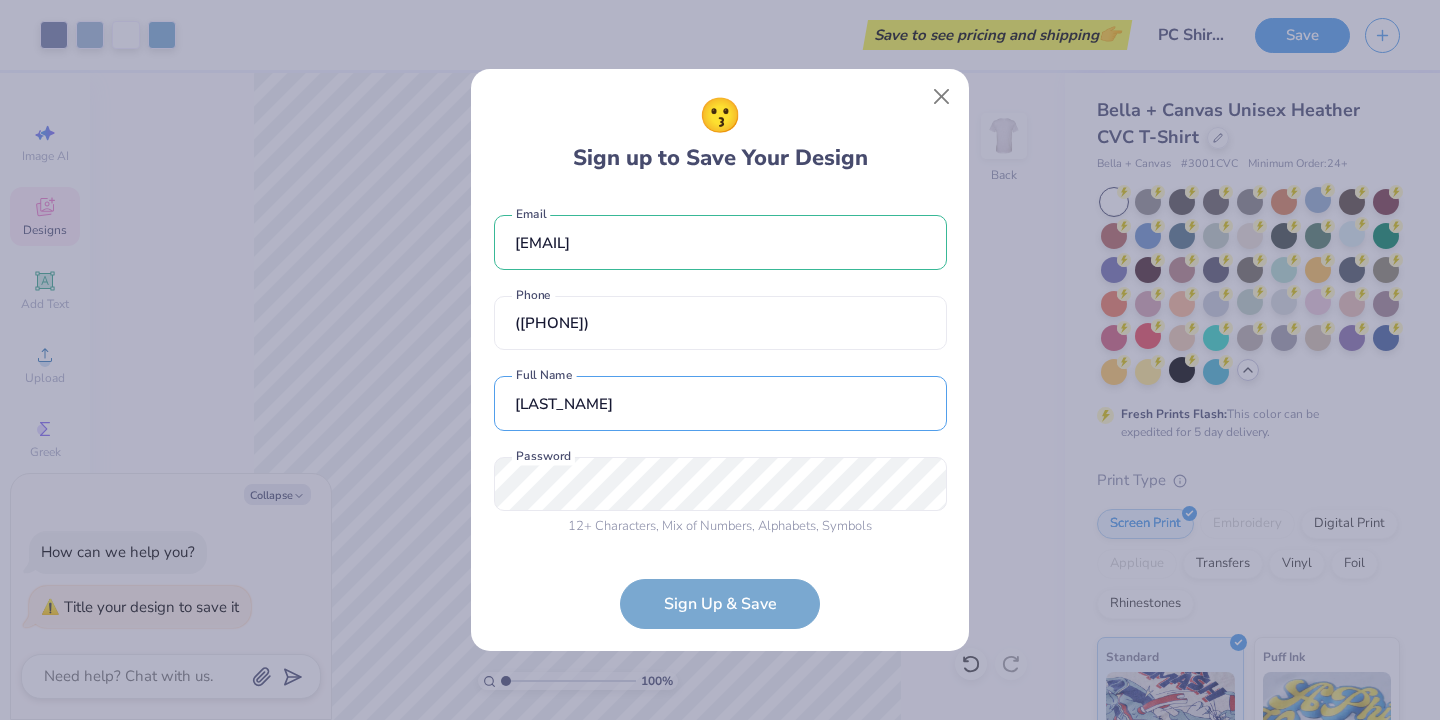 type on "[LAST_NAME]" 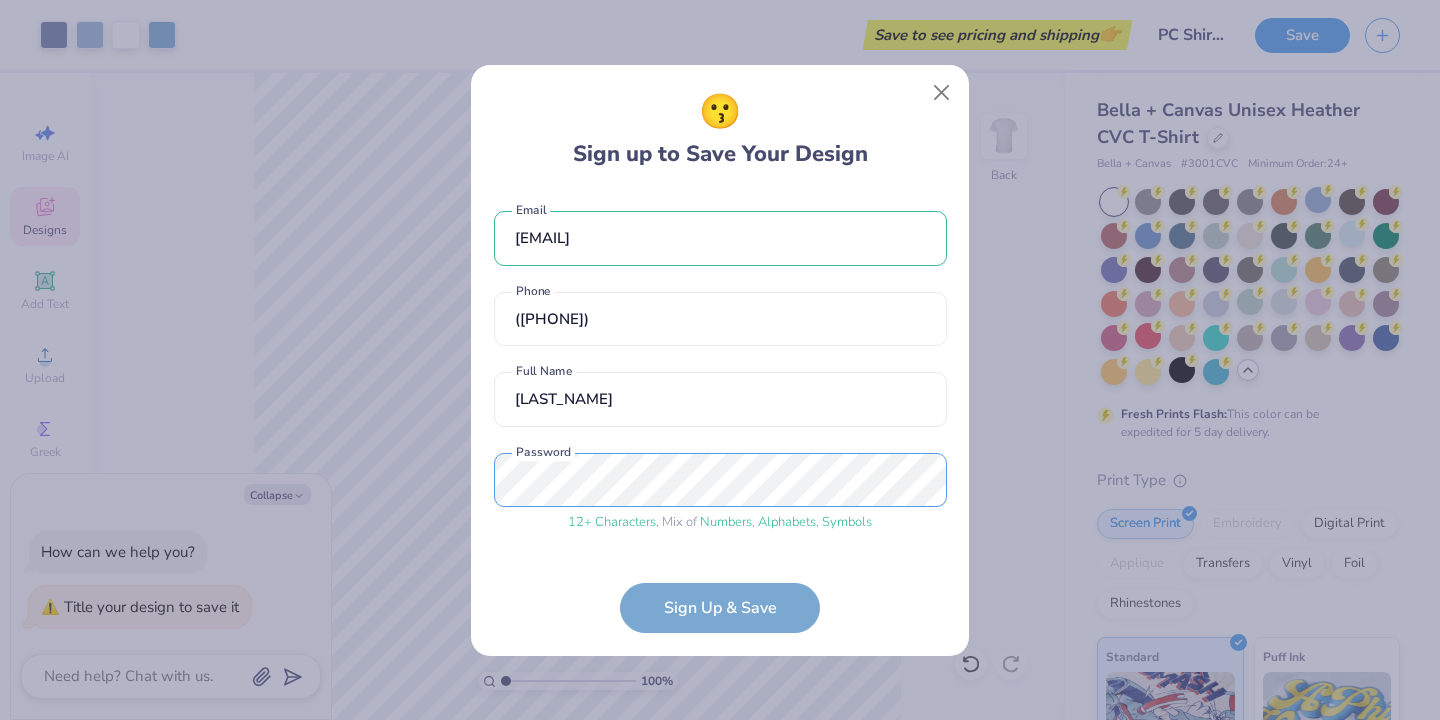 scroll, scrollTop: 67, scrollLeft: 0, axis: vertical 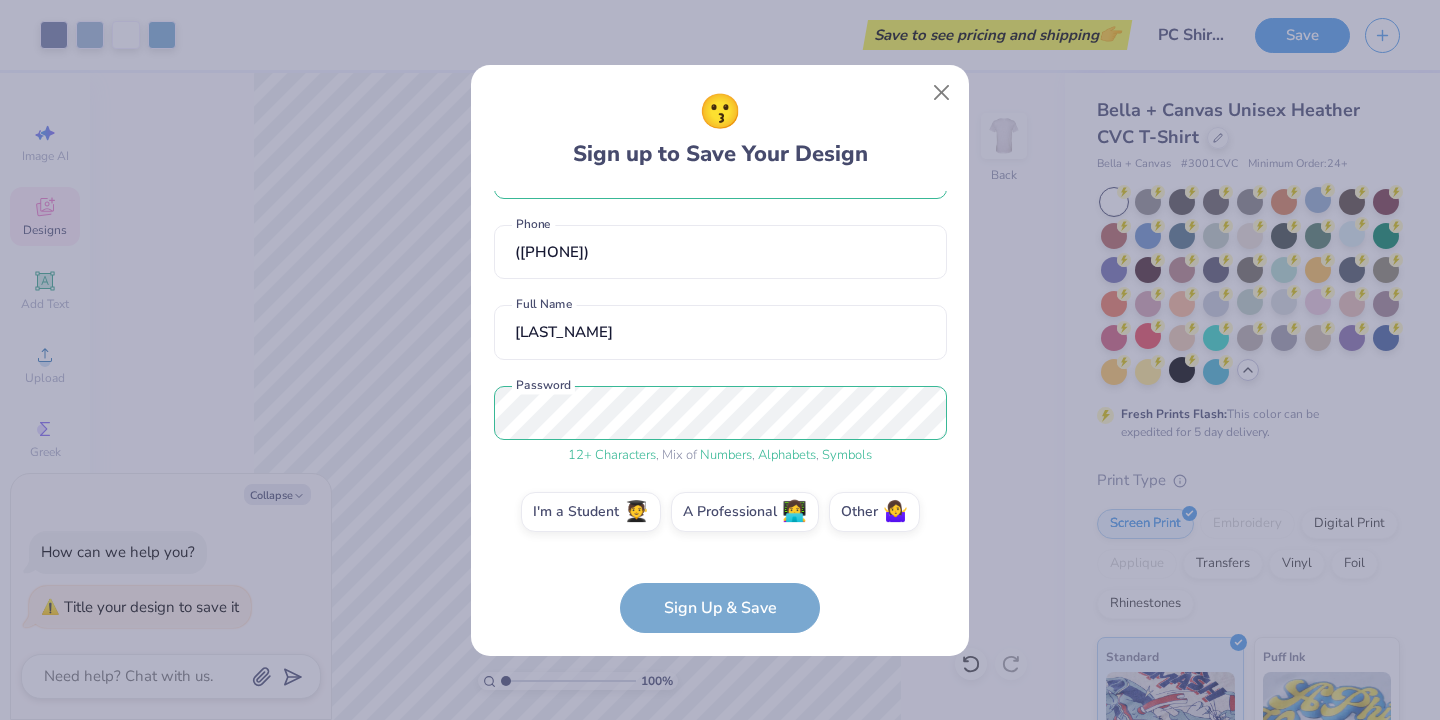 click on "[EMAIL] [PHONE] [FULL_NAME] 12 + Characters , Mix of Numbers , Alphabets , Symbols Password I'm a Student 🧑‍🎓 A Professional 👩‍💻 Other 🤷‍♀️ Sign Up & Save" at bounding box center [720, 412] 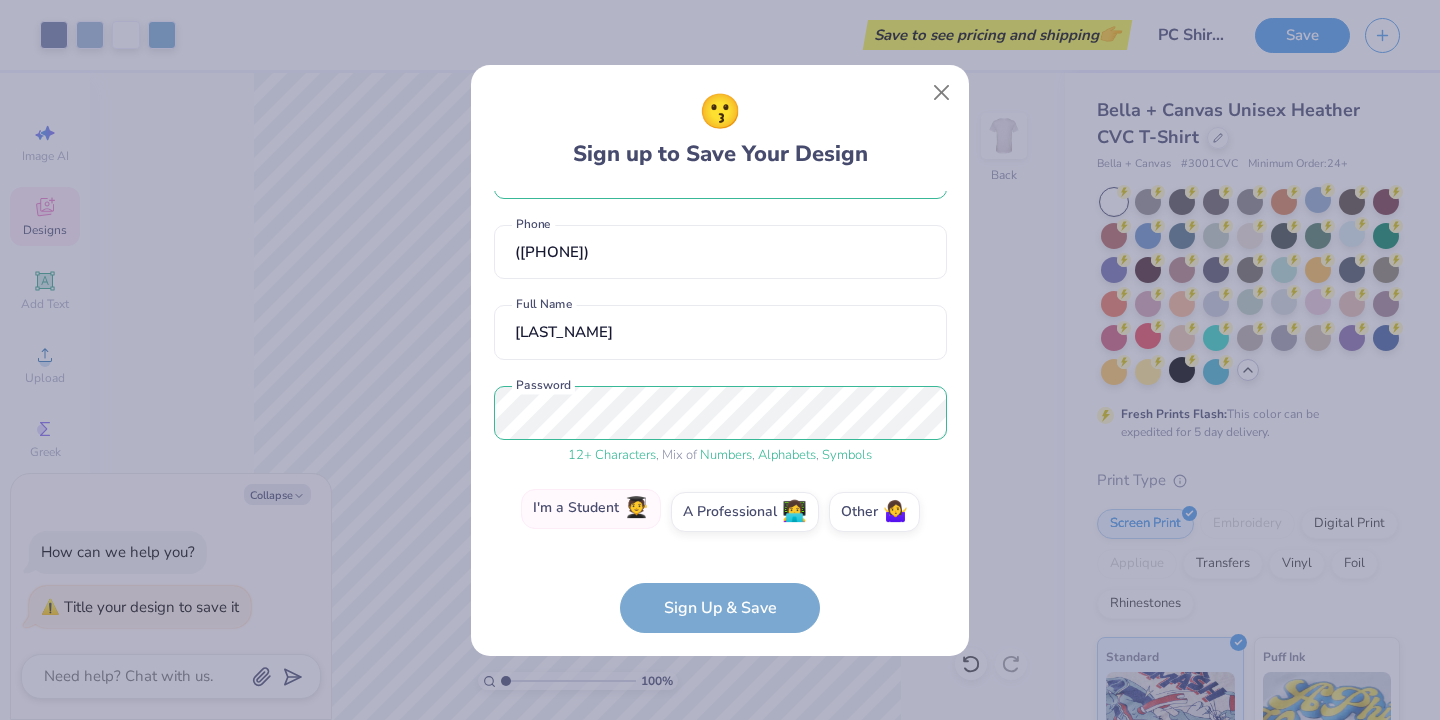click on "I'm a Student 🧑‍🎓" at bounding box center [591, 509] 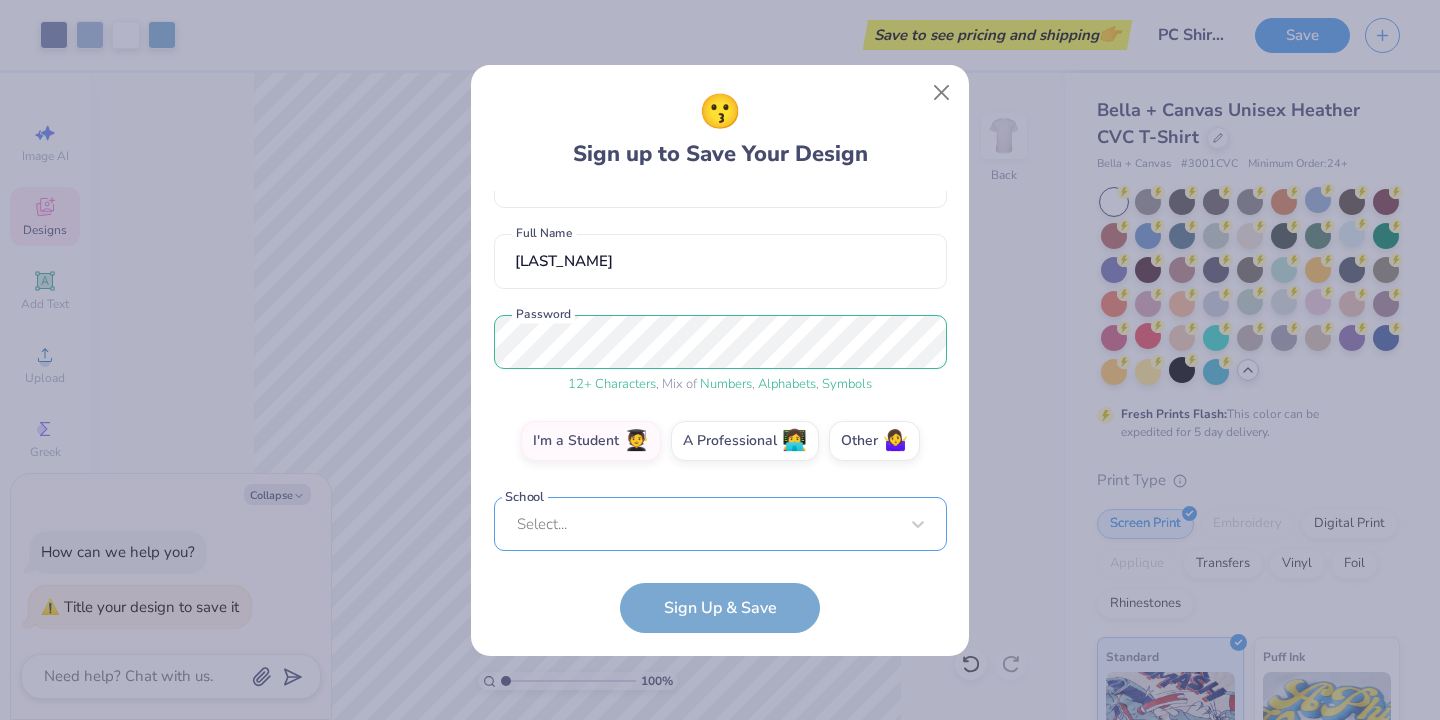 click on "Select..." at bounding box center (720, 524) 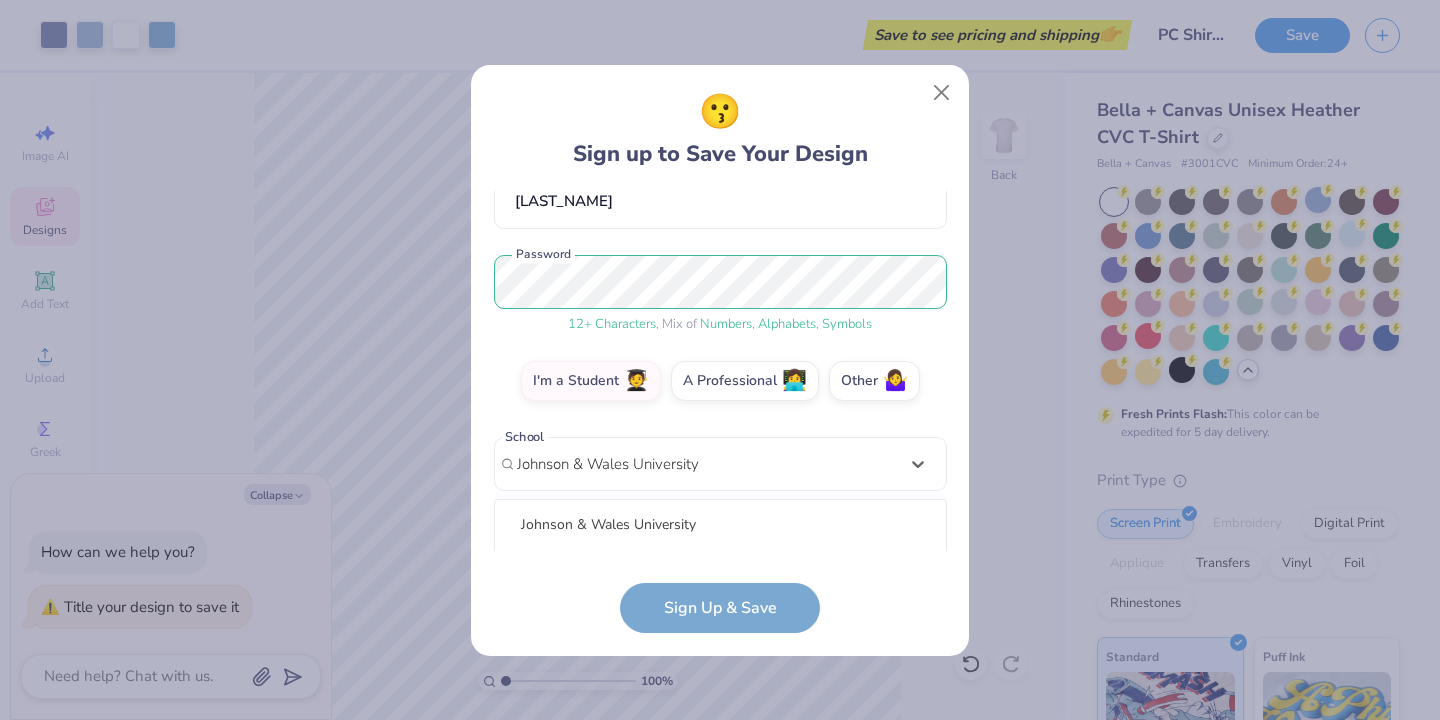 scroll, scrollTop: 448, scrollLeft: 0, axis: vertical 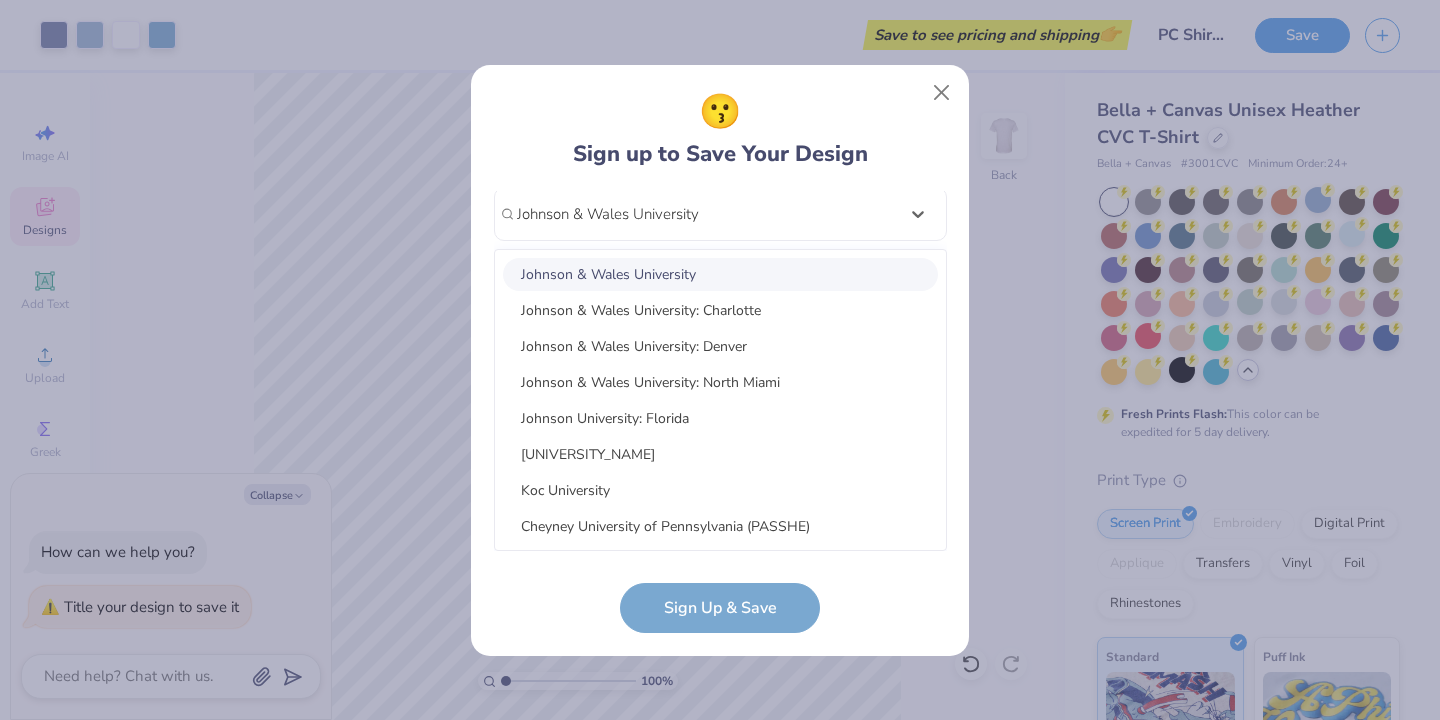 click on "Johnson & Wales University" at bounding box center [720, 274] 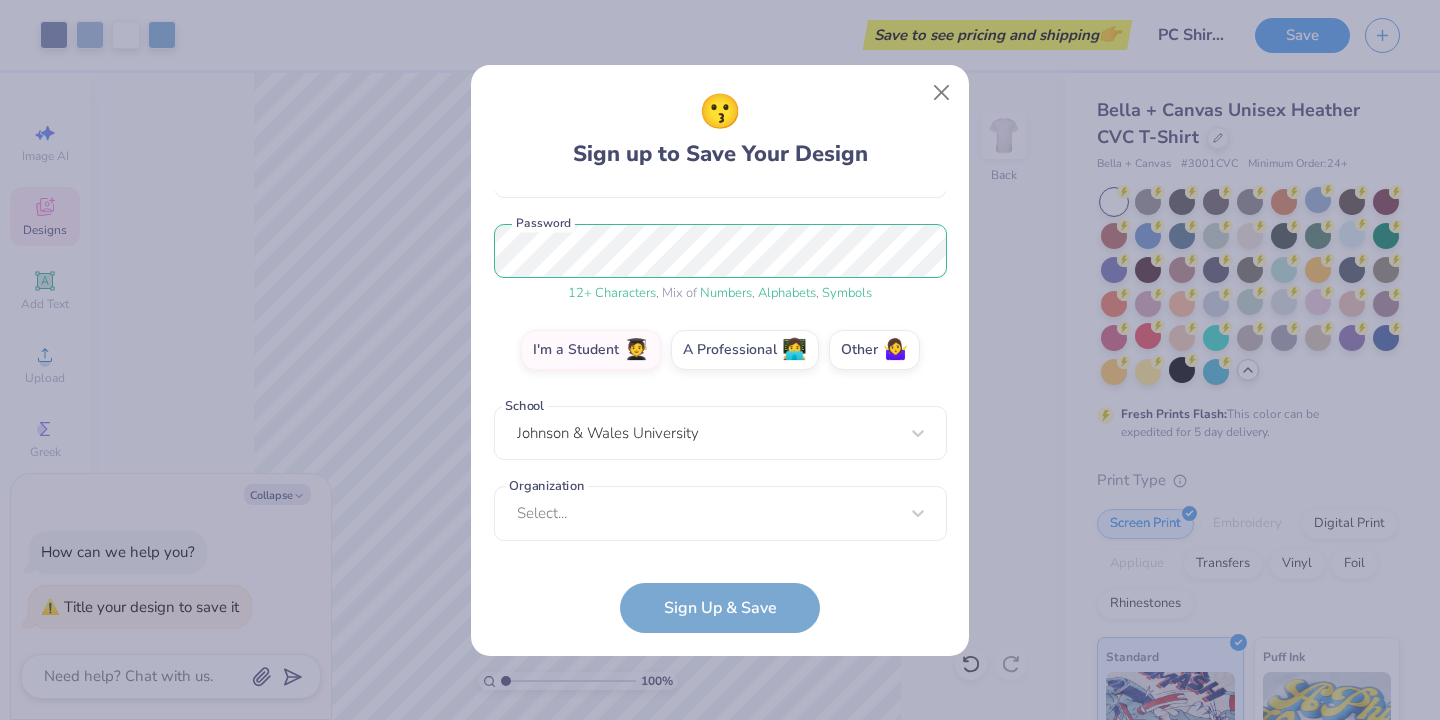 scroll, scrollTop: 228, scrollLeft: 0, axis: vertical 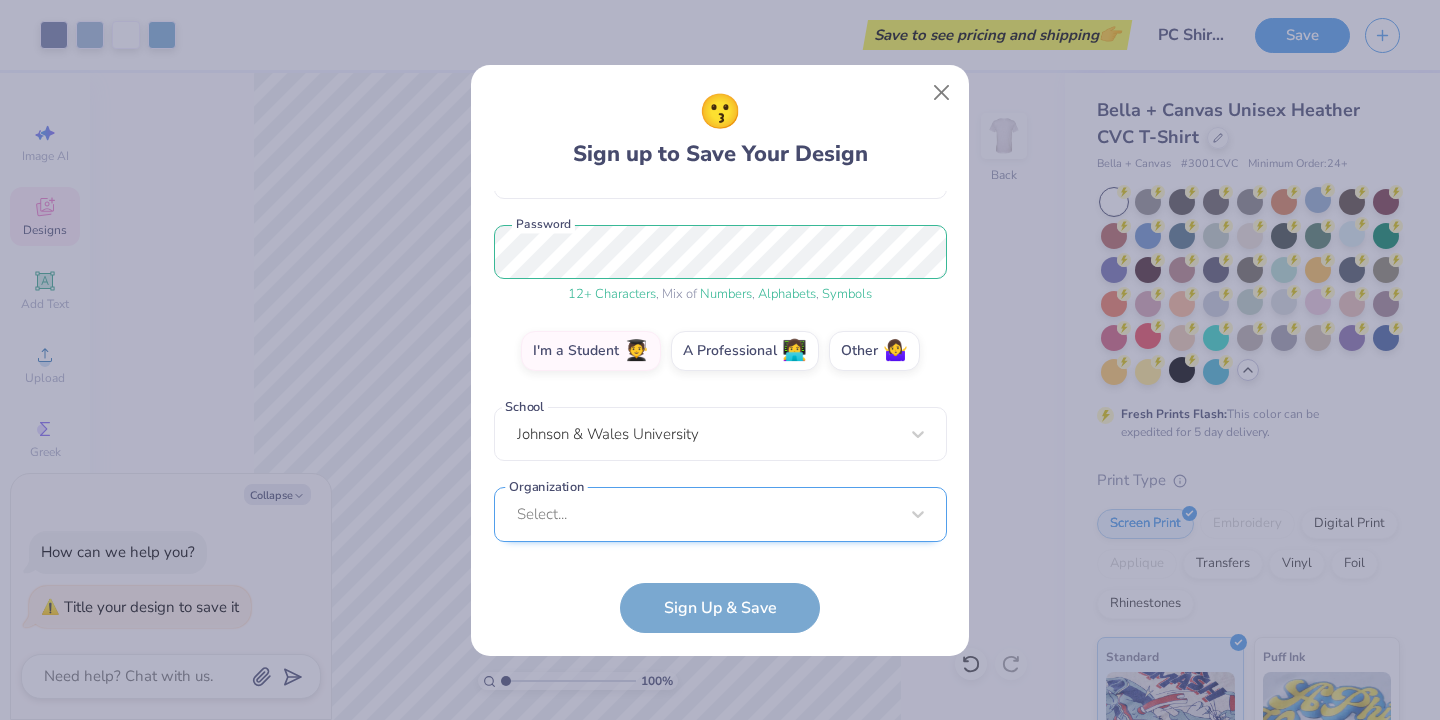 click on "Select..." at bounding box center [720, 514] 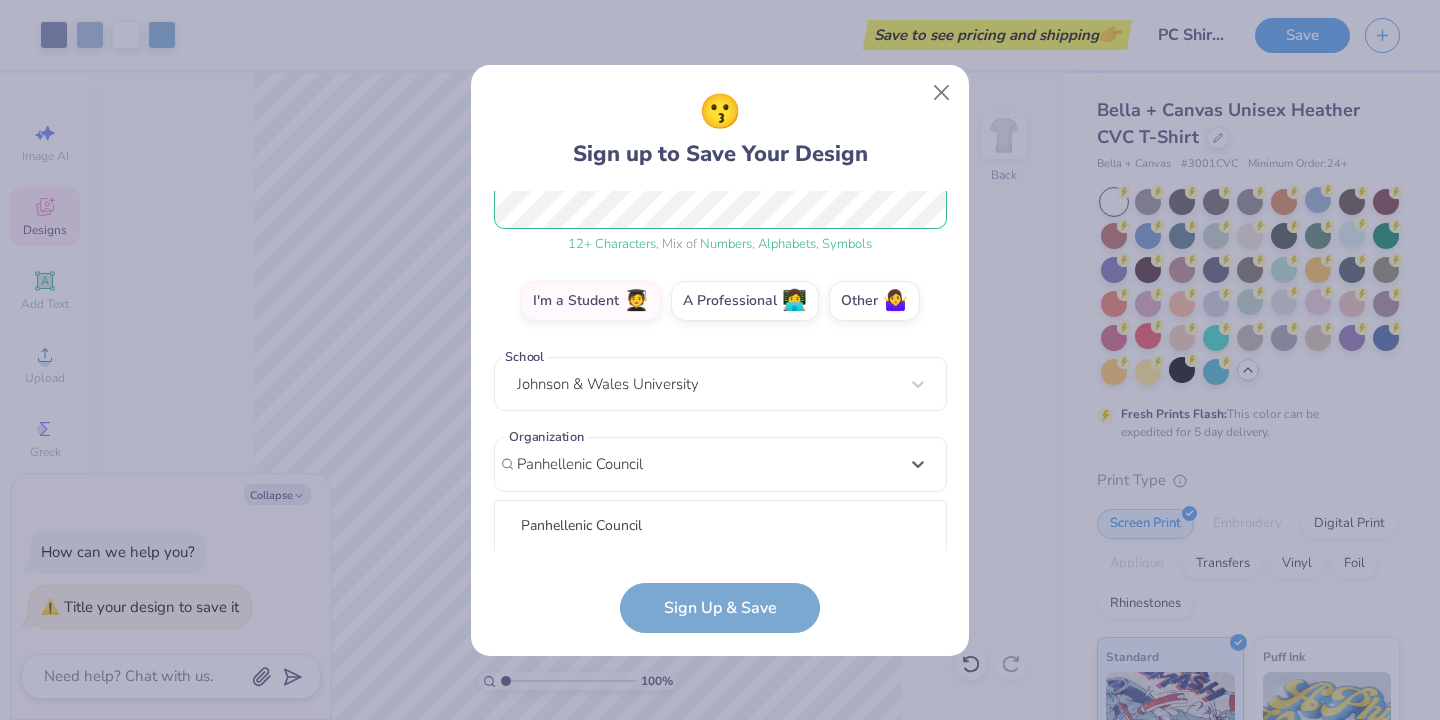 scroll, scrollTop: 528, scrollLeft: 0, axis: vertical 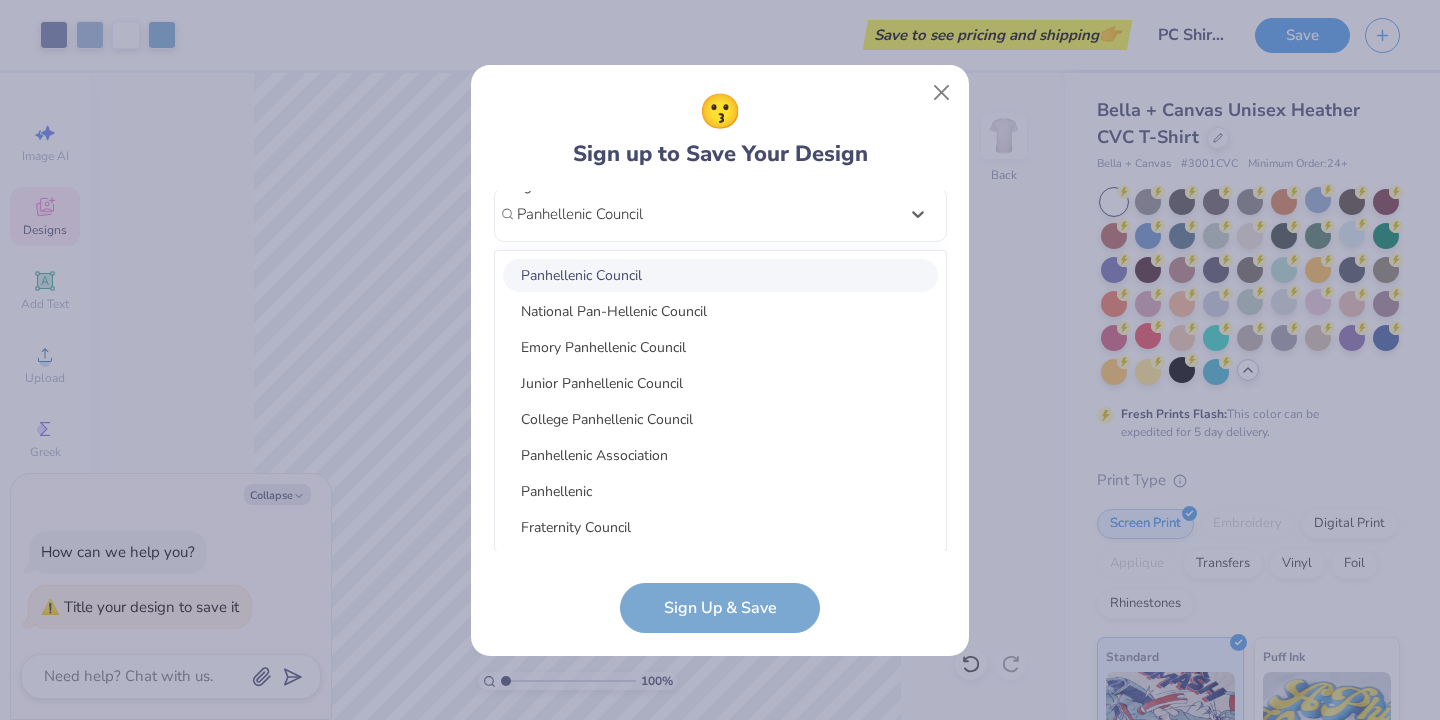 click on "Panhellenic Council" at bounding box center (720, 275) 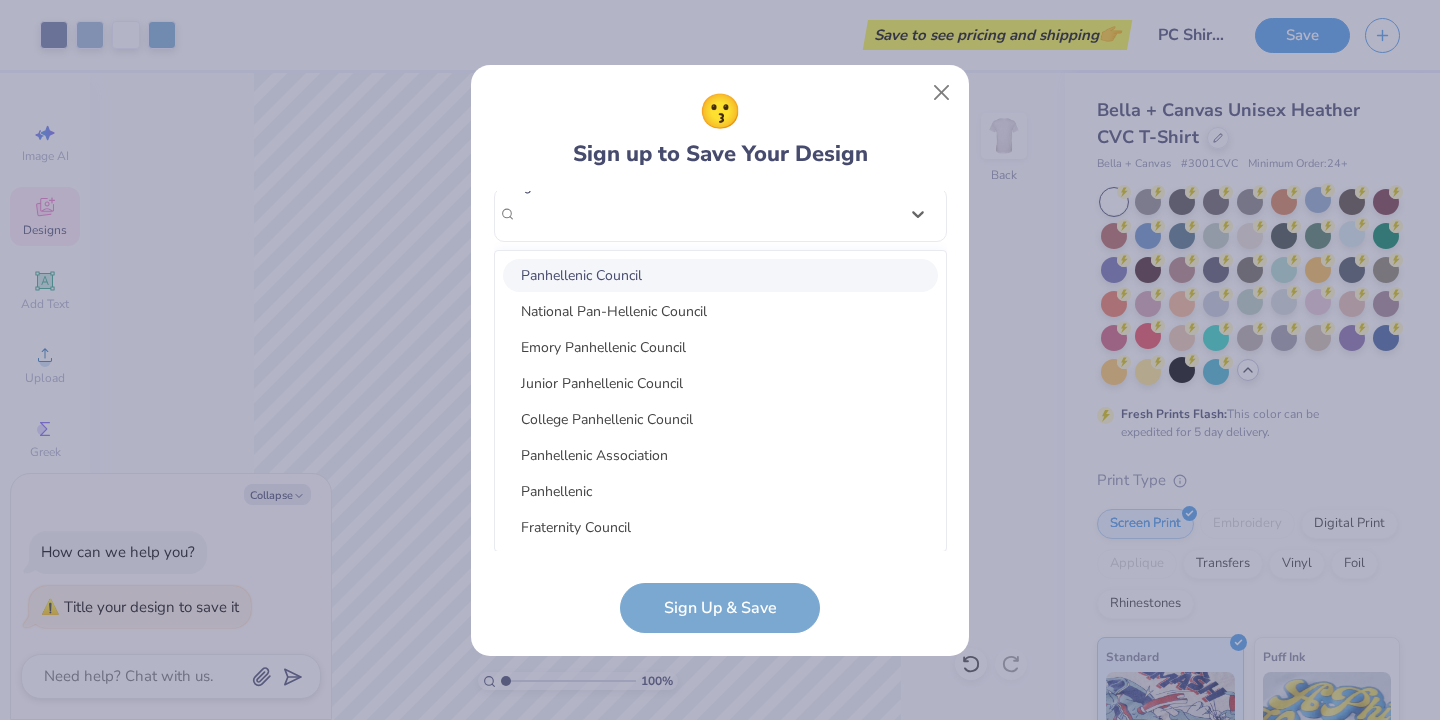 scroll, scrollTop: 310, scrollLeft: 0, axis: vertical 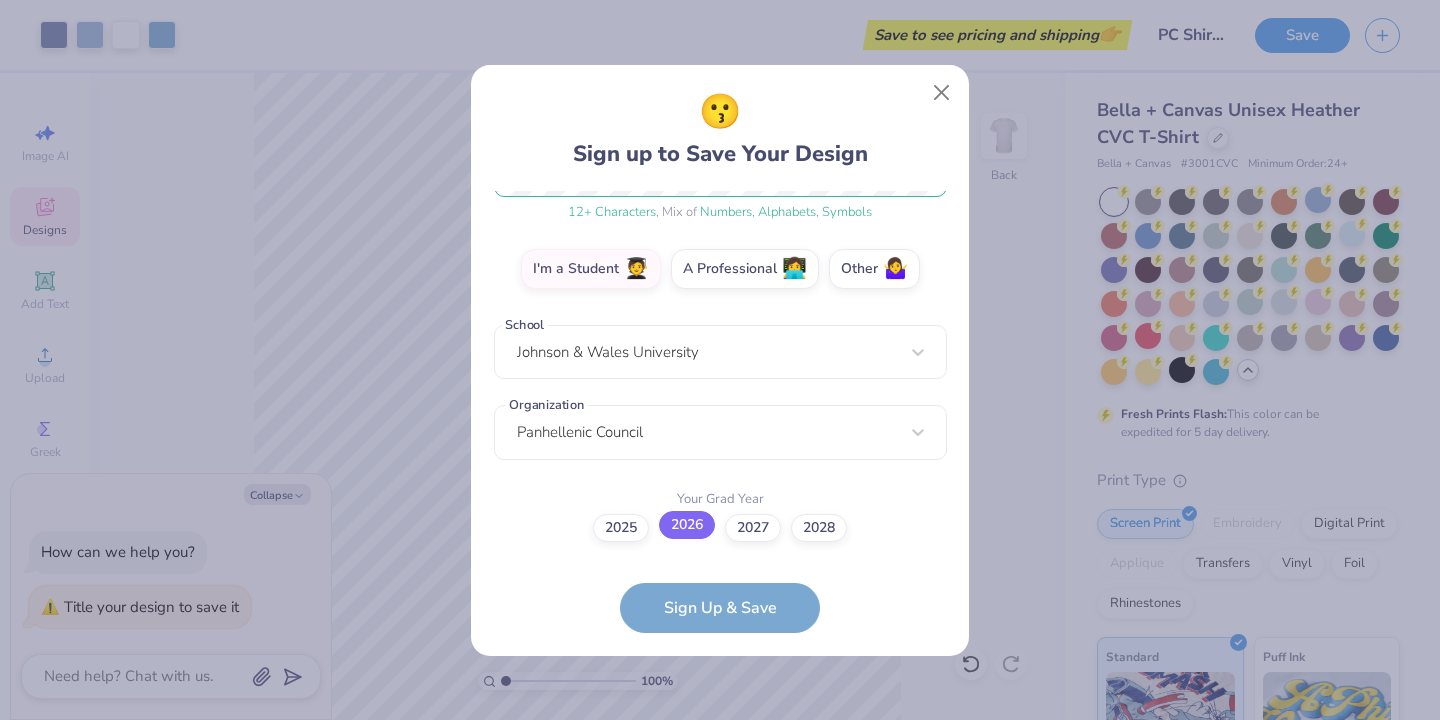 click on "2026" at bounding box center (687, 525) 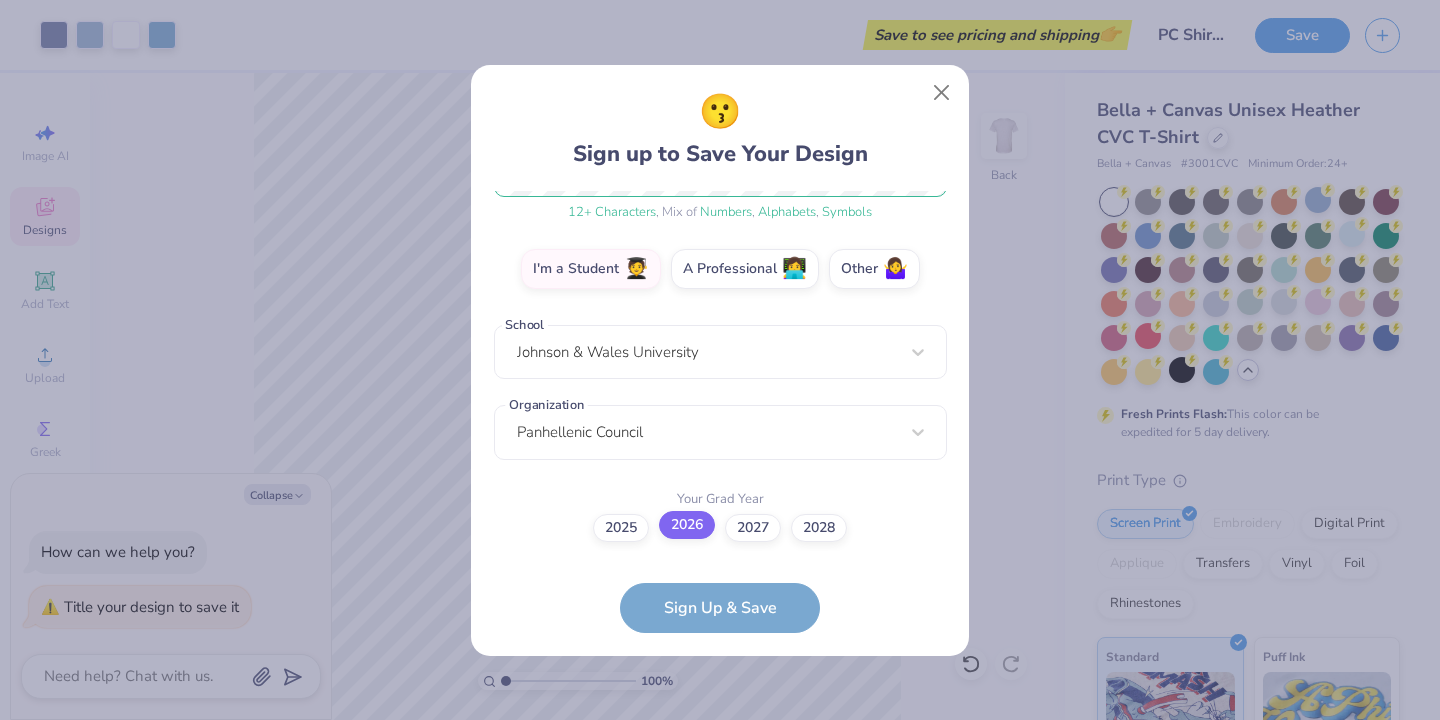 click on "2026" at bounding box center (720, 838) 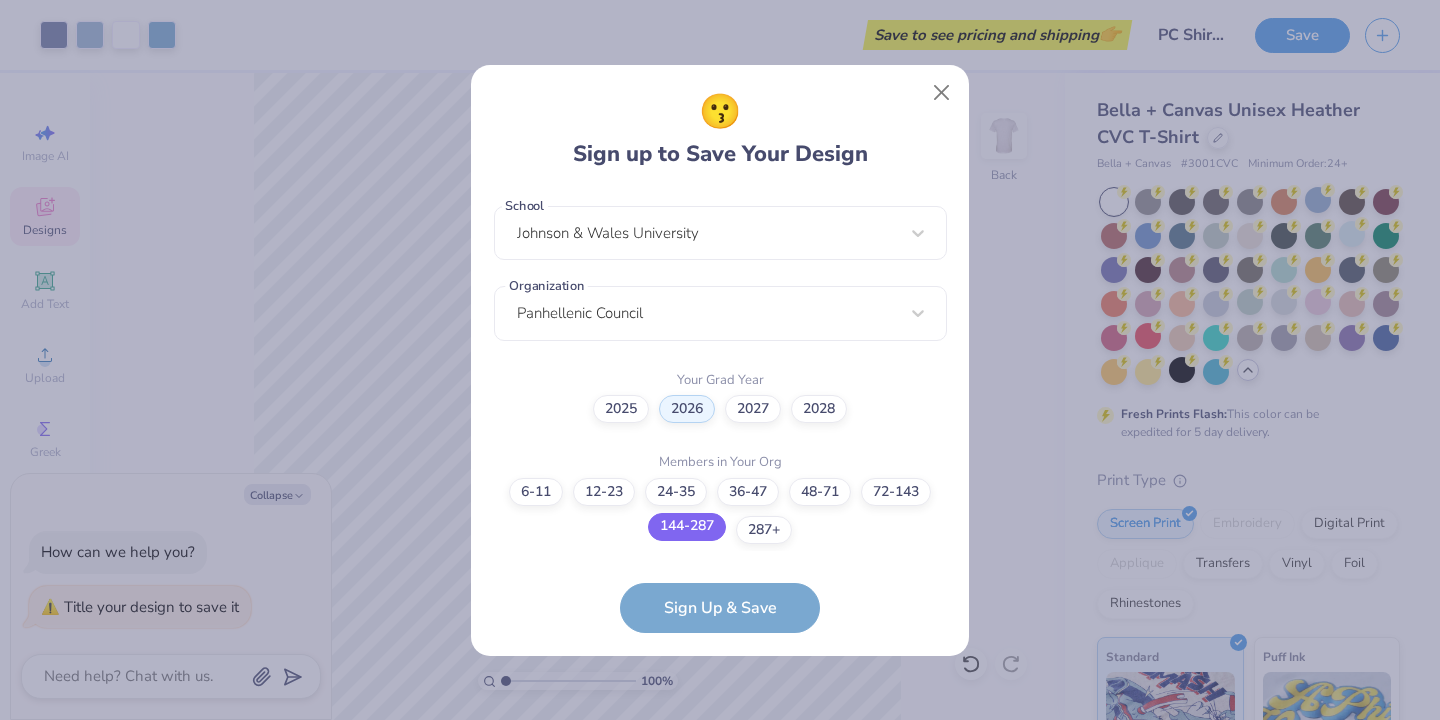 click on "144-287" at bounding box center [687, 527] 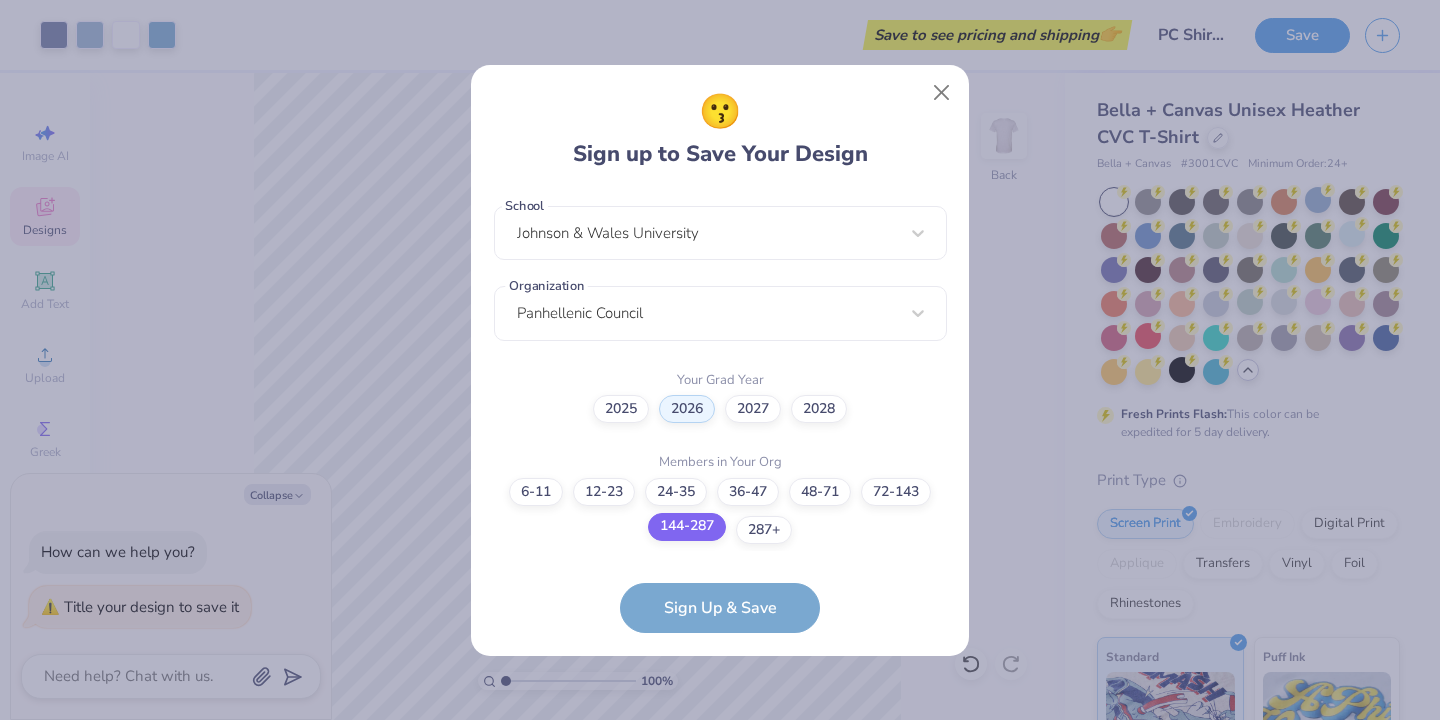 click on "144-287" at bounding box center (720, 939) 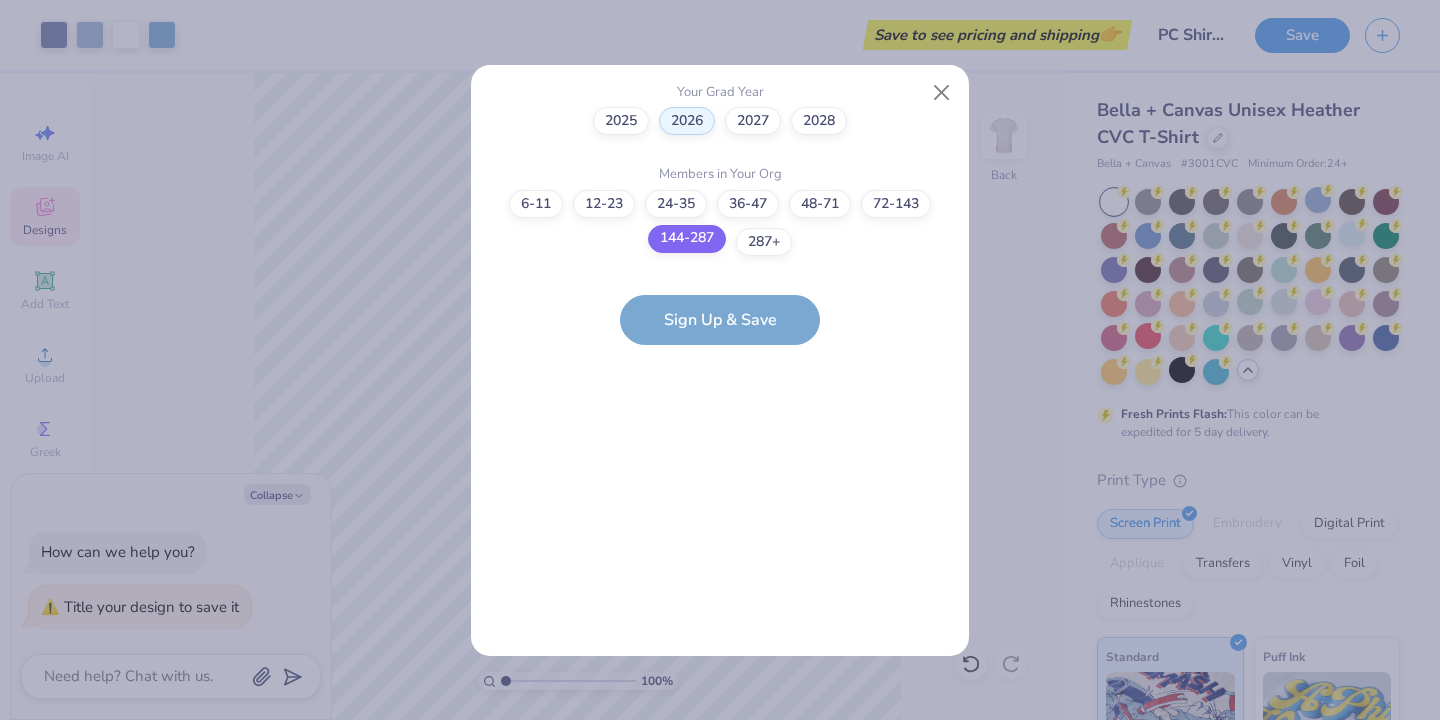 scroll, scrollTop: 510, scrollLeft: 0, axis: vertical 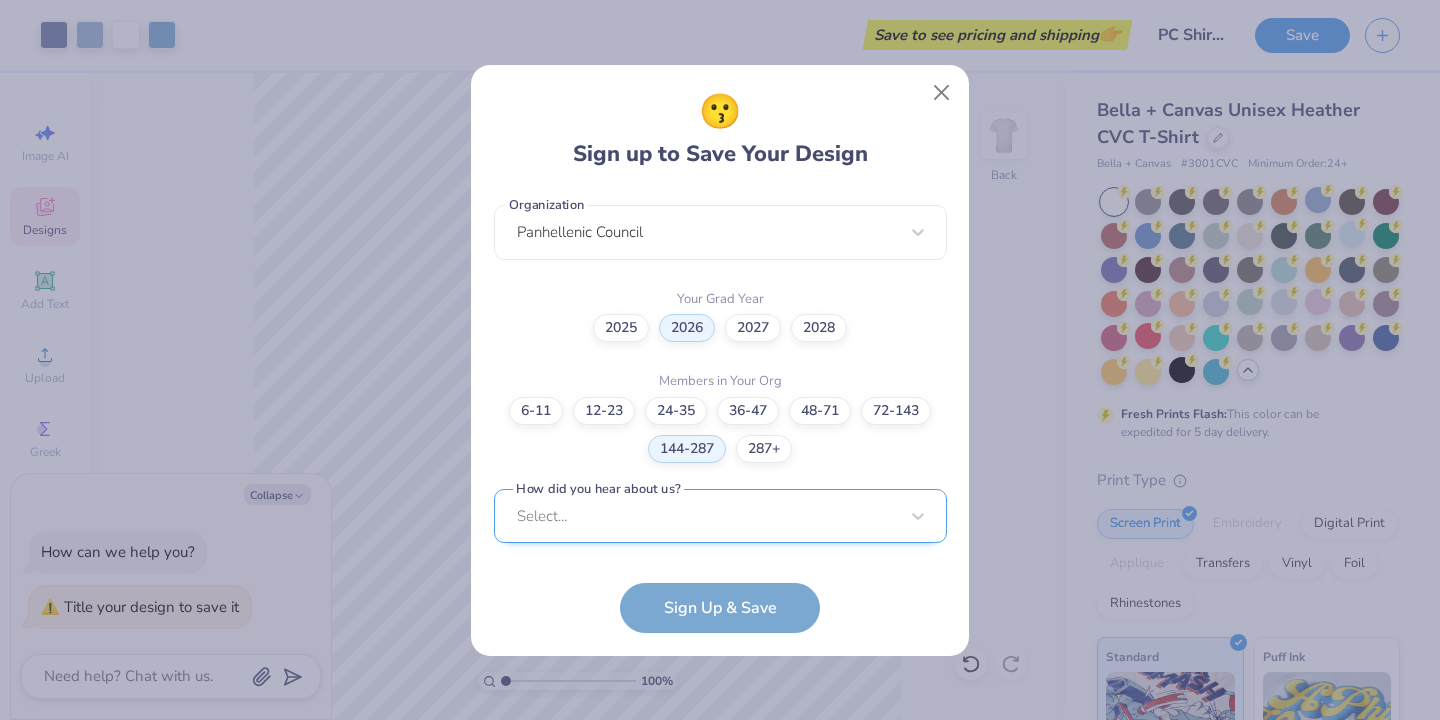 click on "Select..." at bounding box center (720, 516) 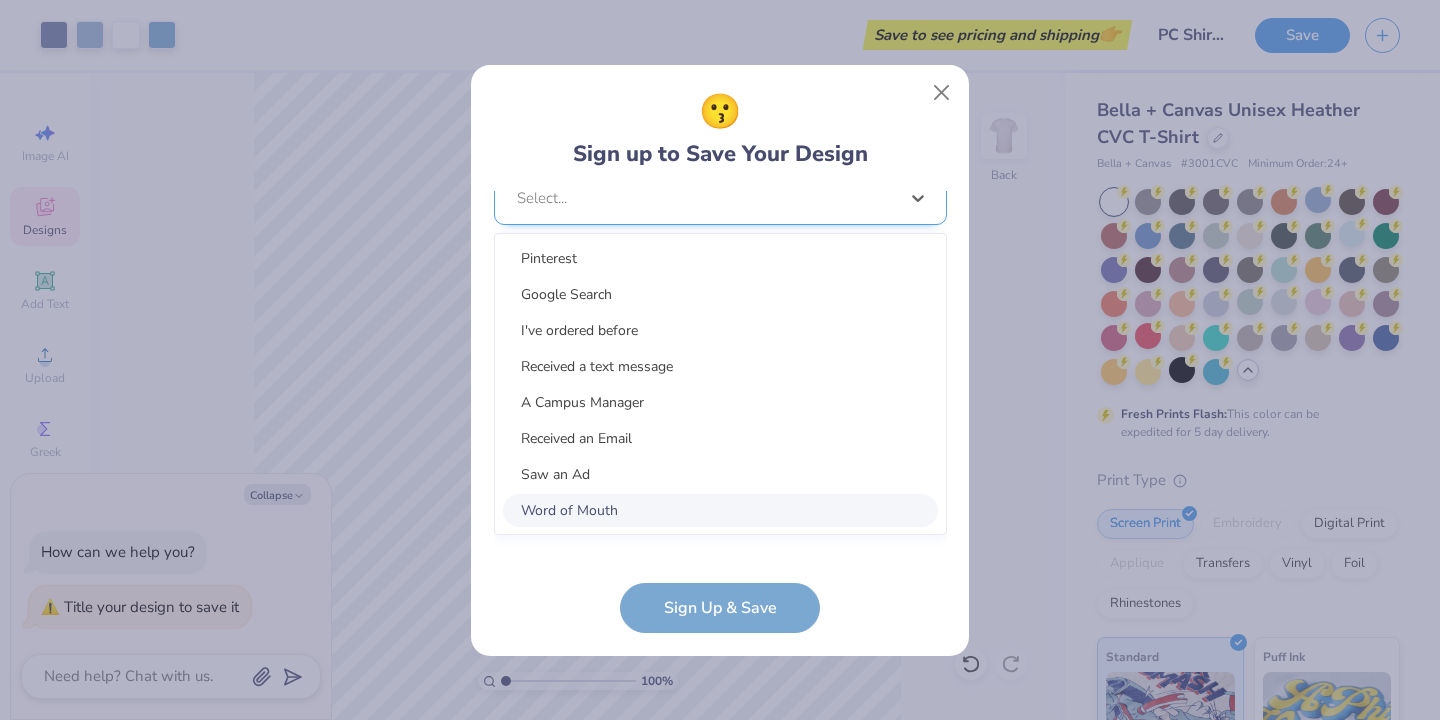 scroll, scrollTop: 810, scrollLeft: 0, axis: vertical 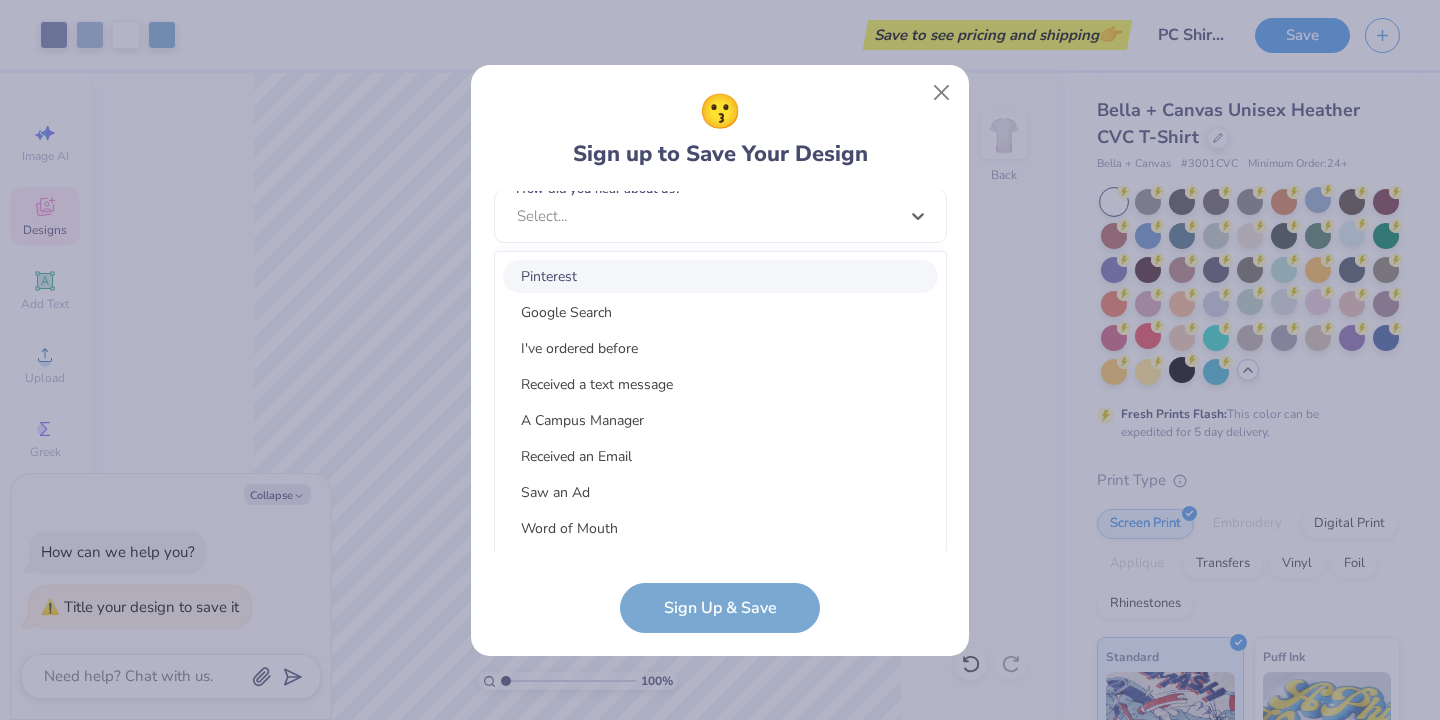 click on "Pinterest" at bounding box center [720, 276] 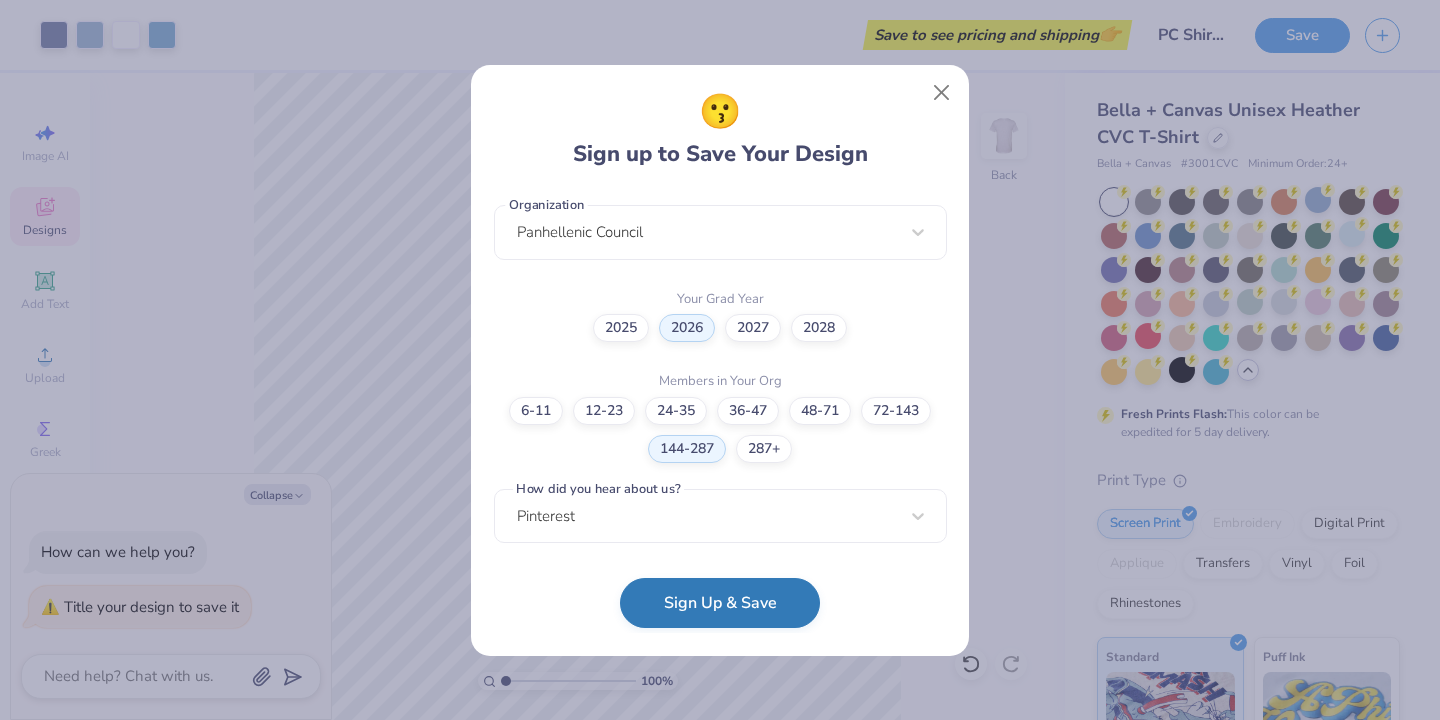 click on "Sign Up & Save" at bounding box center (720, 603) 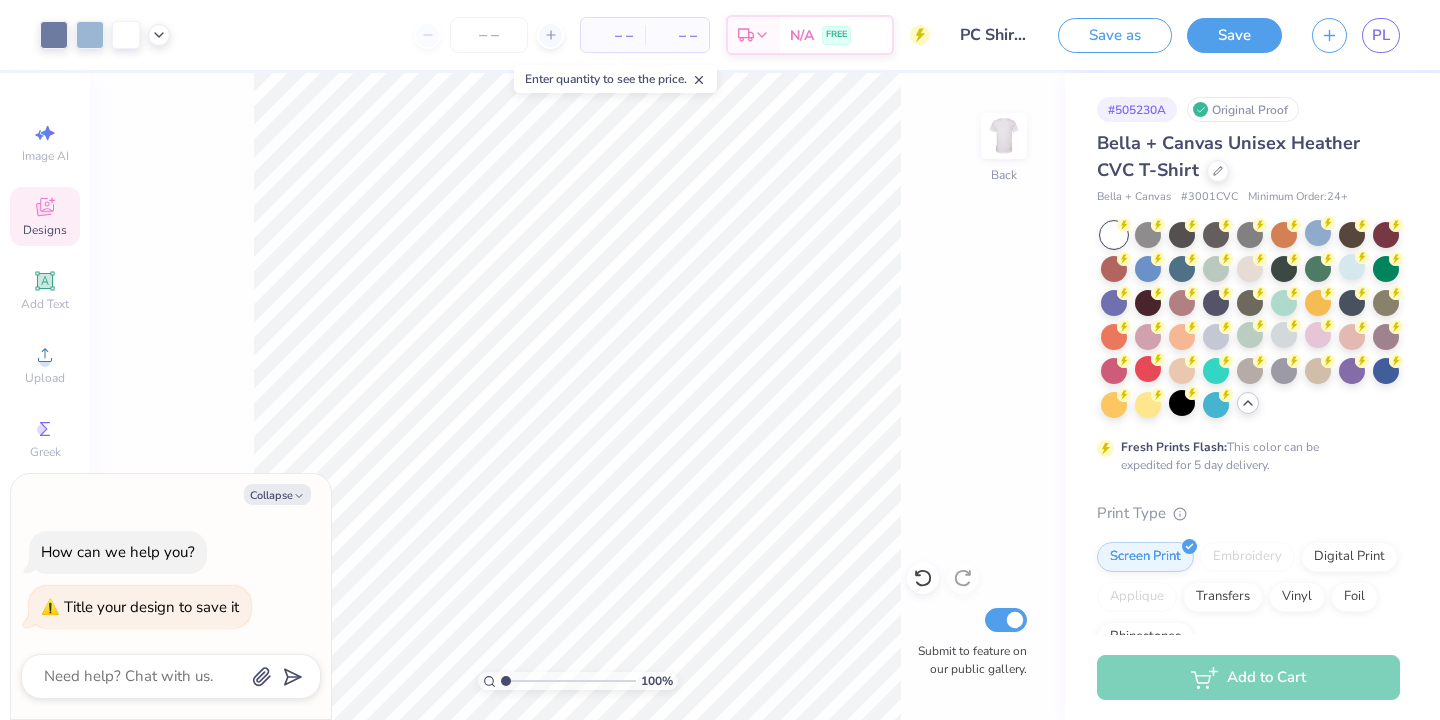 type on "x" 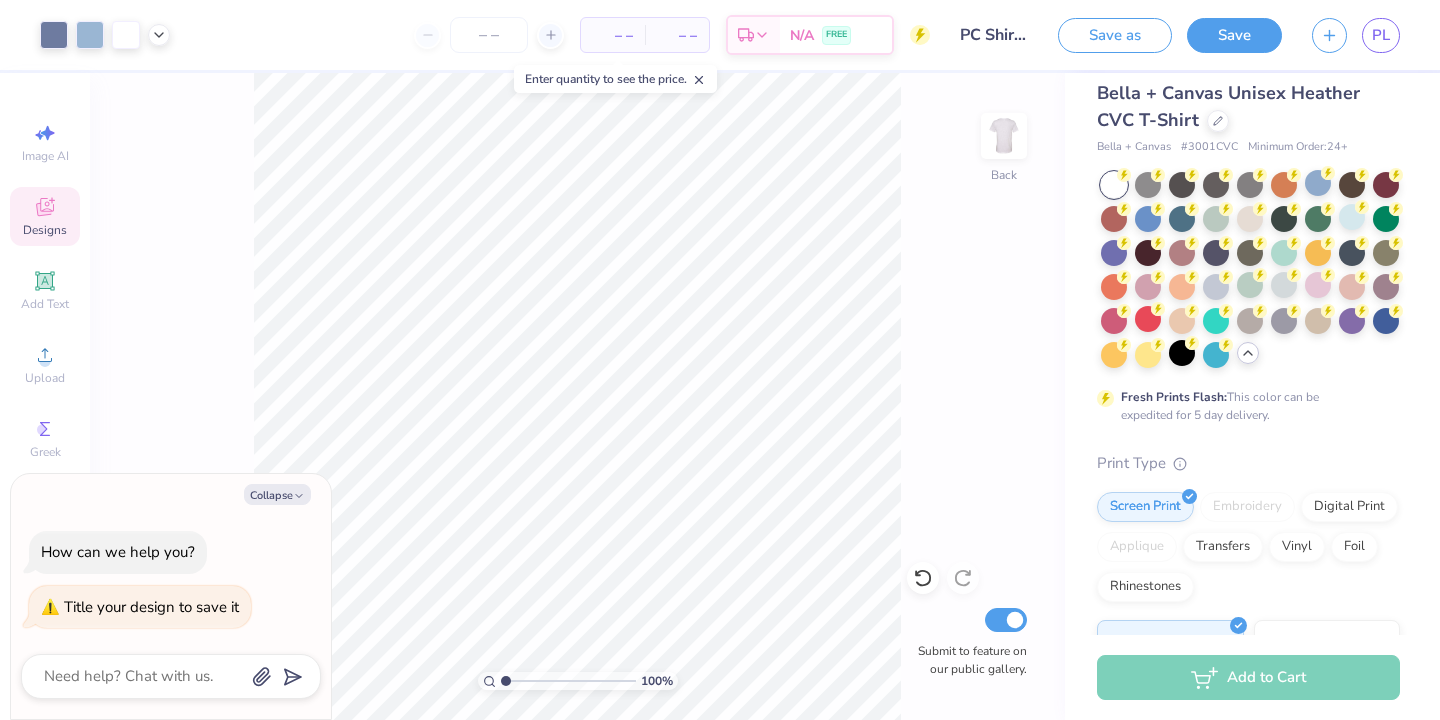 scroll, scrollTop: 0, scrollLeft: 0, axis: both 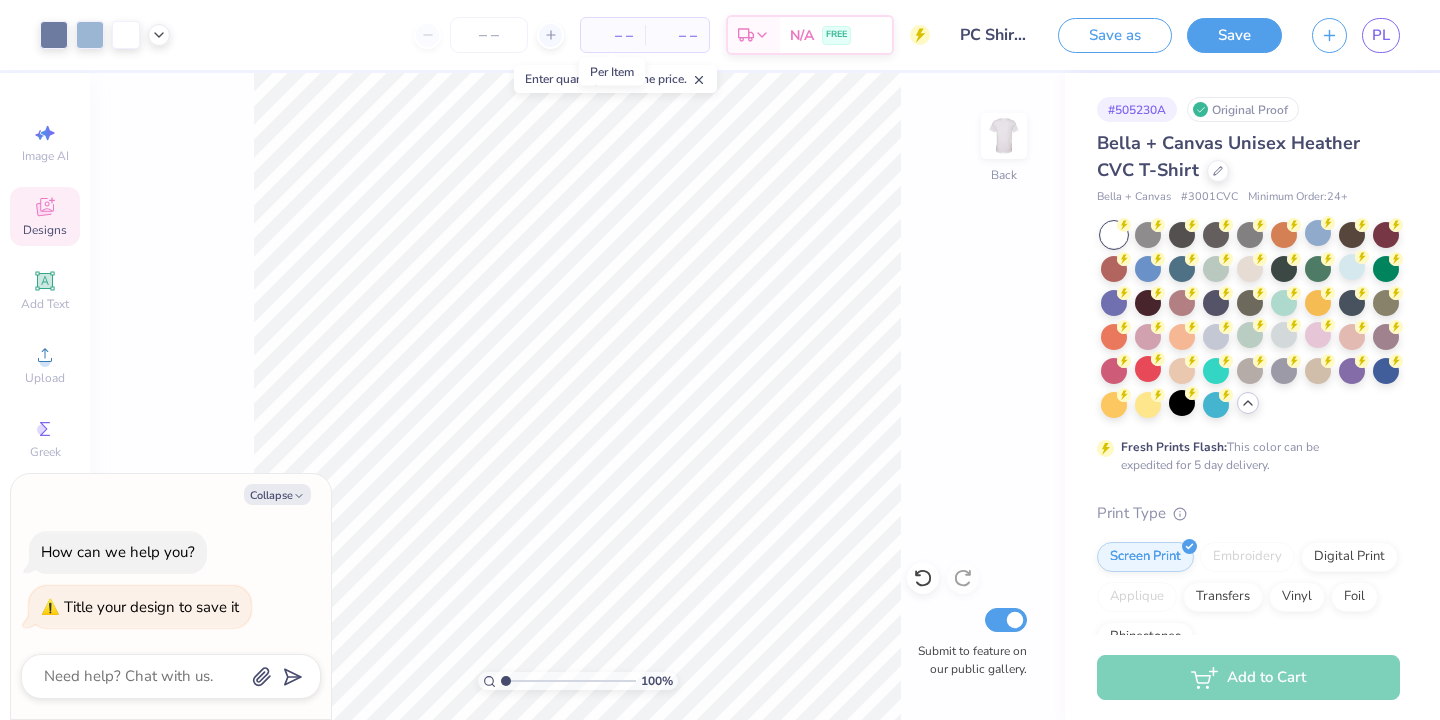 click on "– –" at bounding box center [613, 35] 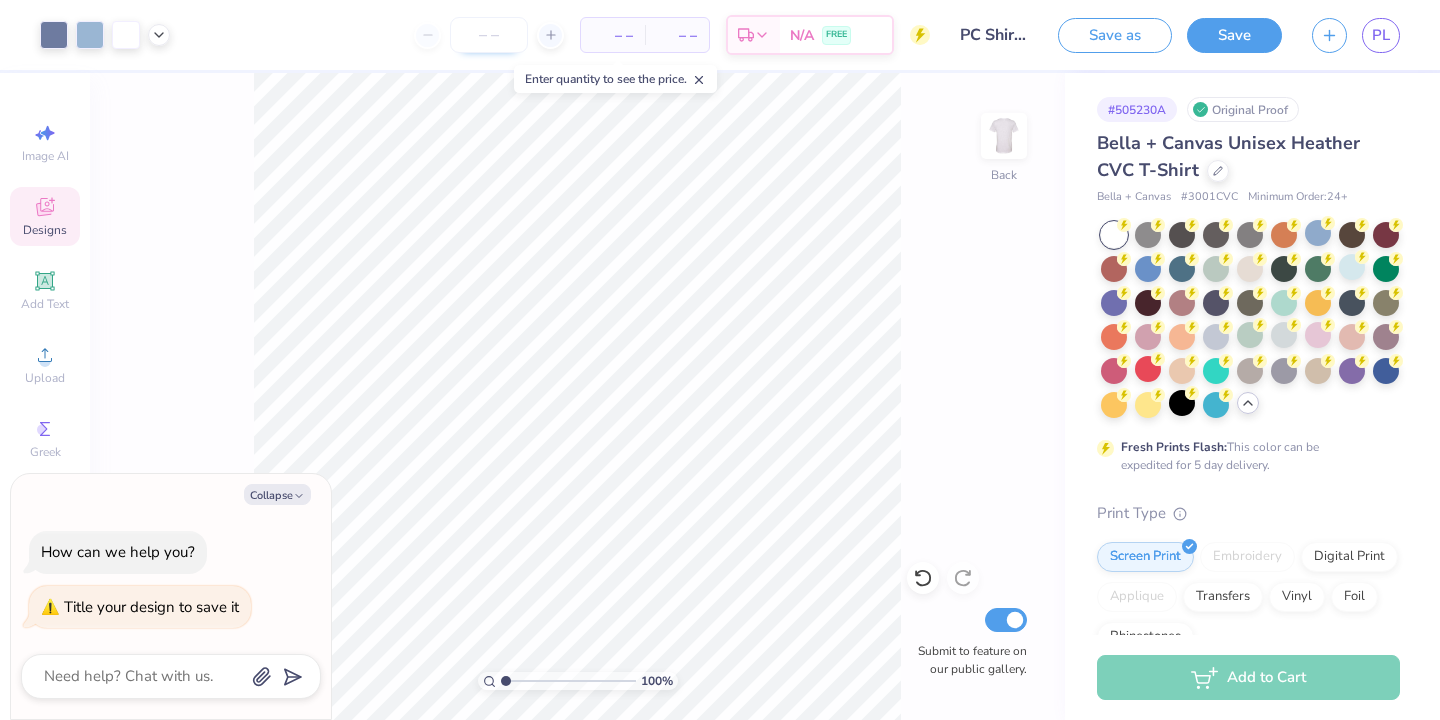 click at bounding box center (489, 35) 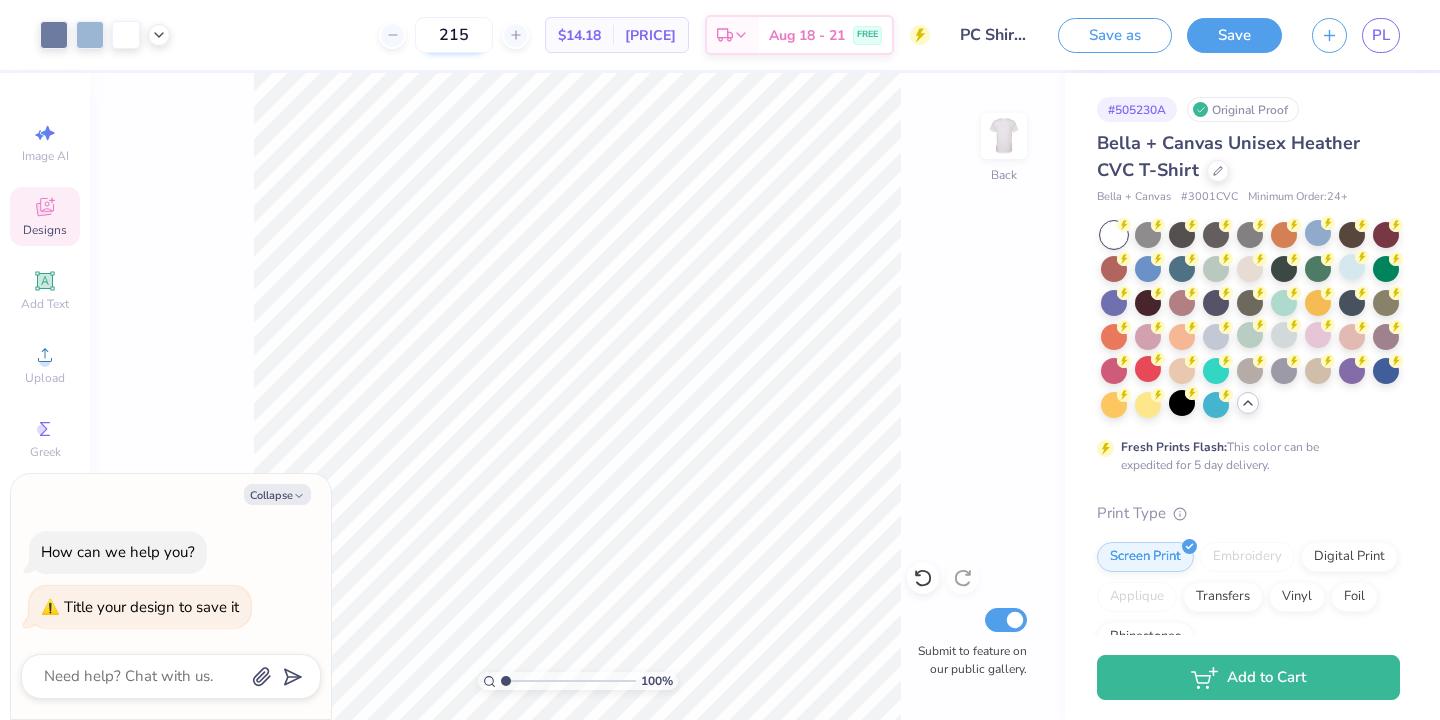 click on "215" at bounding box center (454, 35) 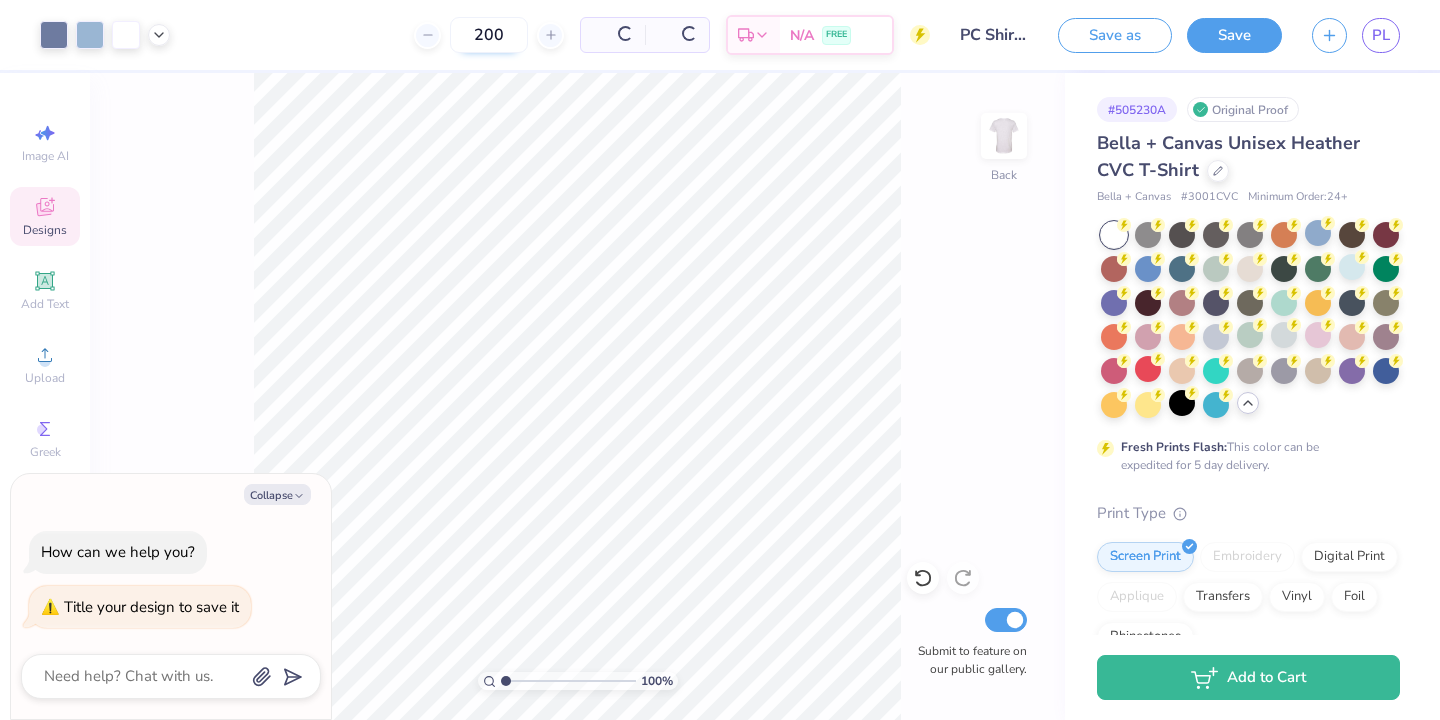 type on "200" 